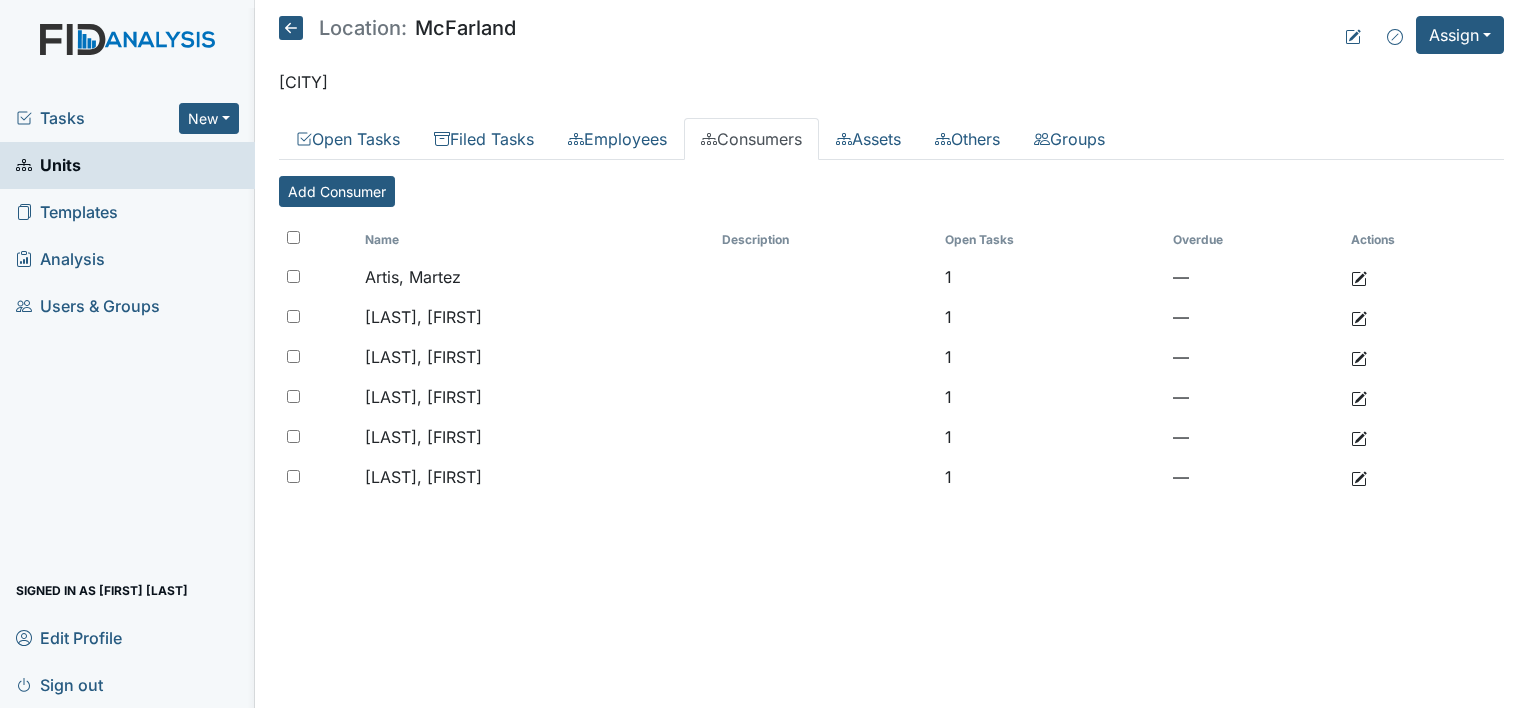 scroll, scrollTop: 0, scrollLeft: 0, axis: both 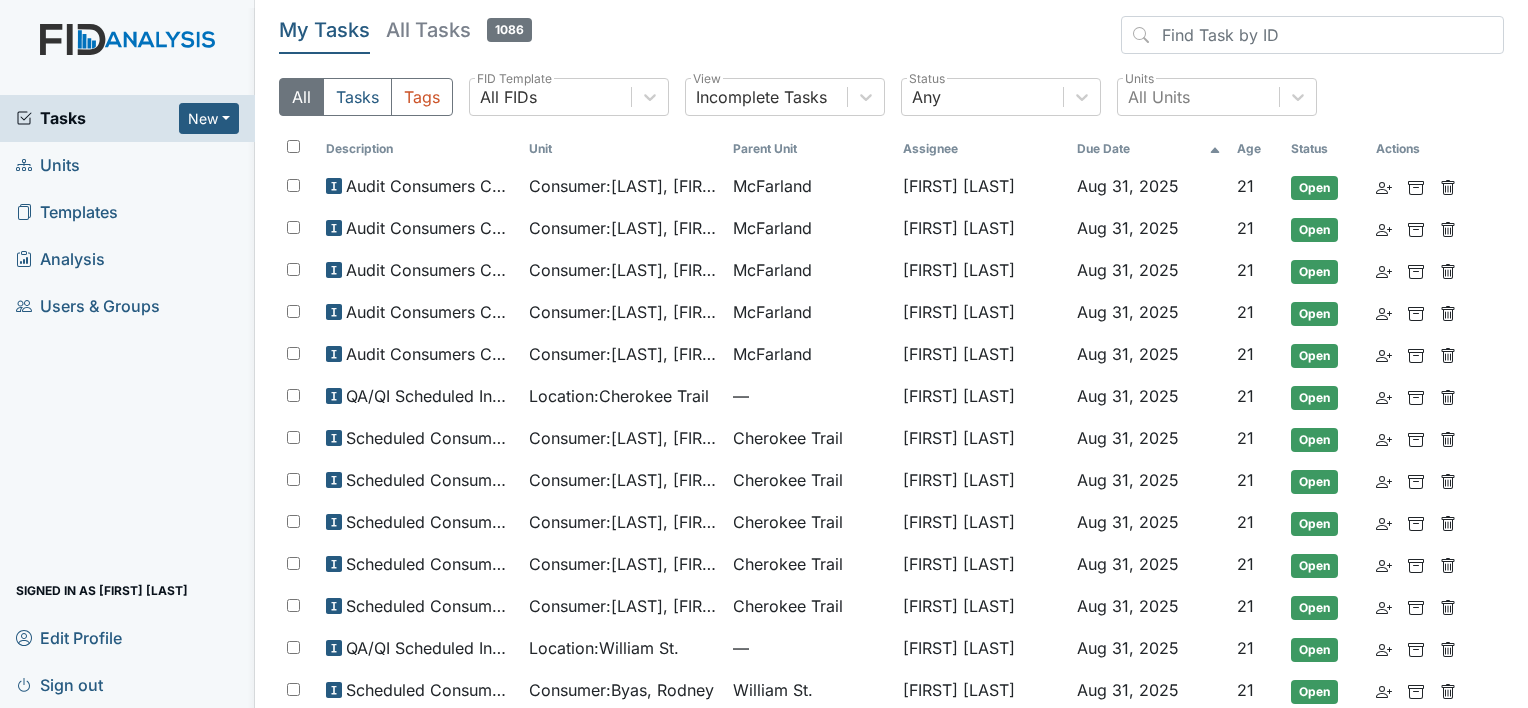 click on "All Tasks   1086" at bounding box center (459, 30) 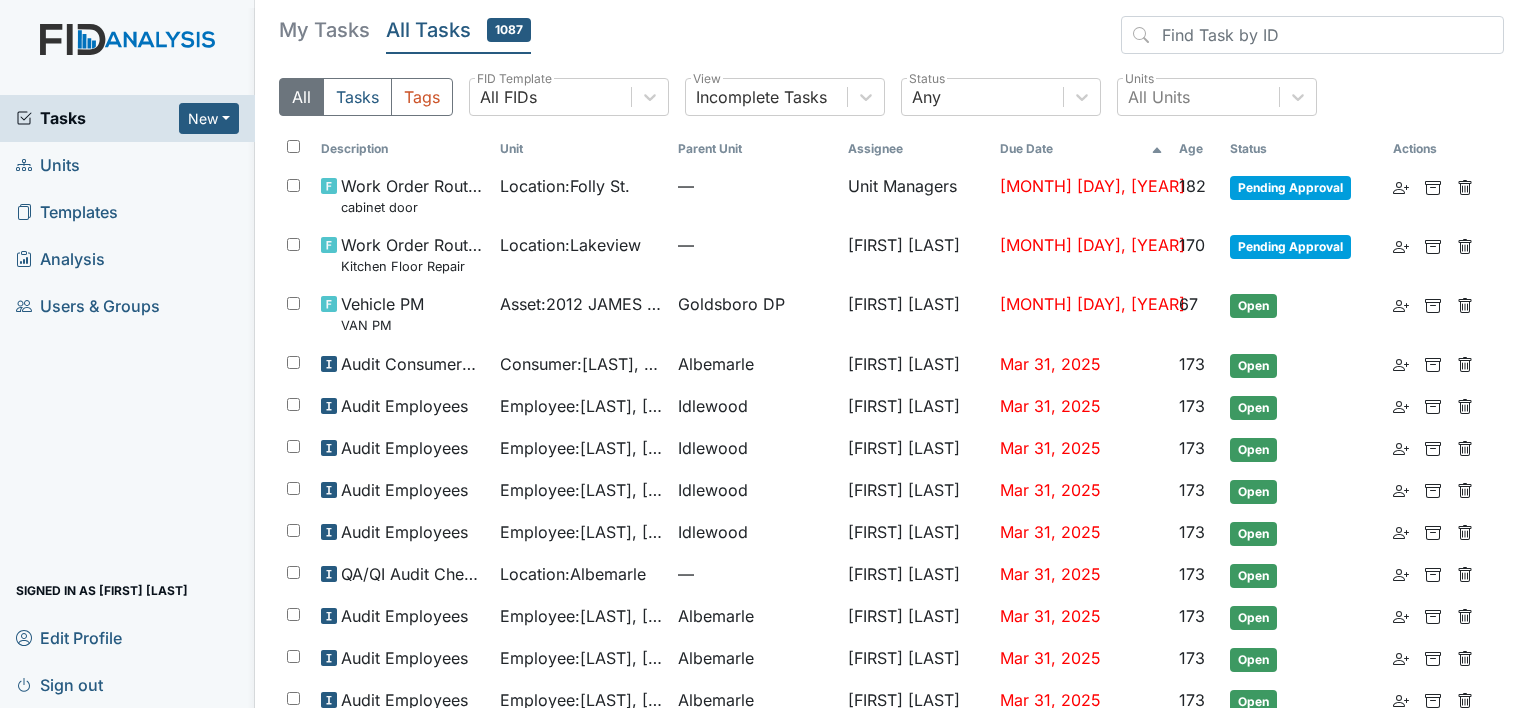 click on "1087" at bounding box center (509, 30) 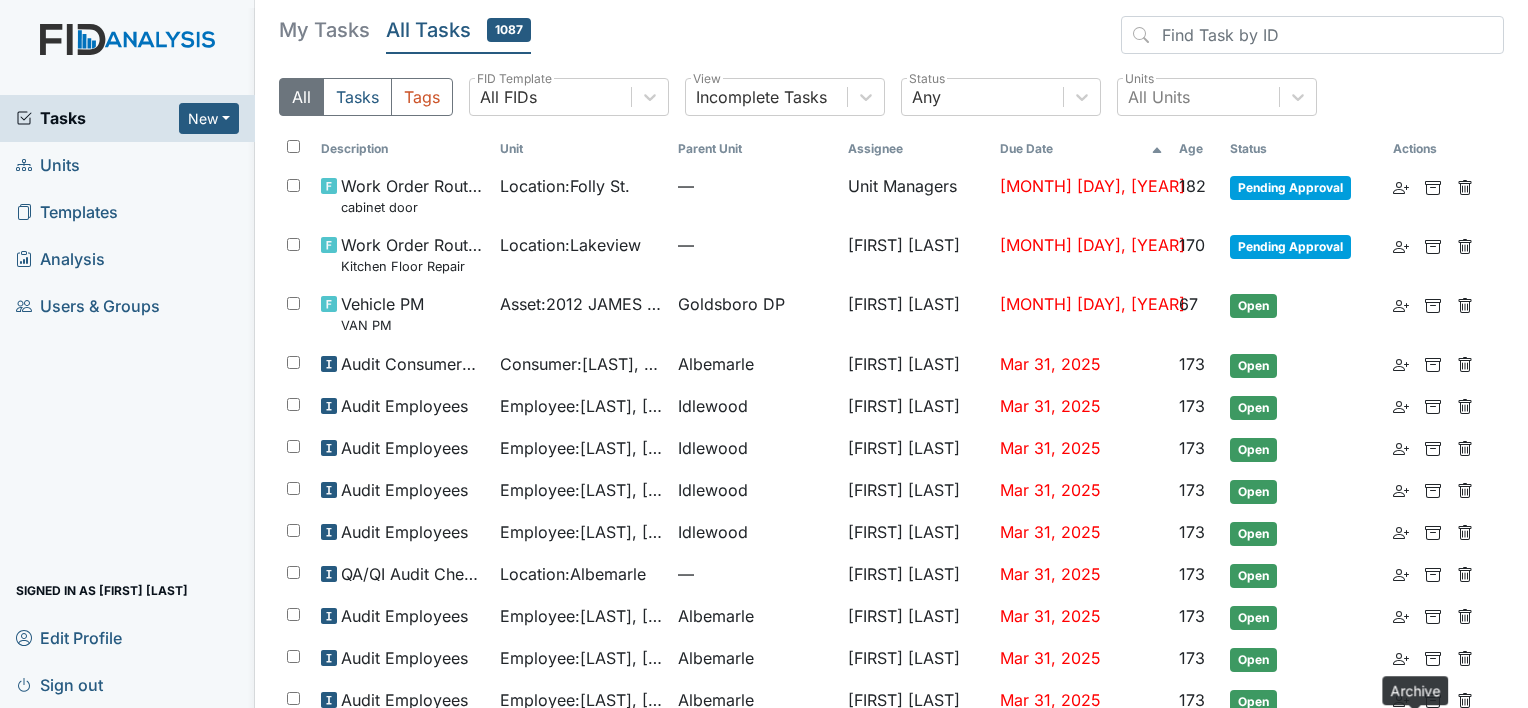 scroll, scrollTop: 0, scrollLeft: 0, axis: both 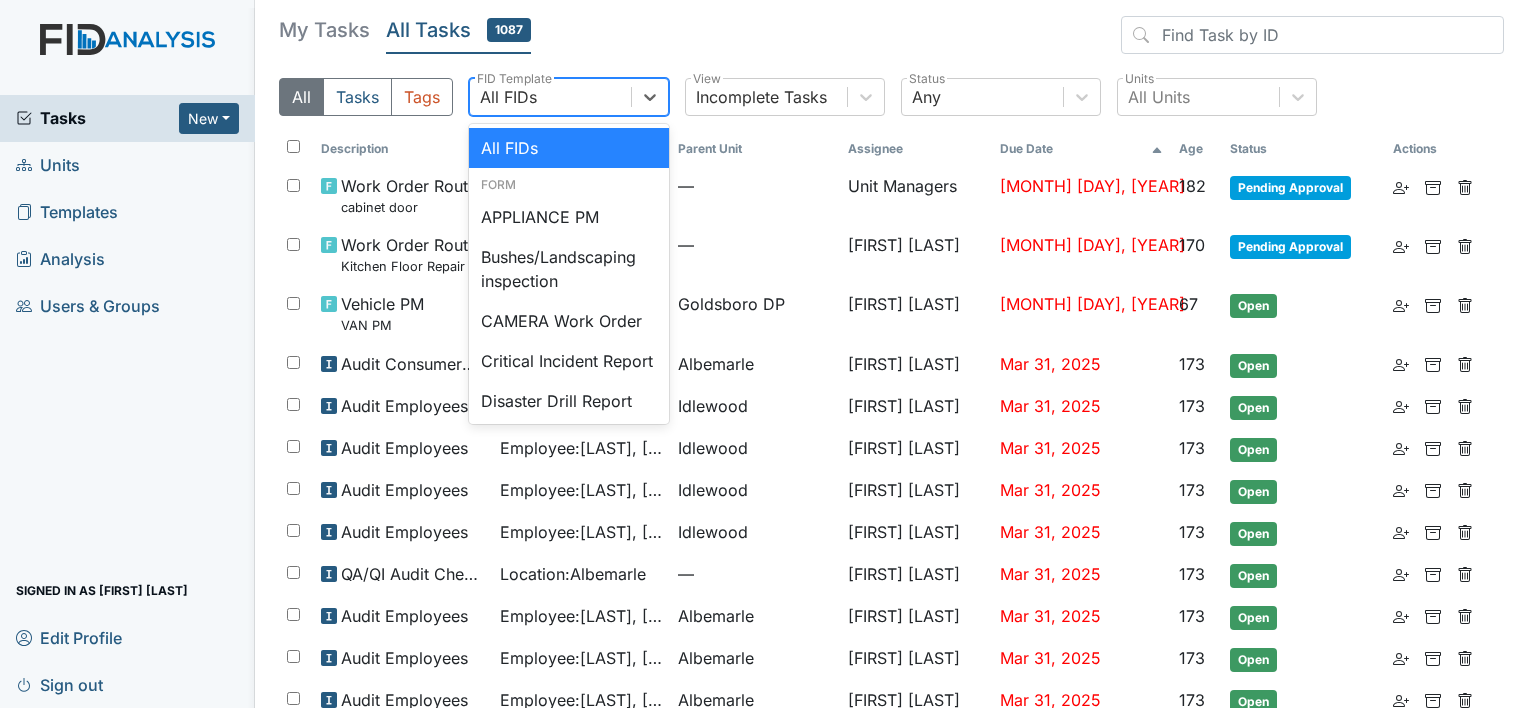 click on "All FIDs" at bounding box center (550, 97) 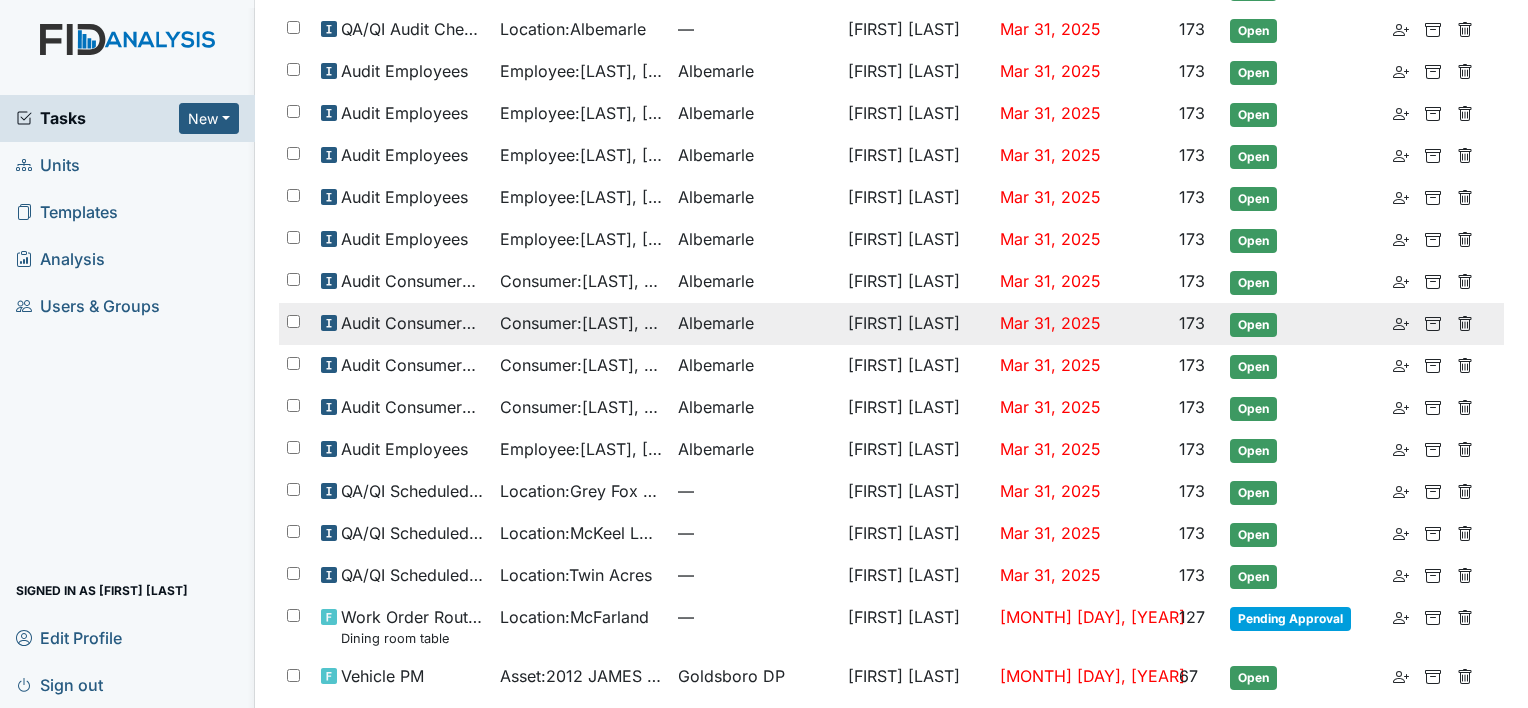 scroll, scrollTop: 852, scrollLeft: 0, axis: vertical 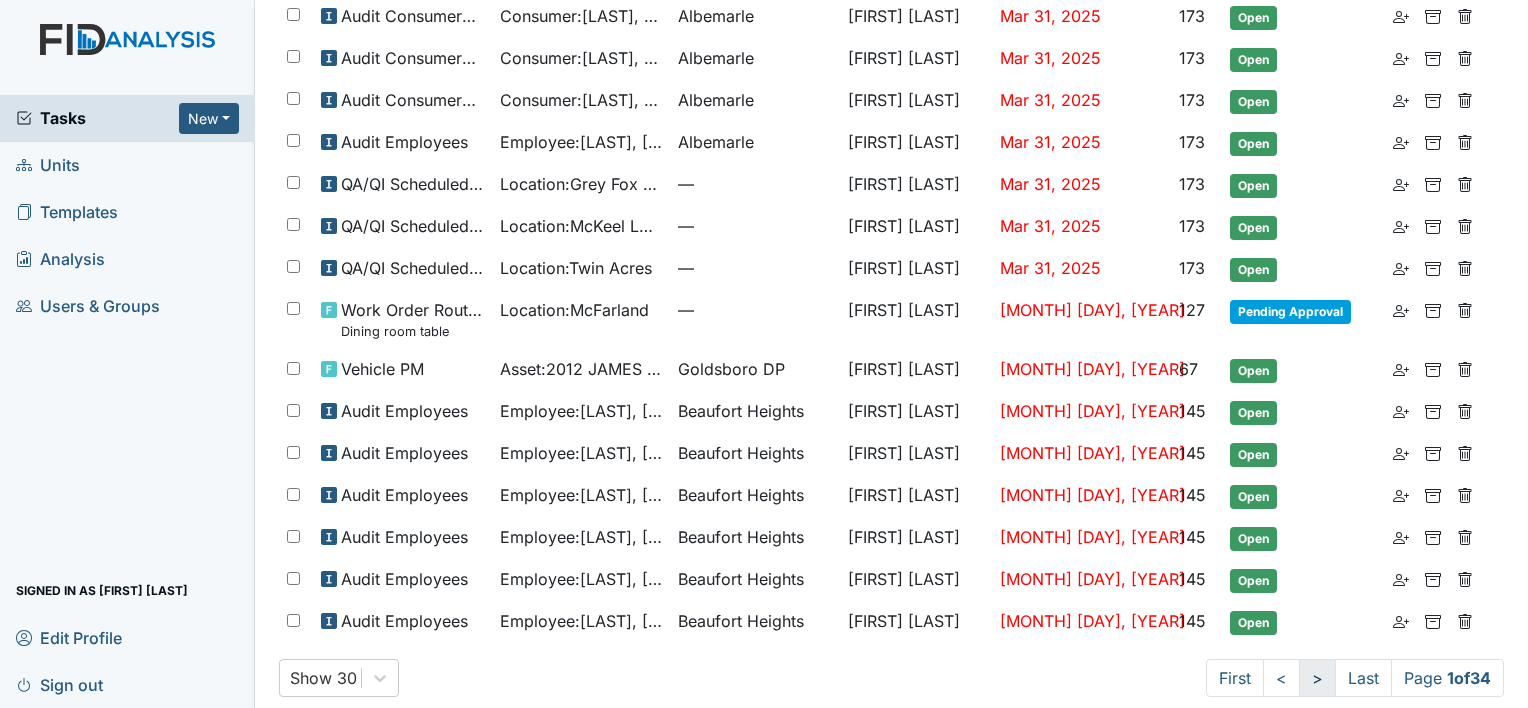 click on ">" at bounding box center (1317, 678) 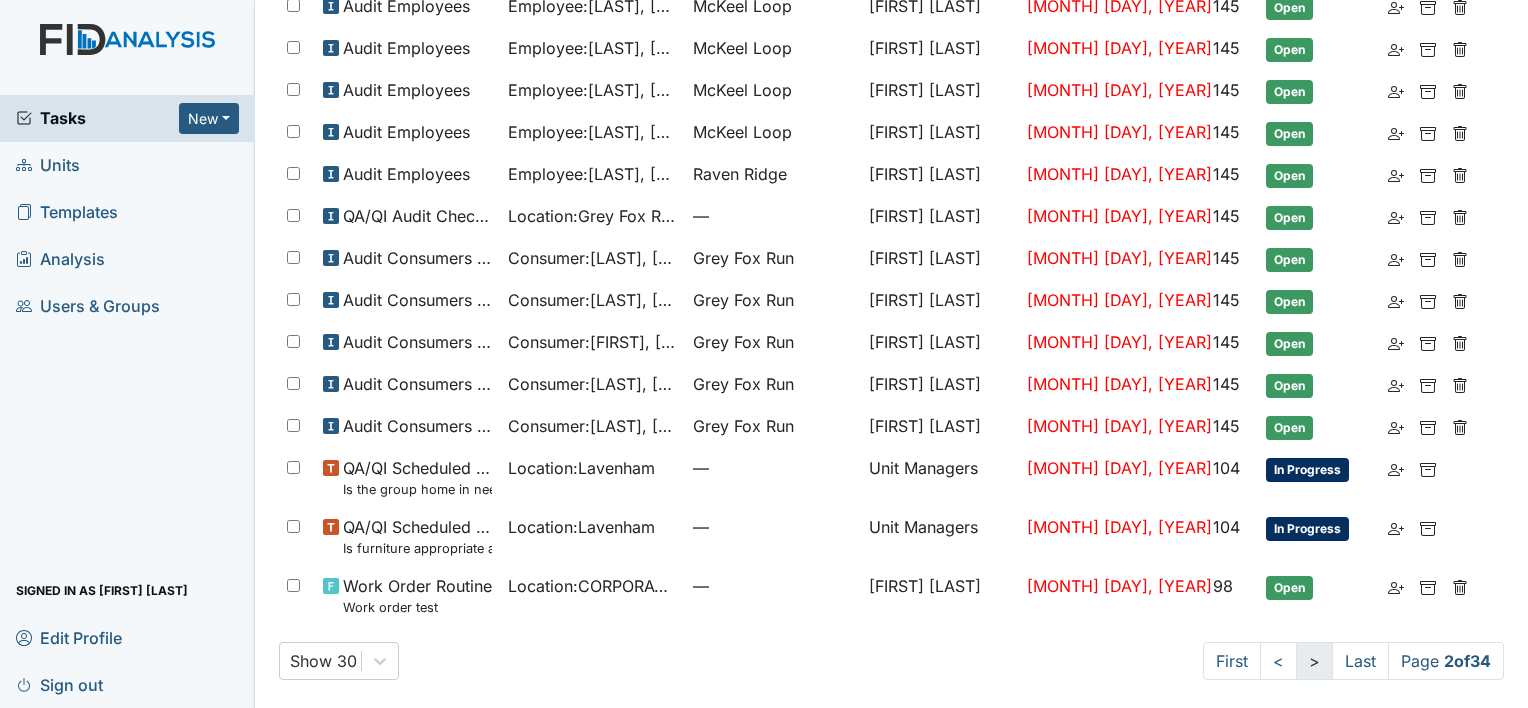 scroll, scrollTop: 797, scrollLeft: 0, axis: vertical 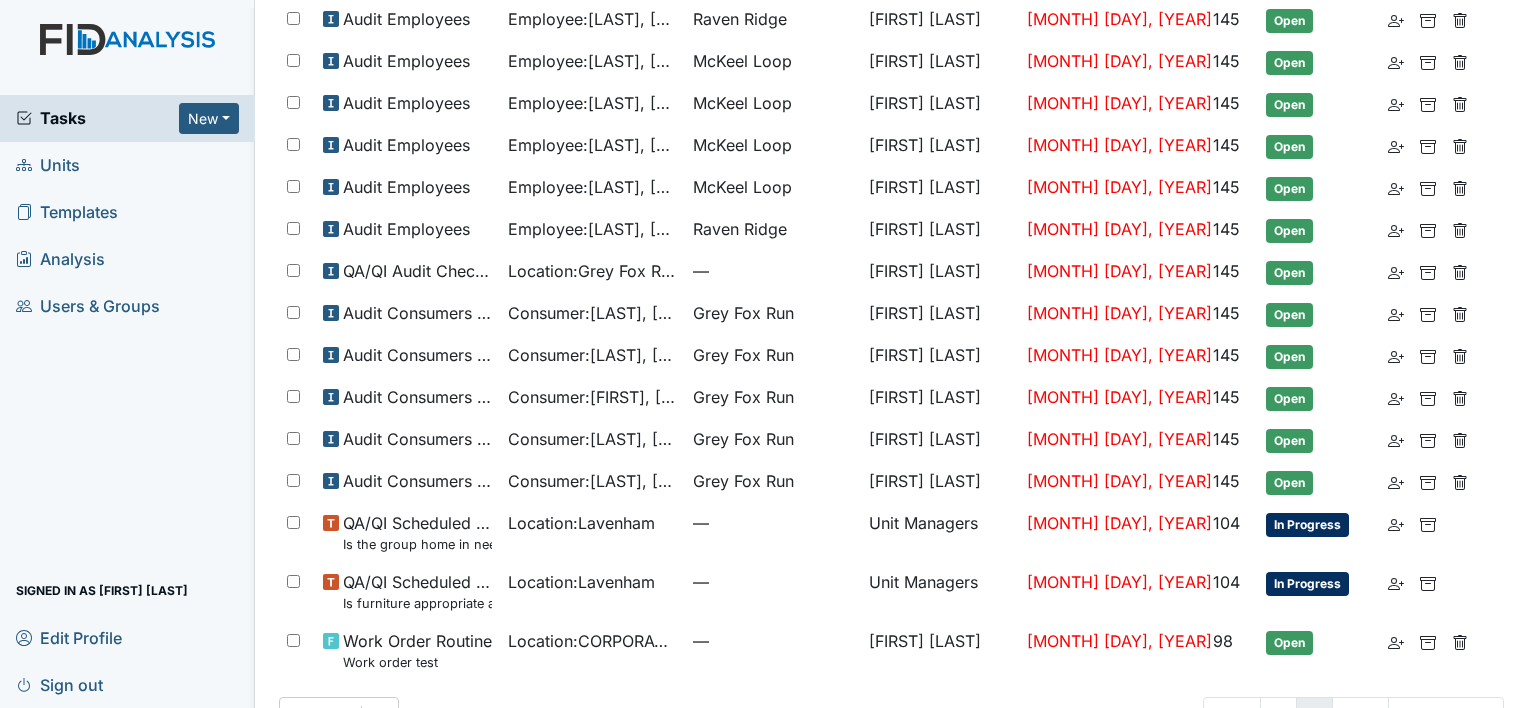 click on "Description Unit Parent Unit Assignee Due Date Age Status Actions Audit Employees Employee :  Williams, Lynette Beaufort Heights Tonya Battle Apr 29, 2025 145 Open Audit Consumers Charts Consumer :  Allen, James Beaufort Heights Tonya Battle Apr 29, 2025 145 Open Audit Consumers Charts Consumer :  Clark, Charles Beaufort Heights Tonya Battle Apr 29, 2025 145 Open Audit Consumers Charts Consumer :  Dancy, Jermaine Beaufort Heights Tonya Battle Apr 29, 2025 145 Open Audit Consumers Charts Consumer :  Elmore, Linwood Beaufort Heights Tonya Battle Apr 29, 2025 145 Open Audit Consumers Charts Consumer :  Lessey, Christopher Beaufort Heights Tonya Battle Apr 29, 2025 145 Open Audit Consumers Charts Consumer :  Opharrow, William Beaufort Heights Tonya Battle Apr 29, 2025 145 Open Audit Employees Employee :  Lee, India Grey Fox Run Kim McIntyre Apr 29, 2025 145 Open Audit Employees Employee :  Lee, Martha Grey Fox Run Kim McIntyre Apr 29, 2025 145 Open Audit Employees Employee :  Sheptock, Noah Grey Fox Run 145 Open" at bounding box center (891, 16) 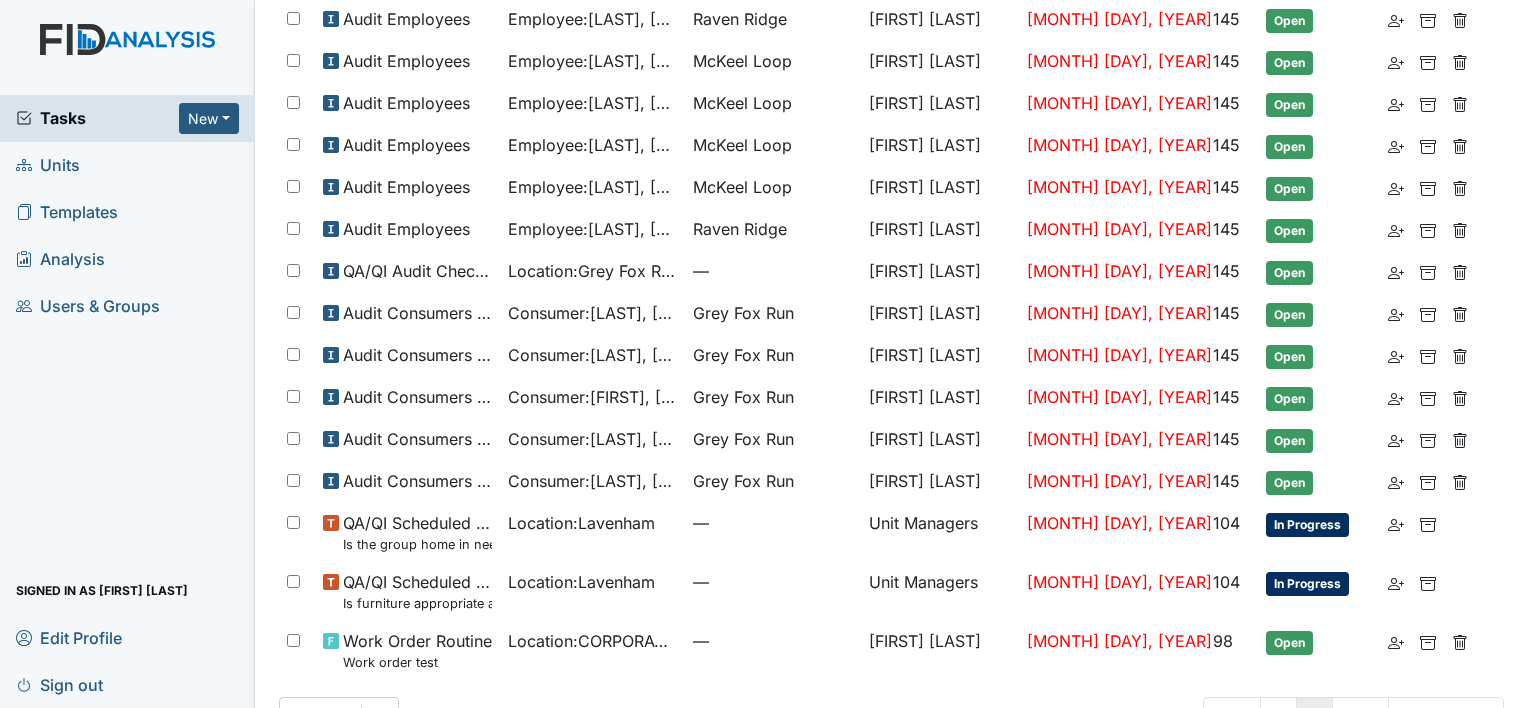 click on ">" at bounding box center [1314, 716] 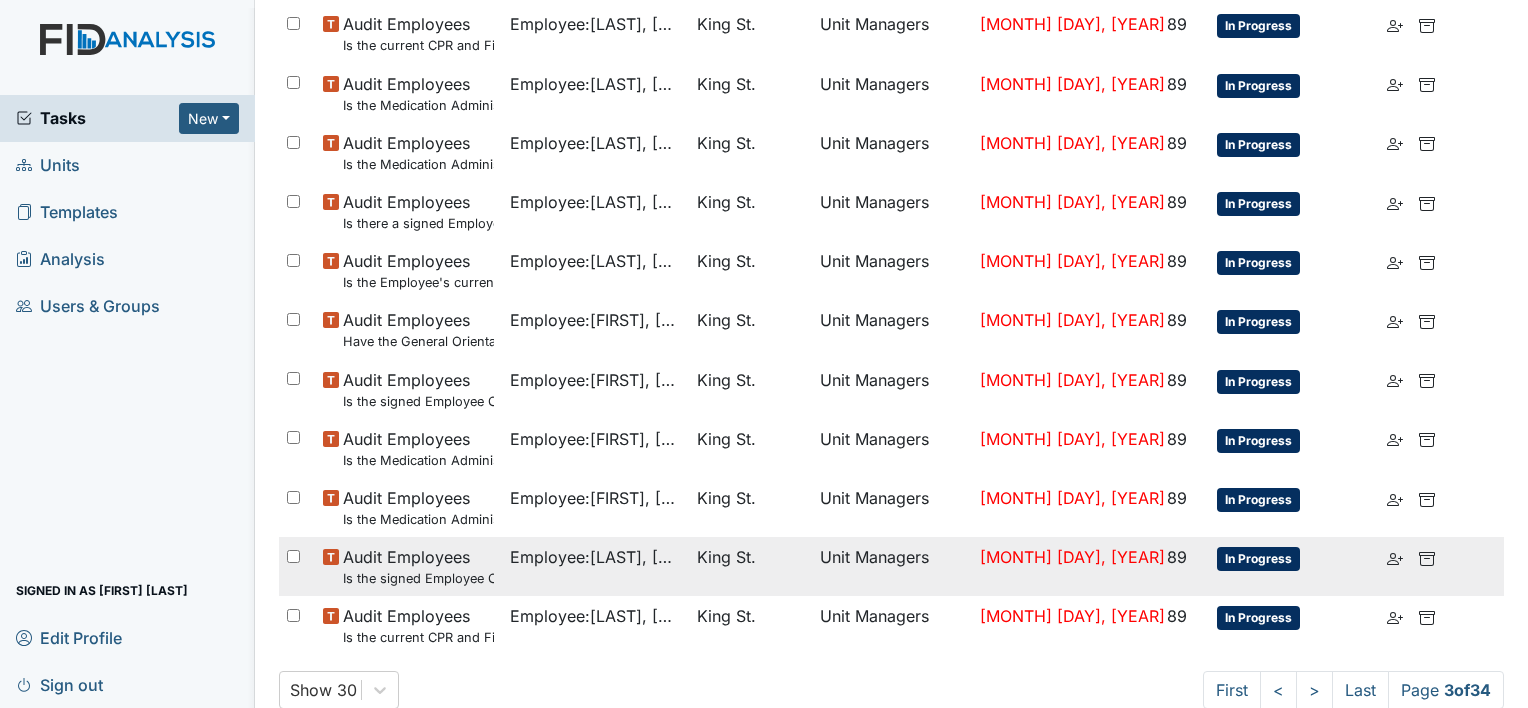 scroll, scrollTop: 1302, scrollLeft: 0, axis: vertical 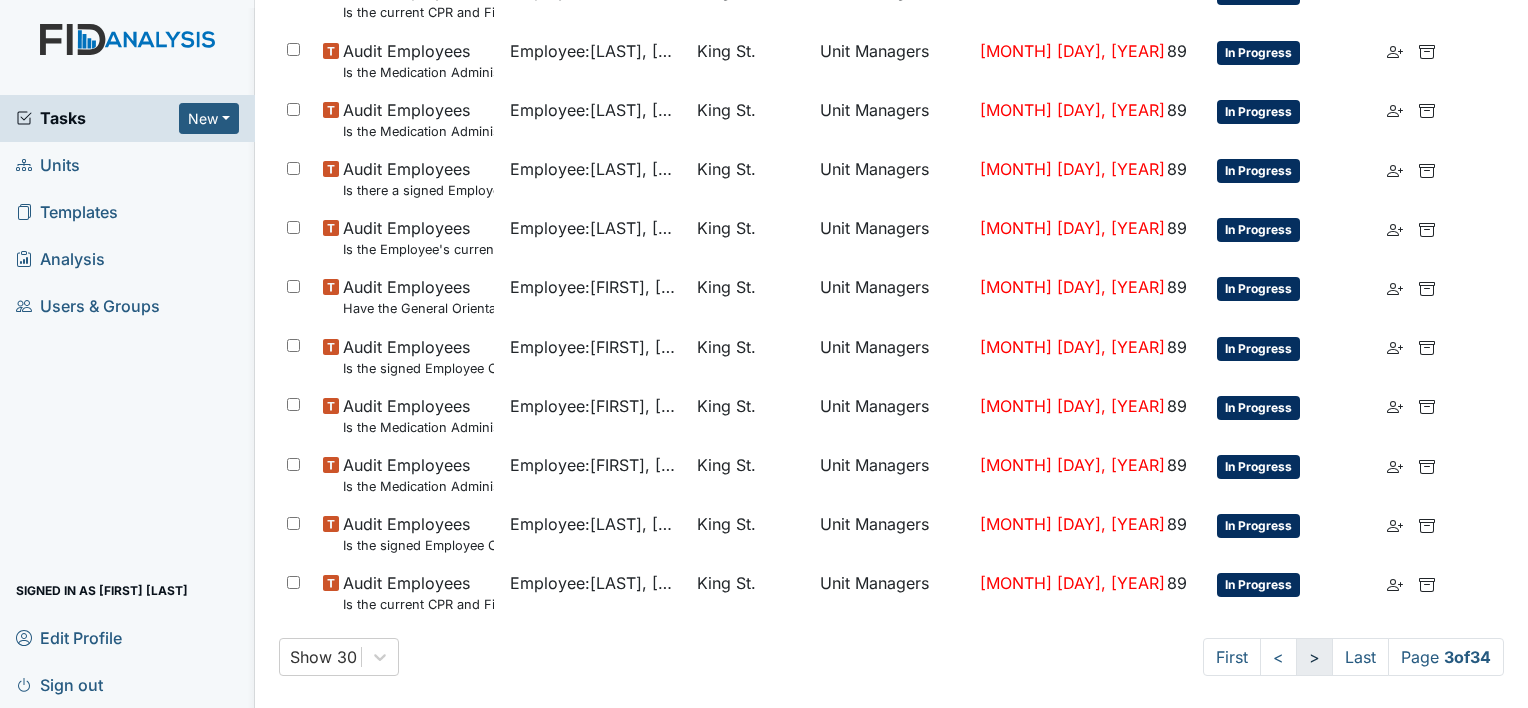 click on ">" at bounding box center [1314, 657] 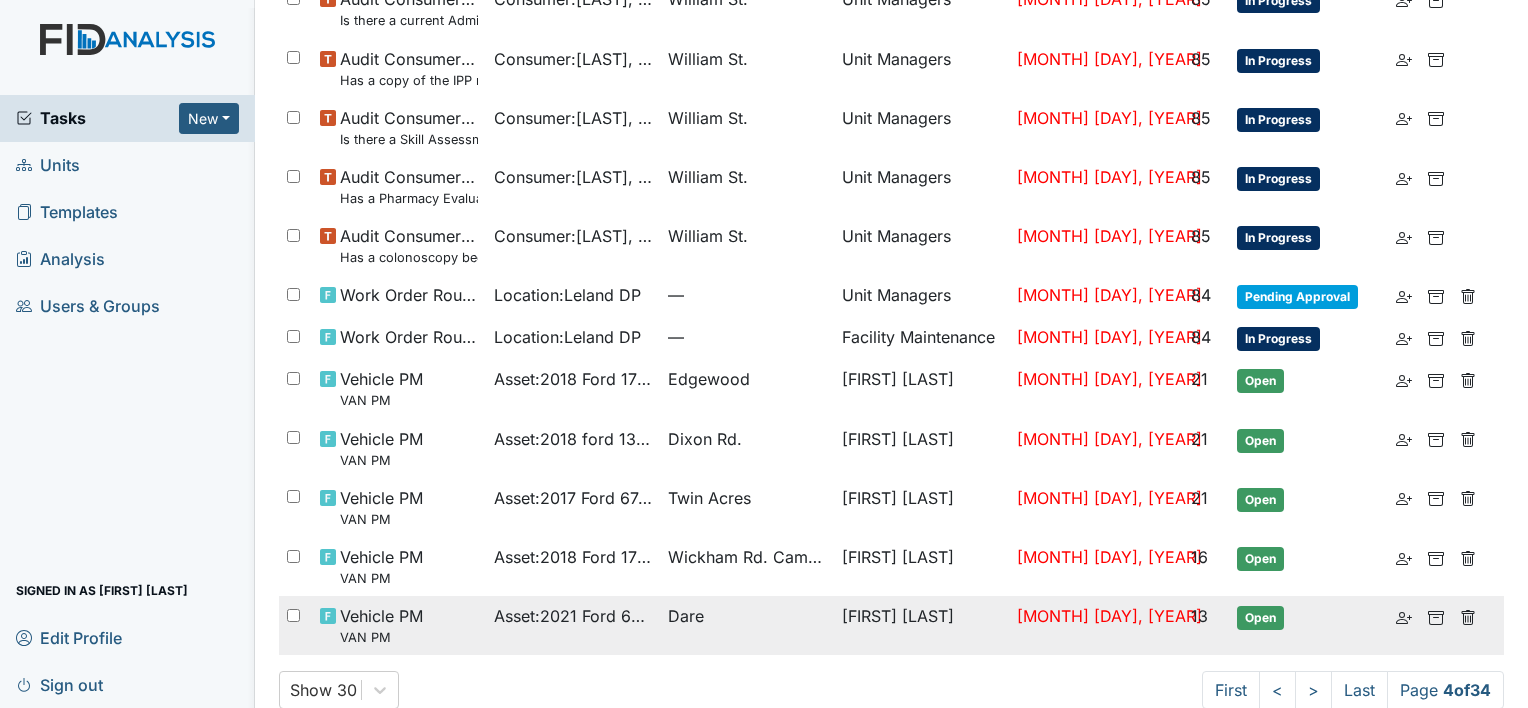 scroll, scrollTop: 1284, scrollLeft: 0, axis: vertical 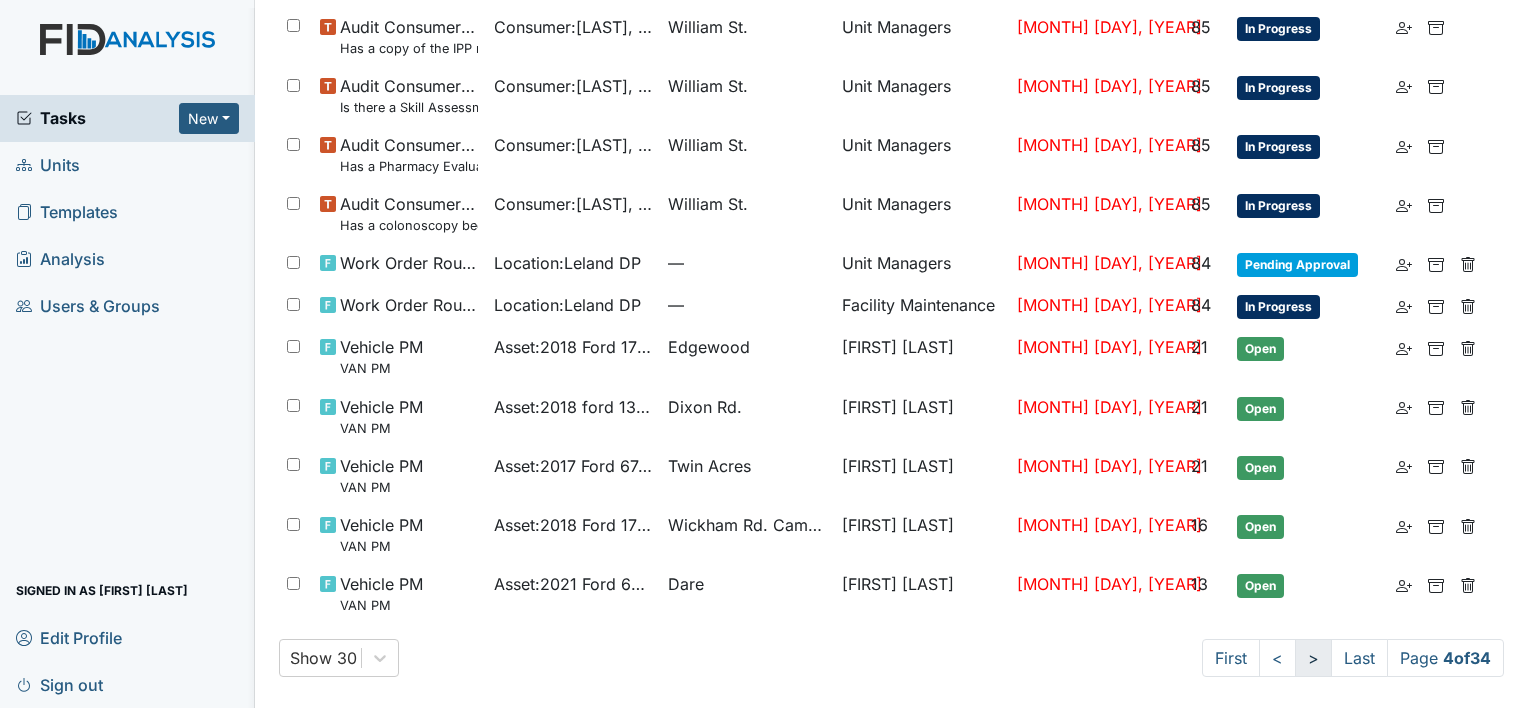 click on ">" at bounding box center [1313, 658] 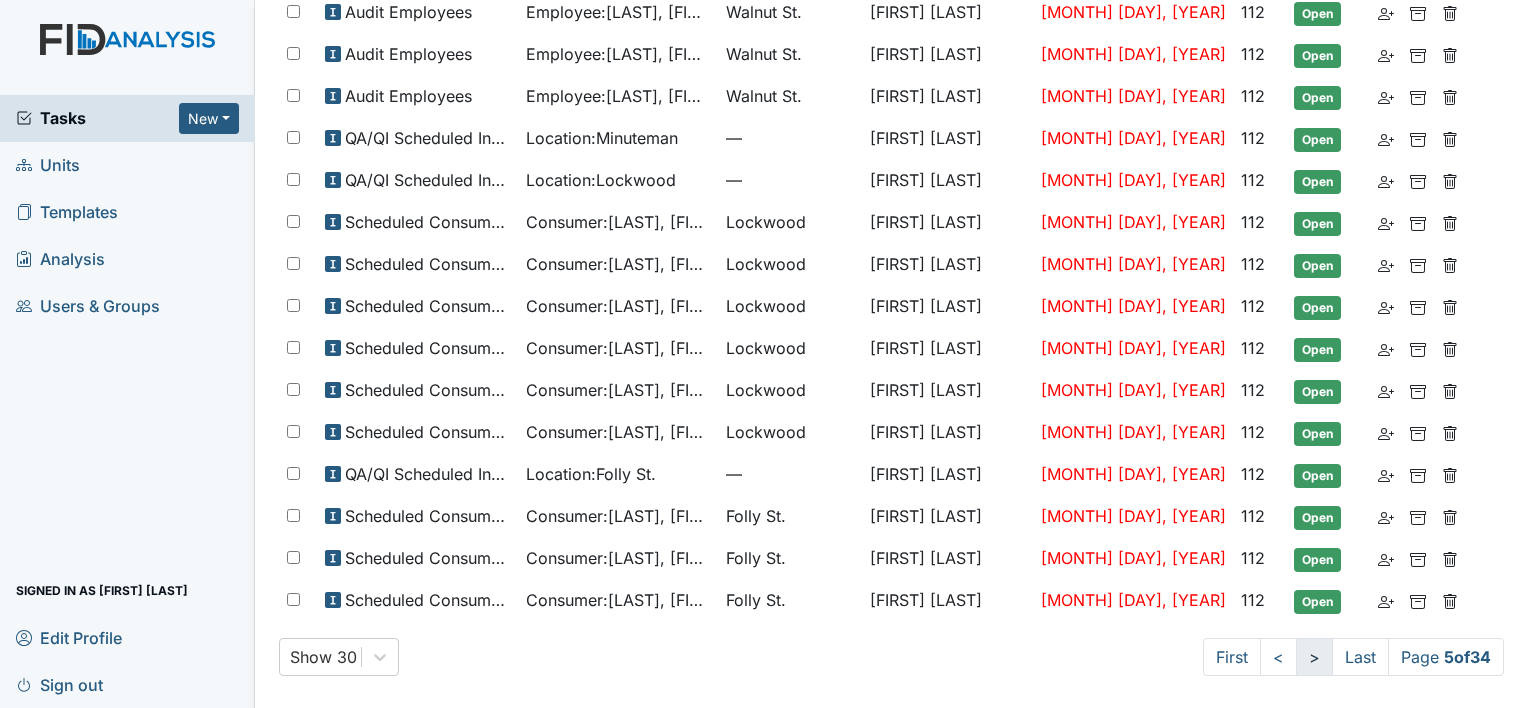 scroll, scrollTop: 816, scrollLeft: 0, axis: vertical 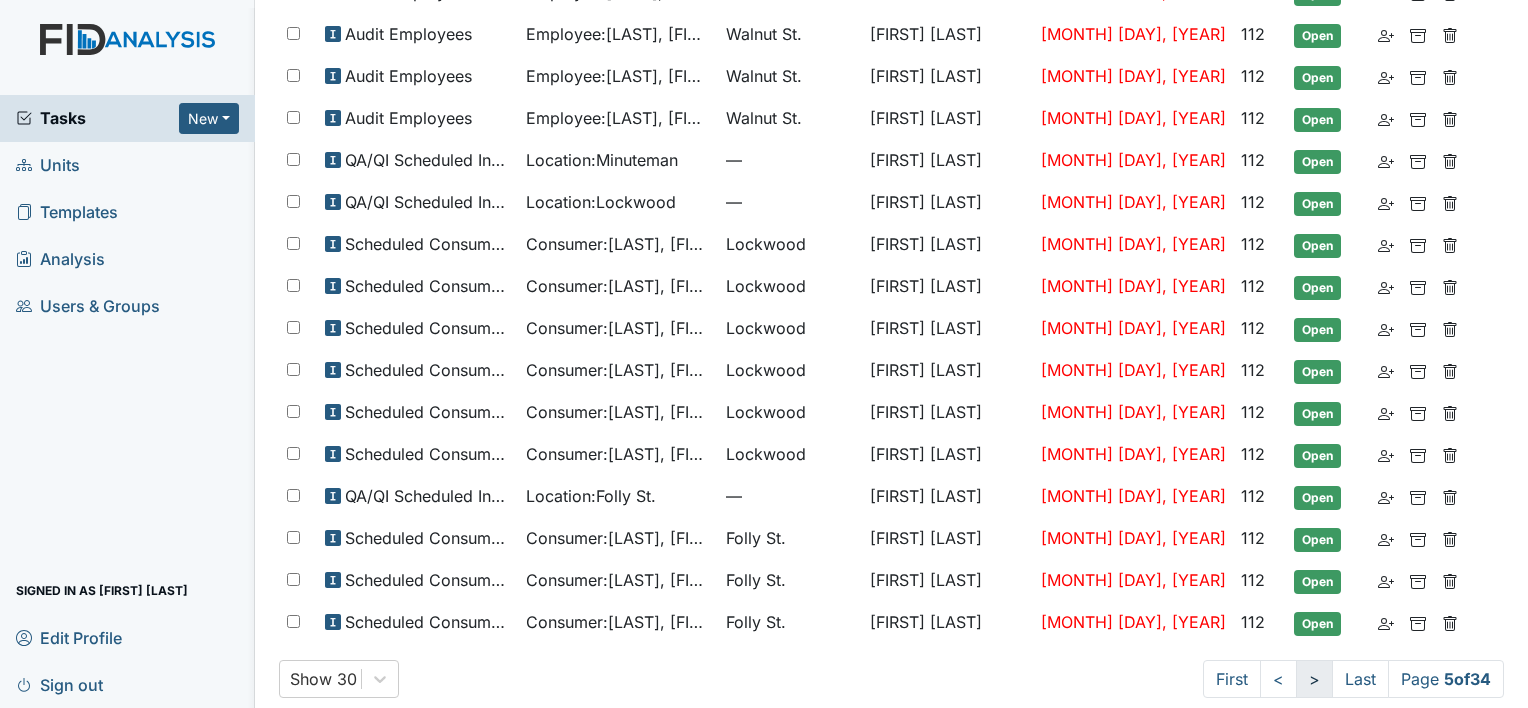 click on ">" at bounding box center [1314, 679] 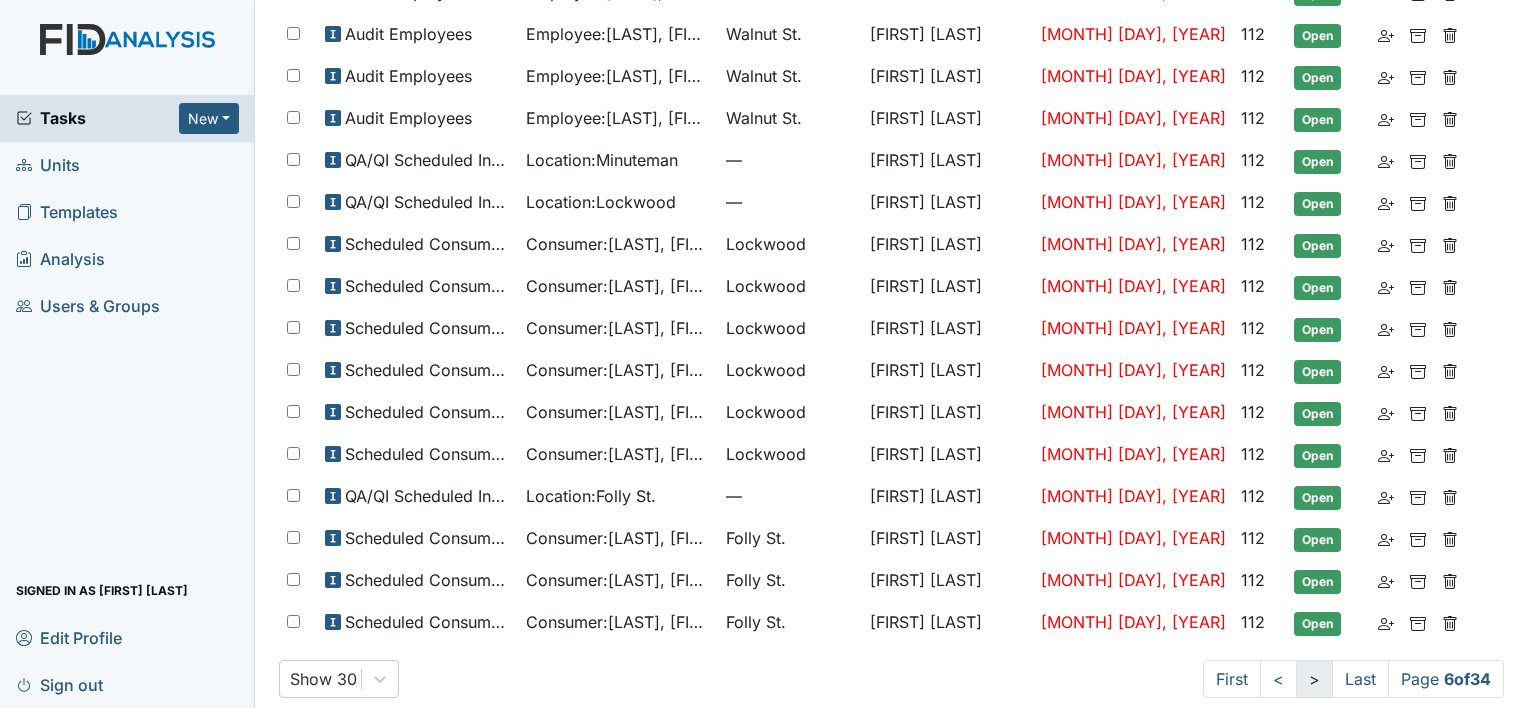scroll, scrollTop: 1248, scrollLeft: 0, axis: vertical 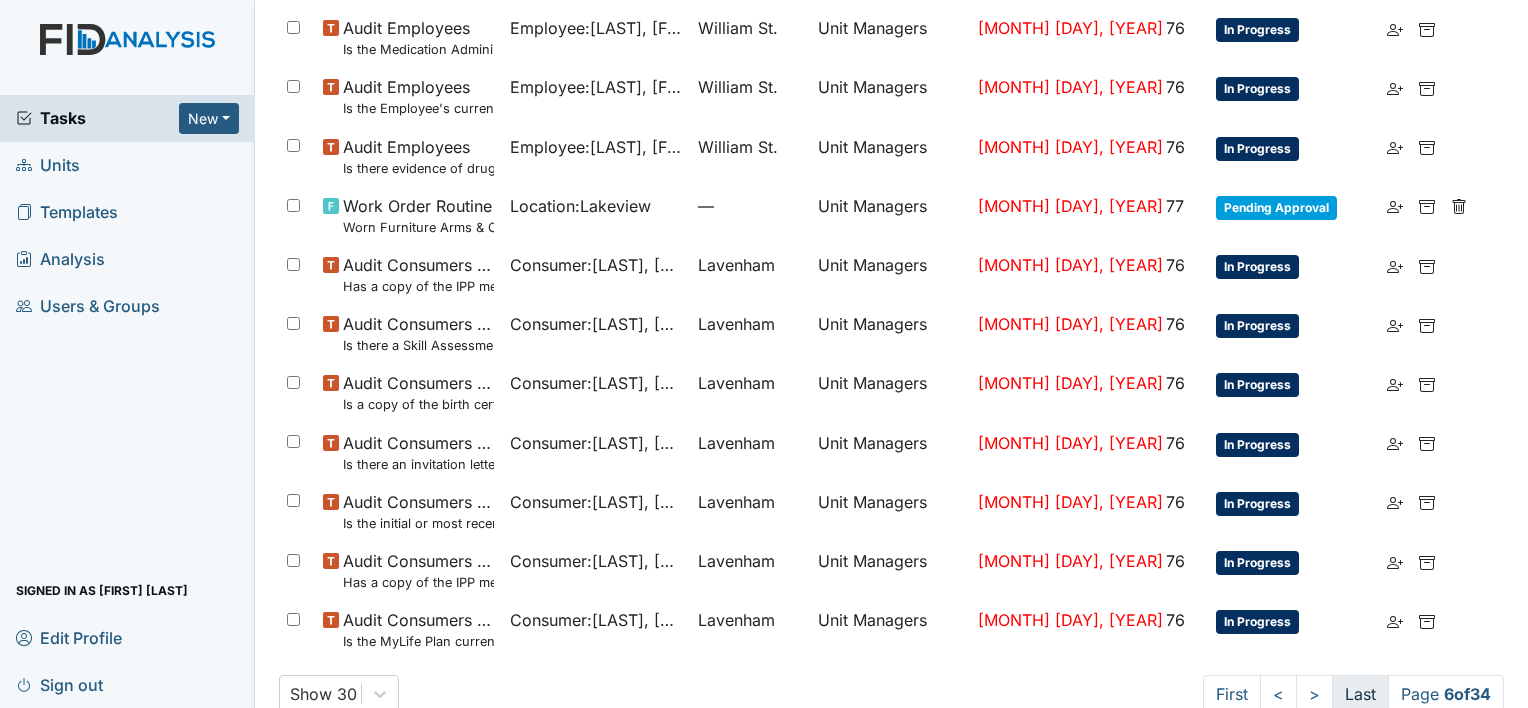 click on "Last" at bounding box center (1360, 694) 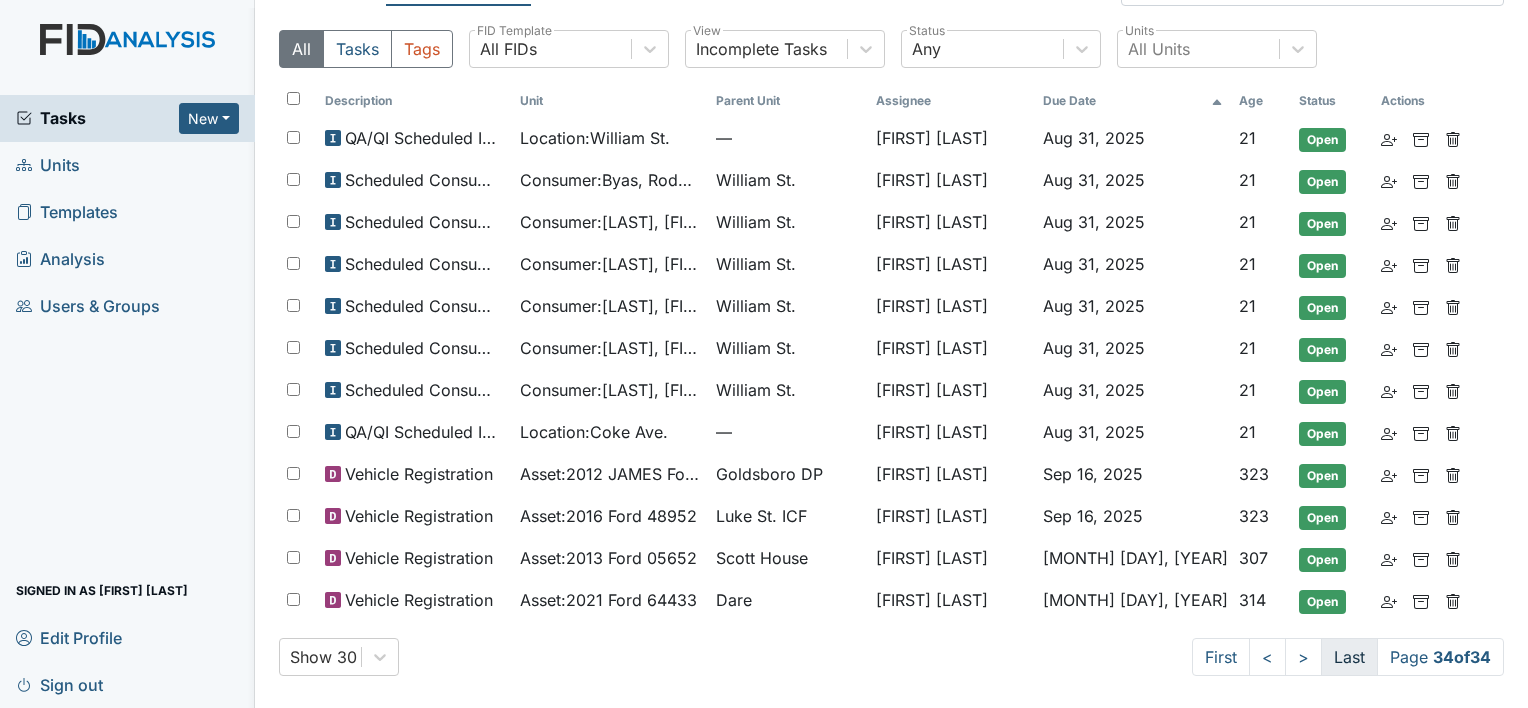 scroll, scrollTop: 38, scrollLeft: 0, axis: vertical 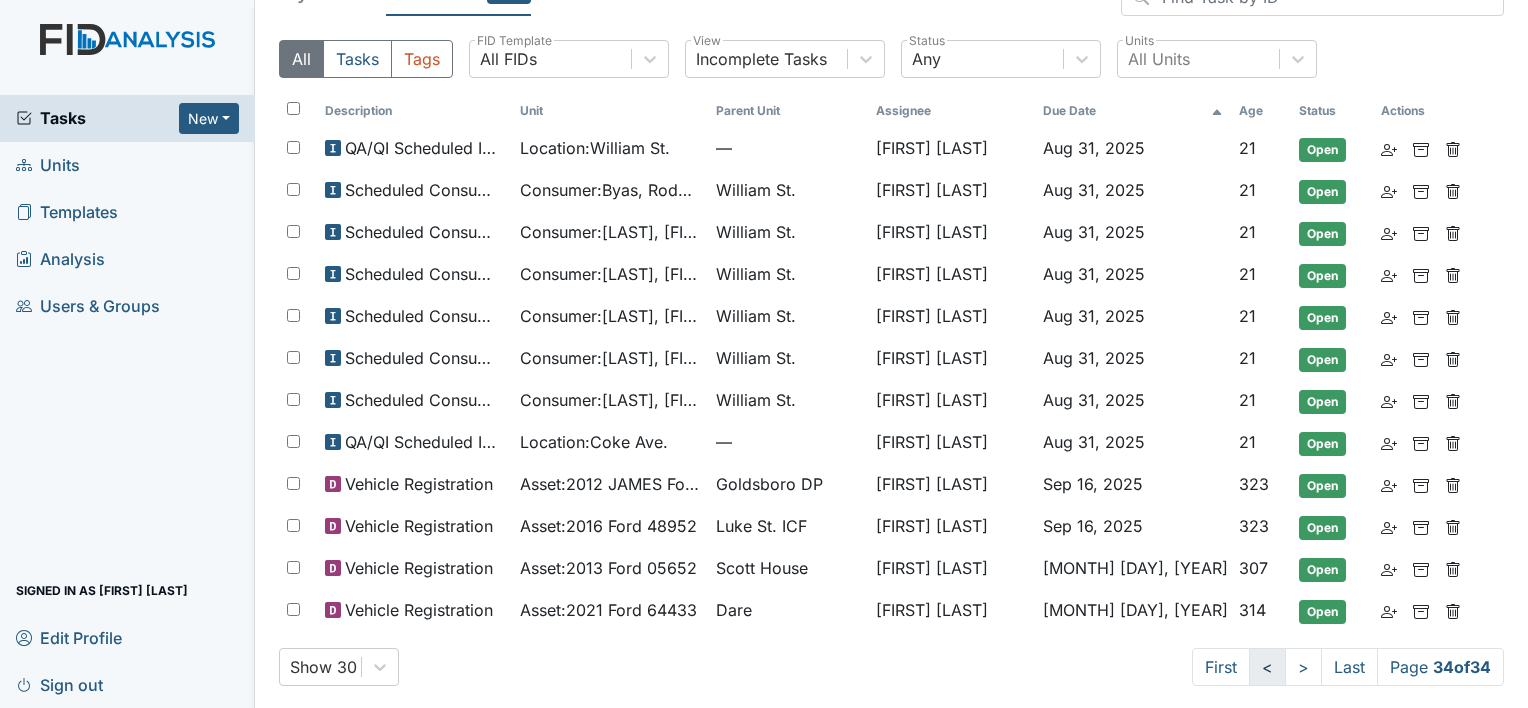 click on "<" at bounding box center (1267, 667) 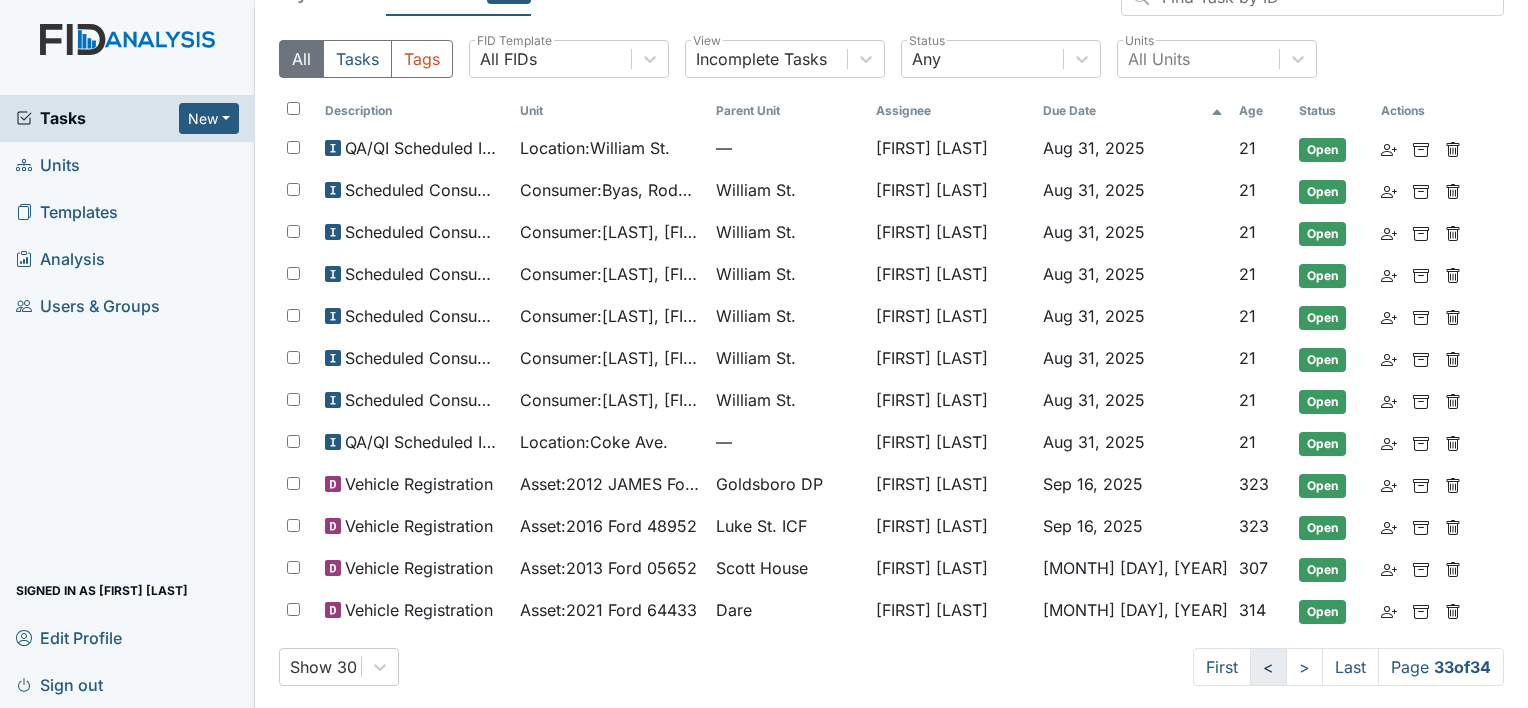click on "<" at bounding box center [1268, 667] 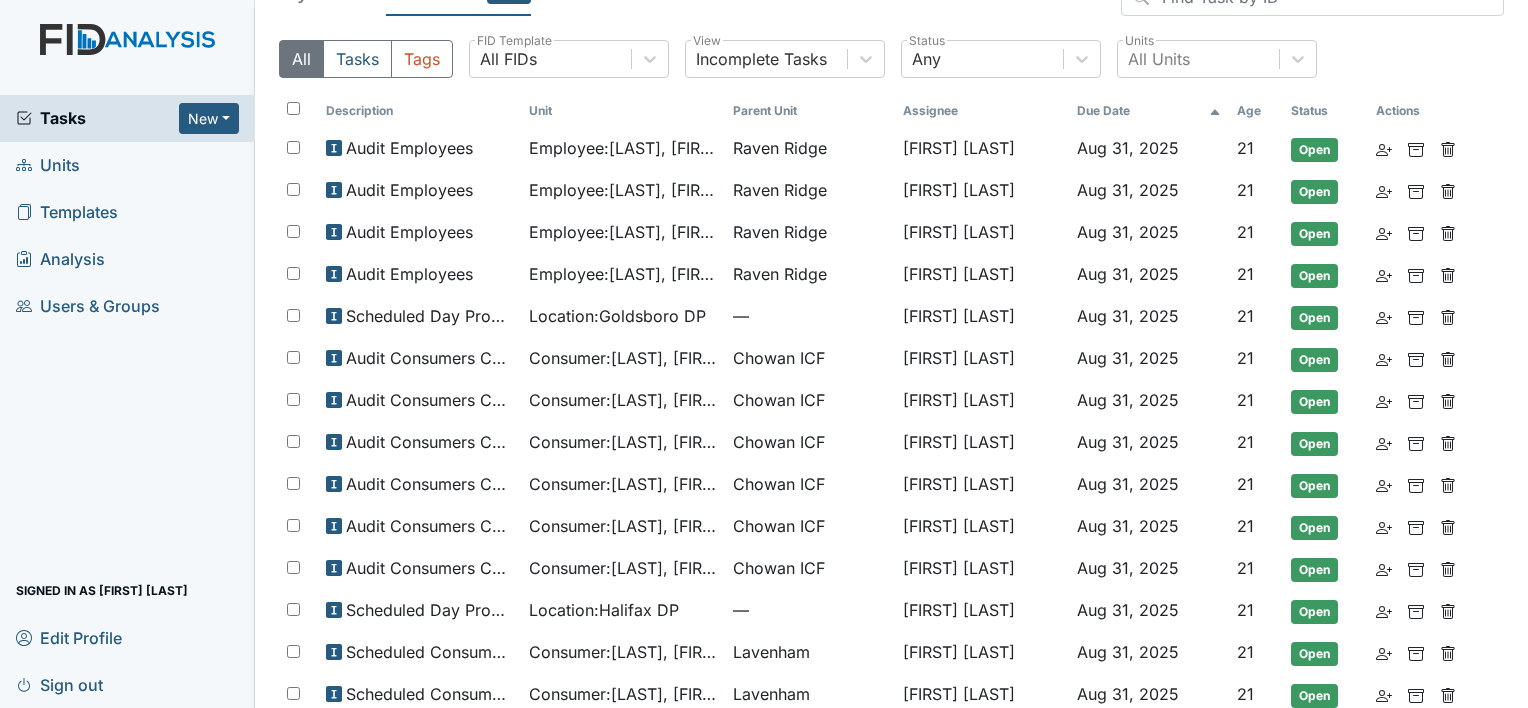 scroll, scrollTop: 780, scrollLeft: 0, axis: vertical 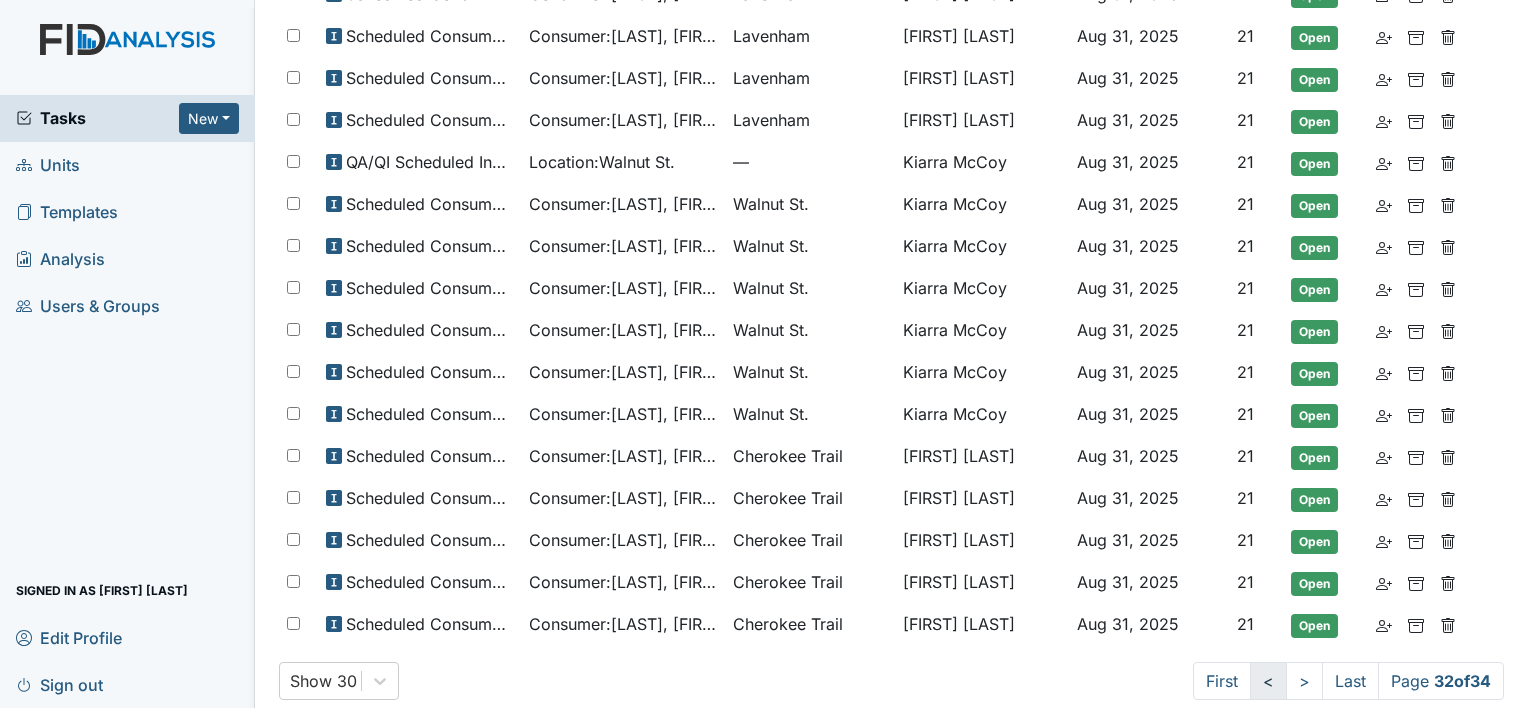 click on "<" at bounding box center (1268, 681) 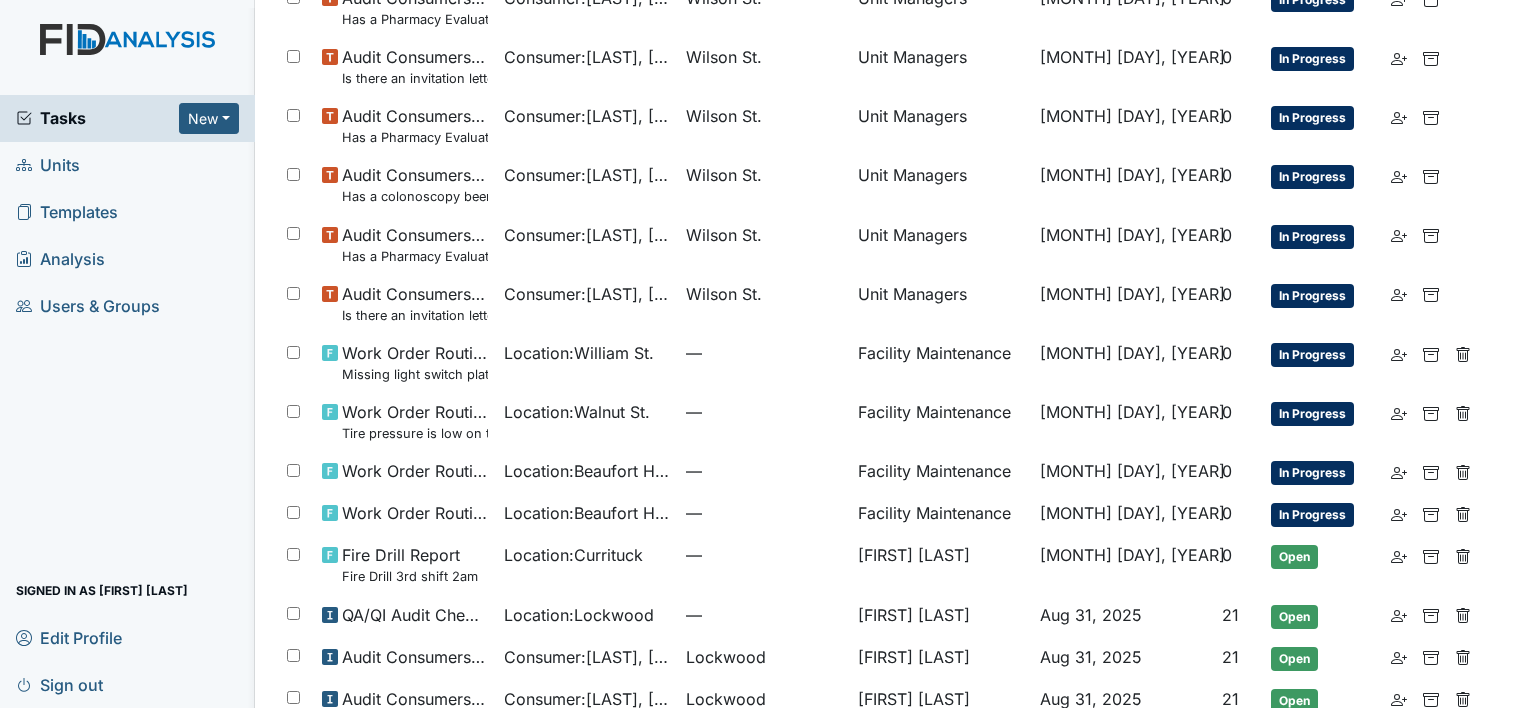 scroll, scrollTop: 1122, scrollLeft: 0, axis: vertical 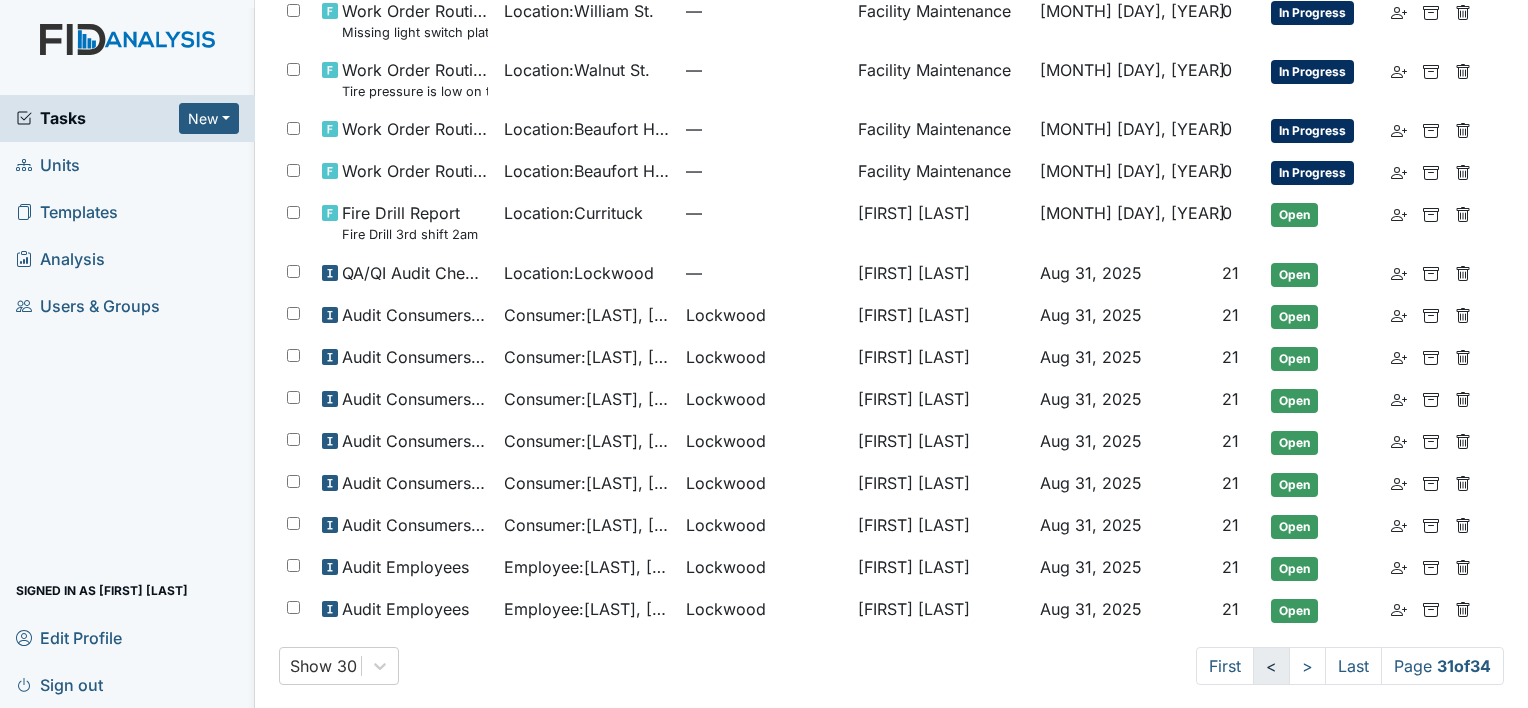 click on "<" at bounding box center [1271, 666] 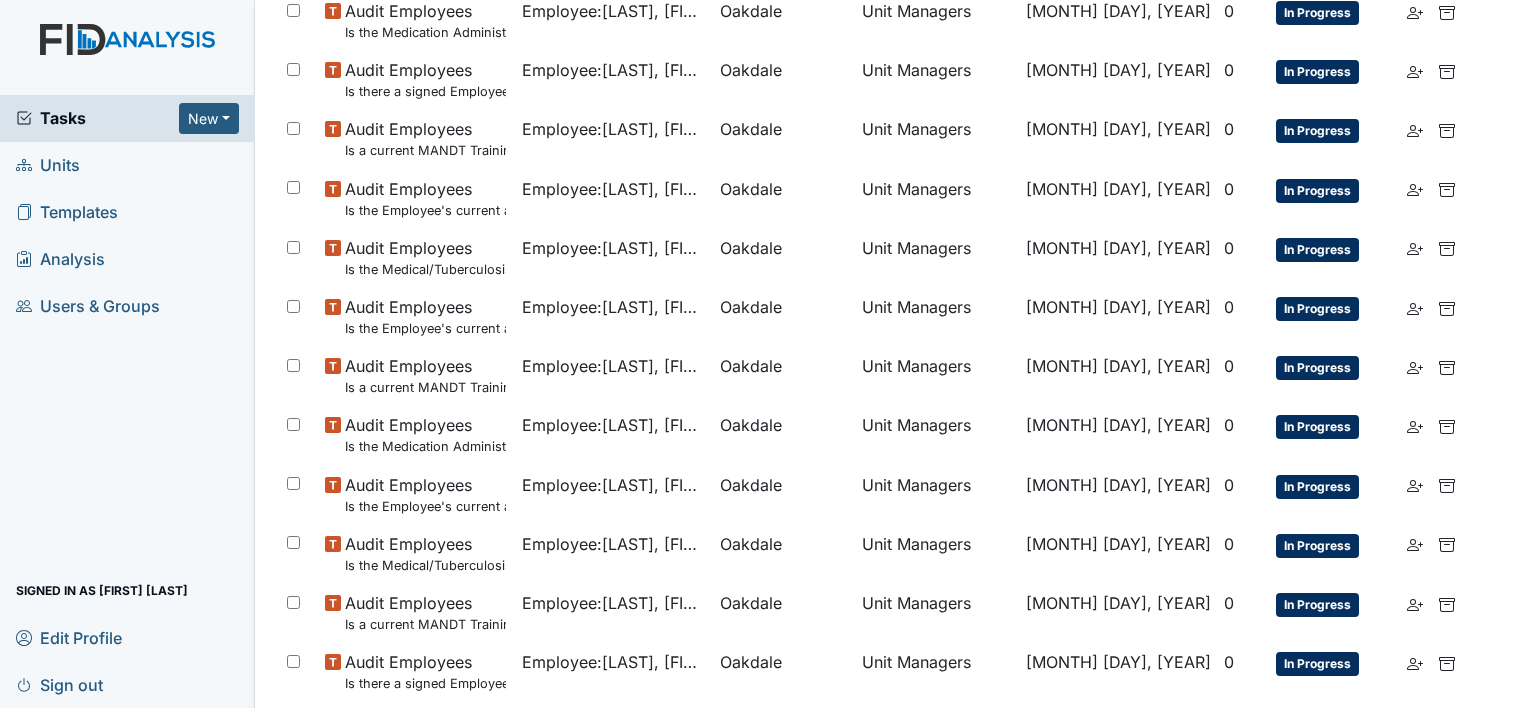 scroll, scrollTop: 1248, scrollLeft: 0, axis: vertical 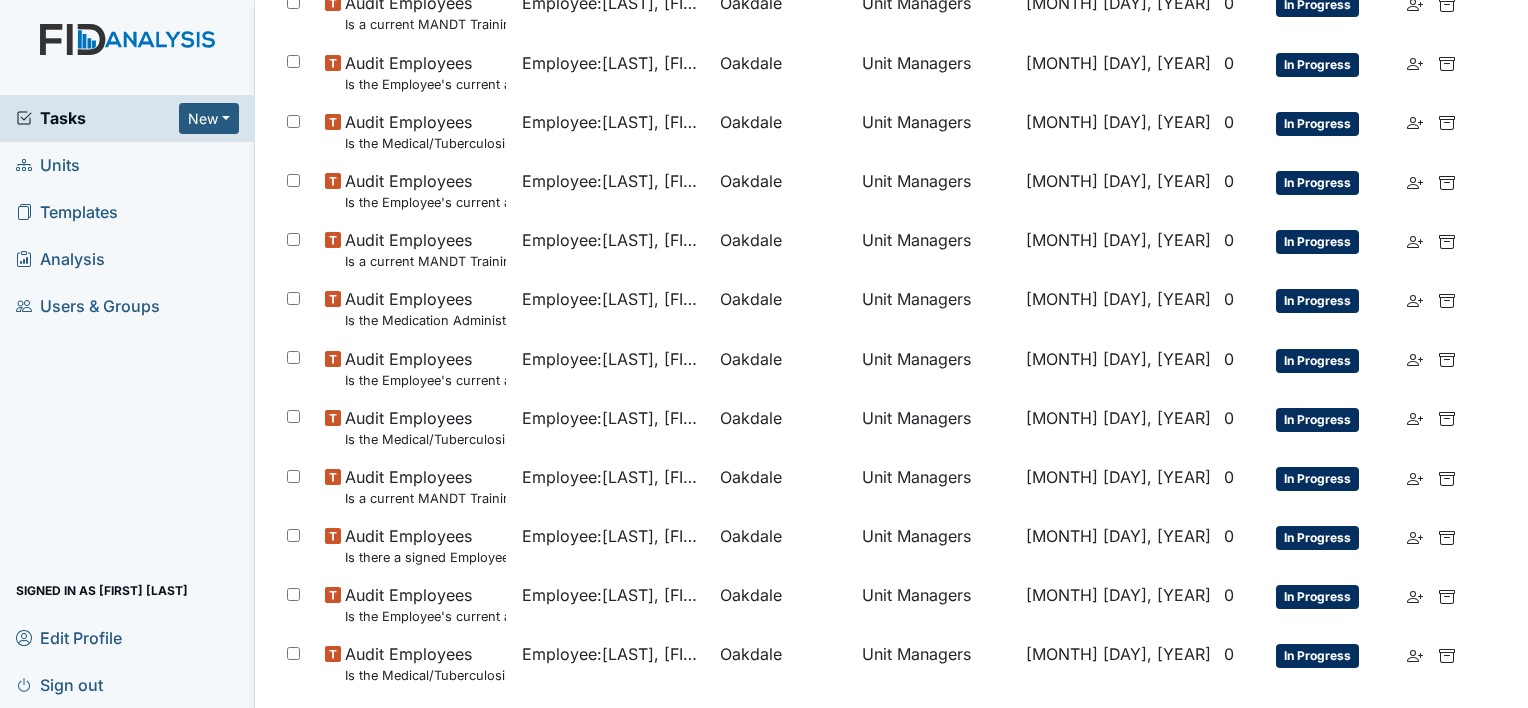 click on "0" at bounding box center [1242, 663] 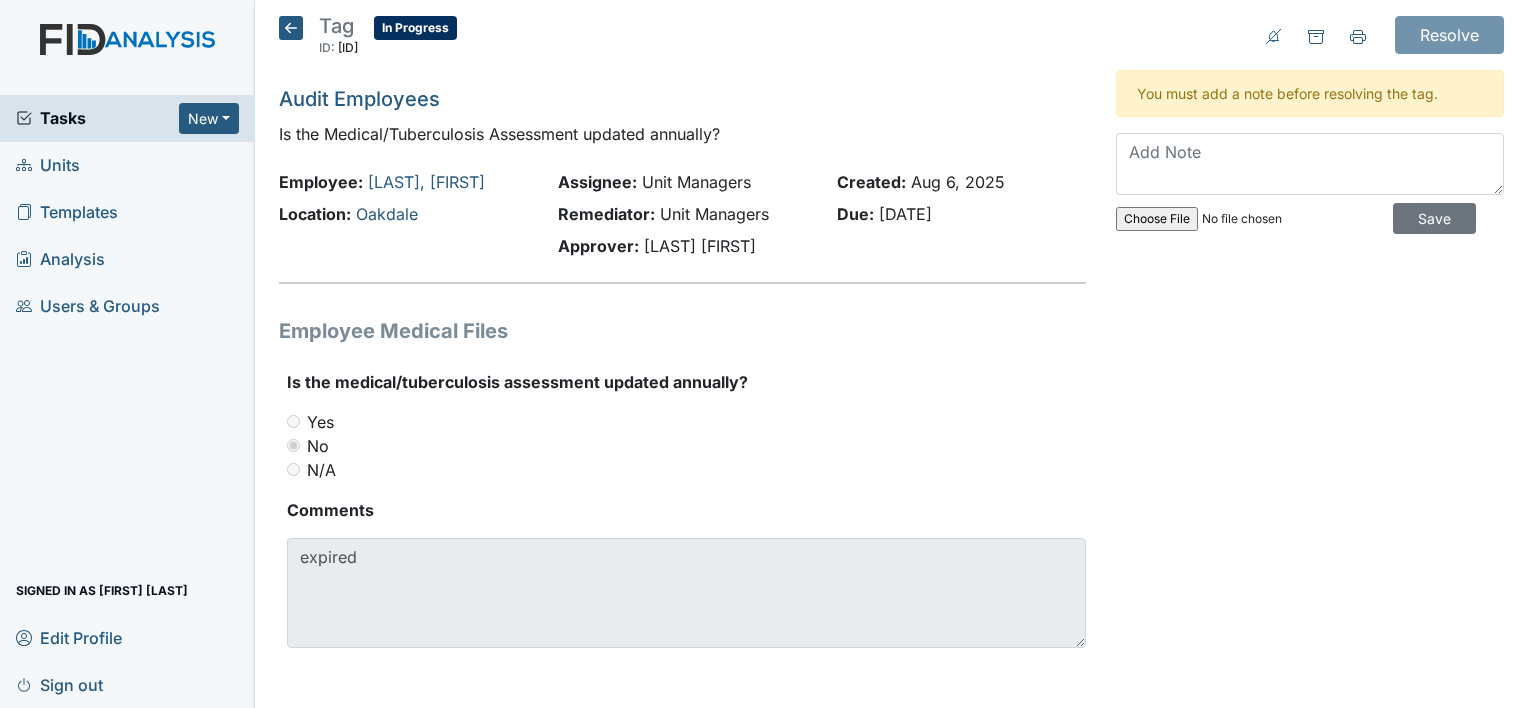 scroll, scrollTop: 0, scrollLeft: 0, axis: both 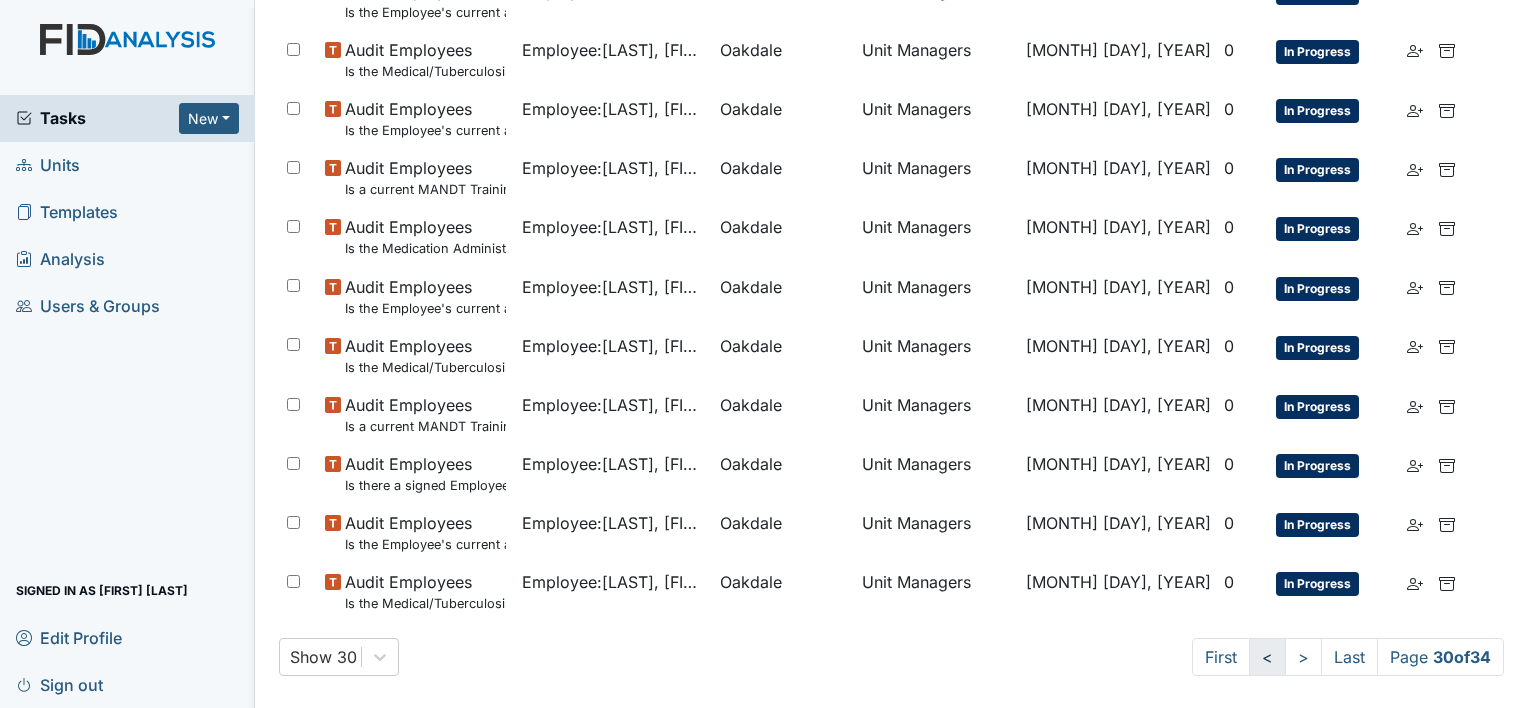 click on "<" at bounding box center [1267, 657] 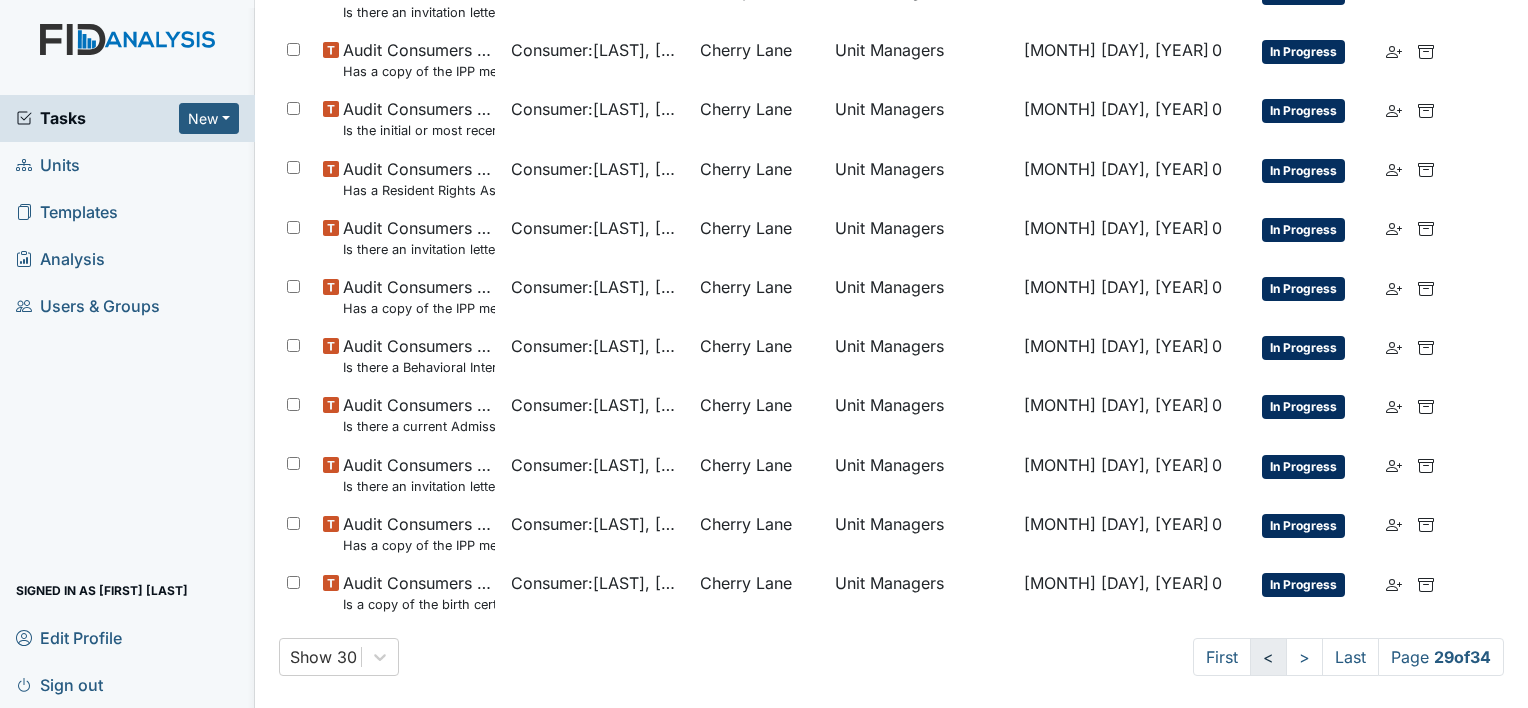 scroll, scrollTop: 1176, scrollLeft: 0, axis: vertical 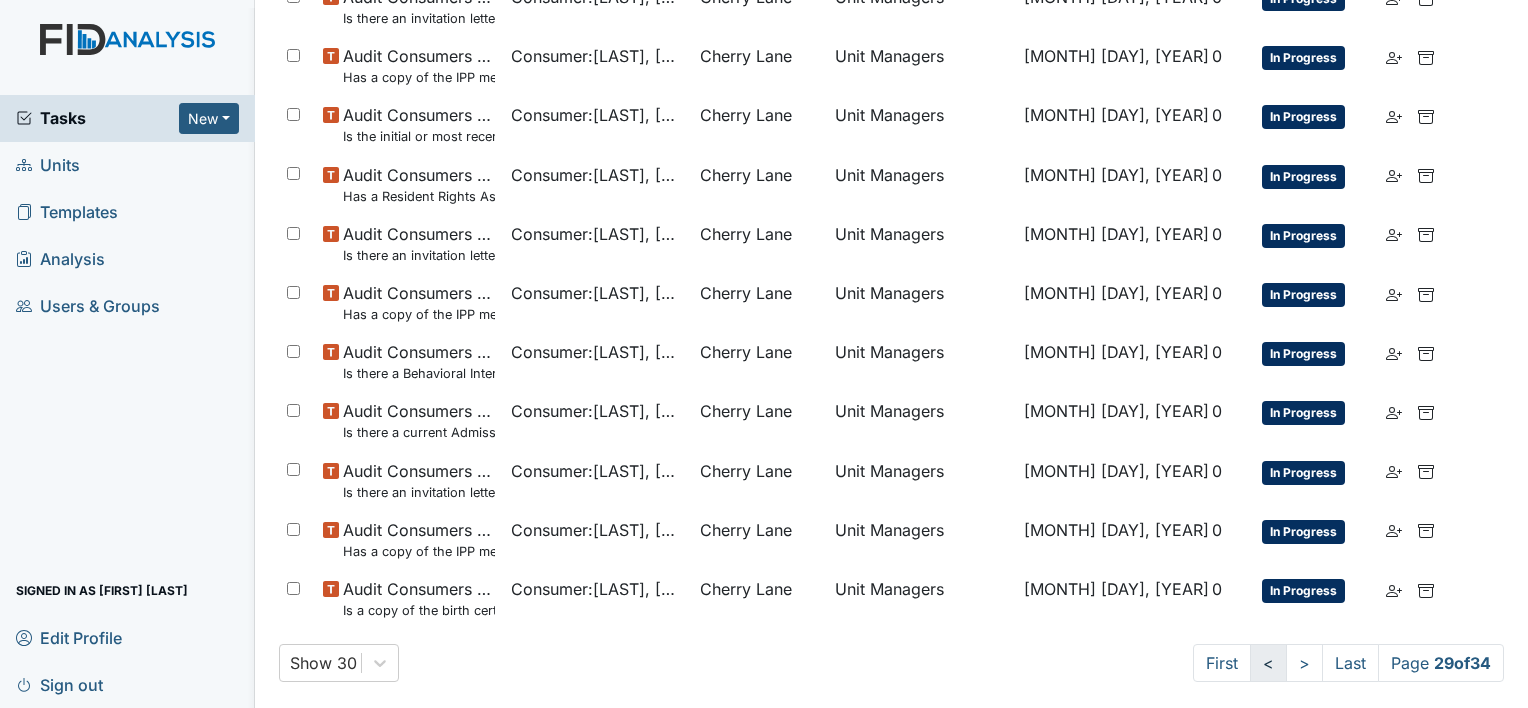 click on "<" at bounding box center [1268, 663] 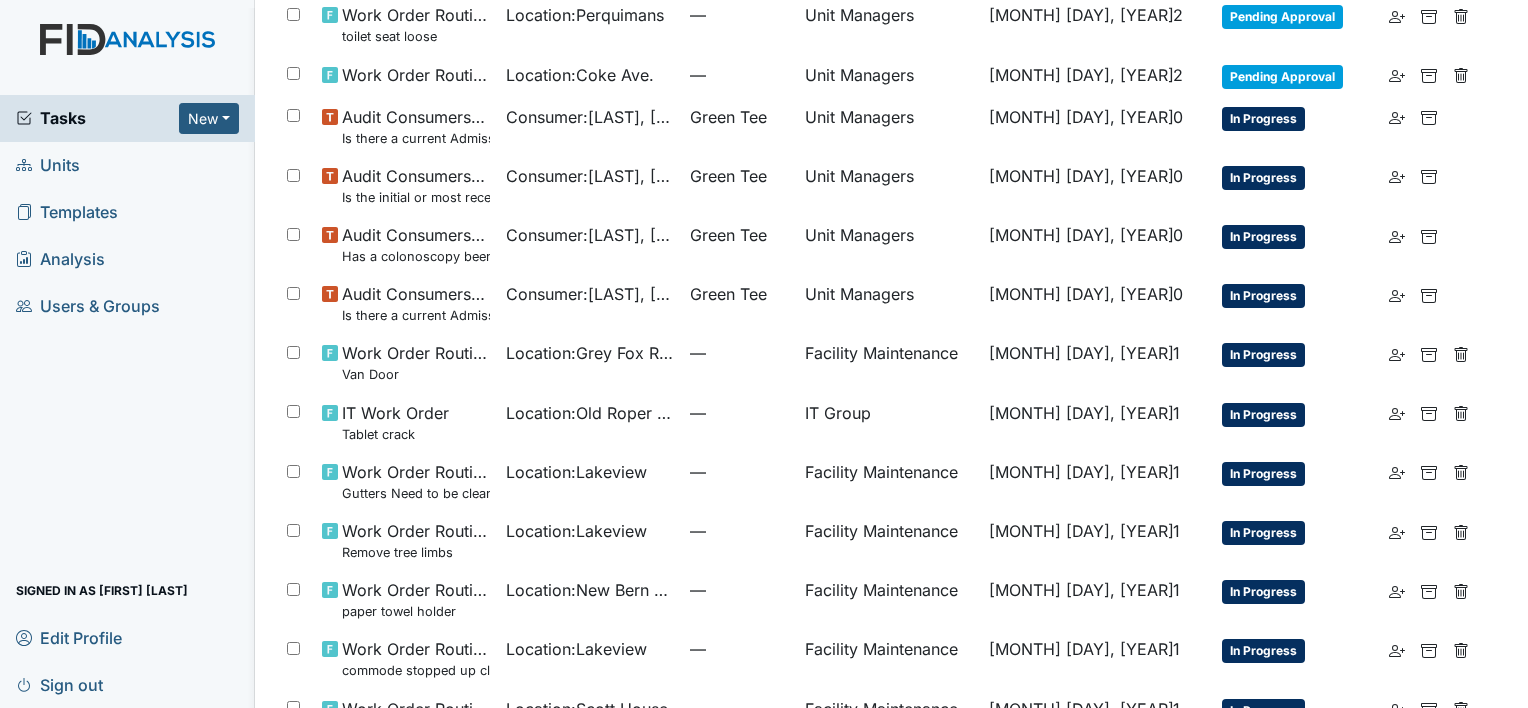 scroll, scrollTop: 1230, scrollLeft: 0, axis: vertical 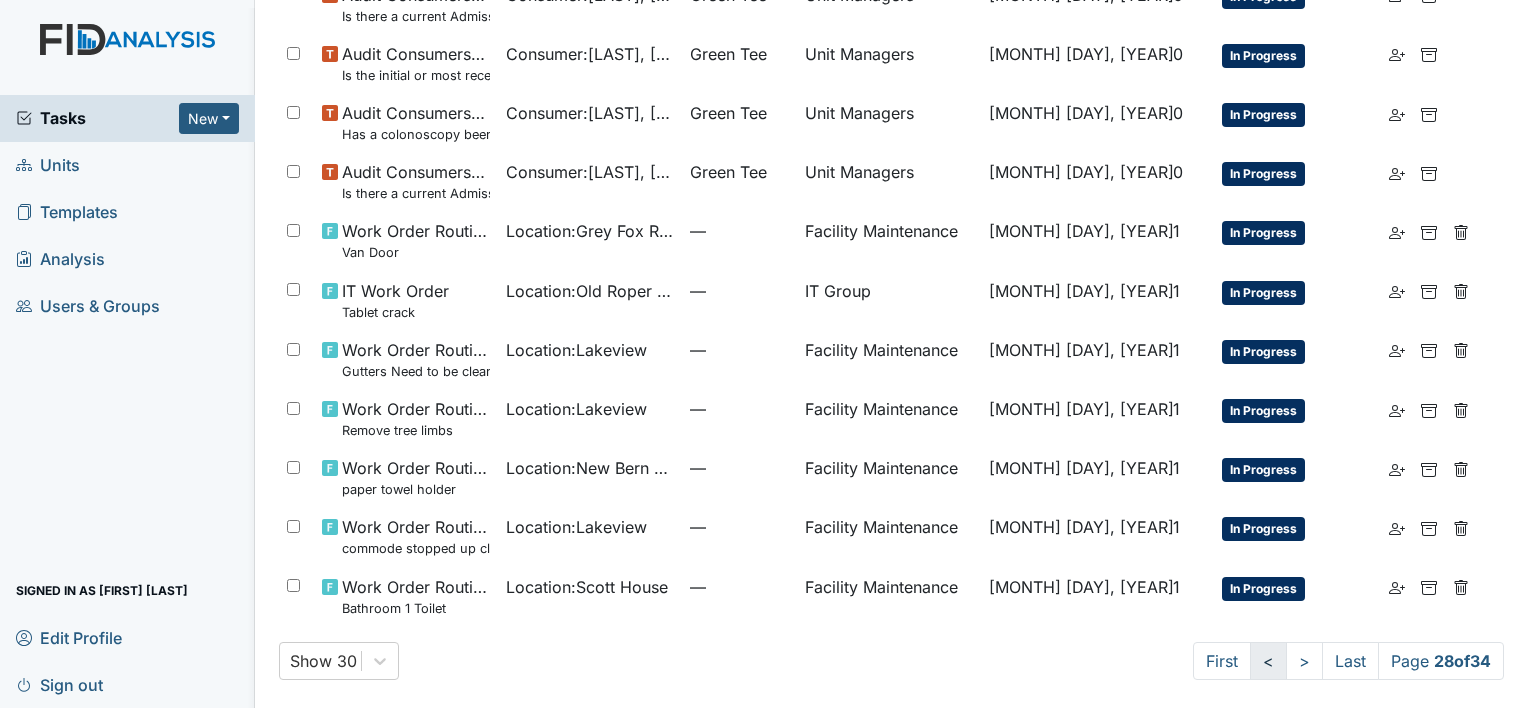 click on "<" at bounding box center [1268, 661] 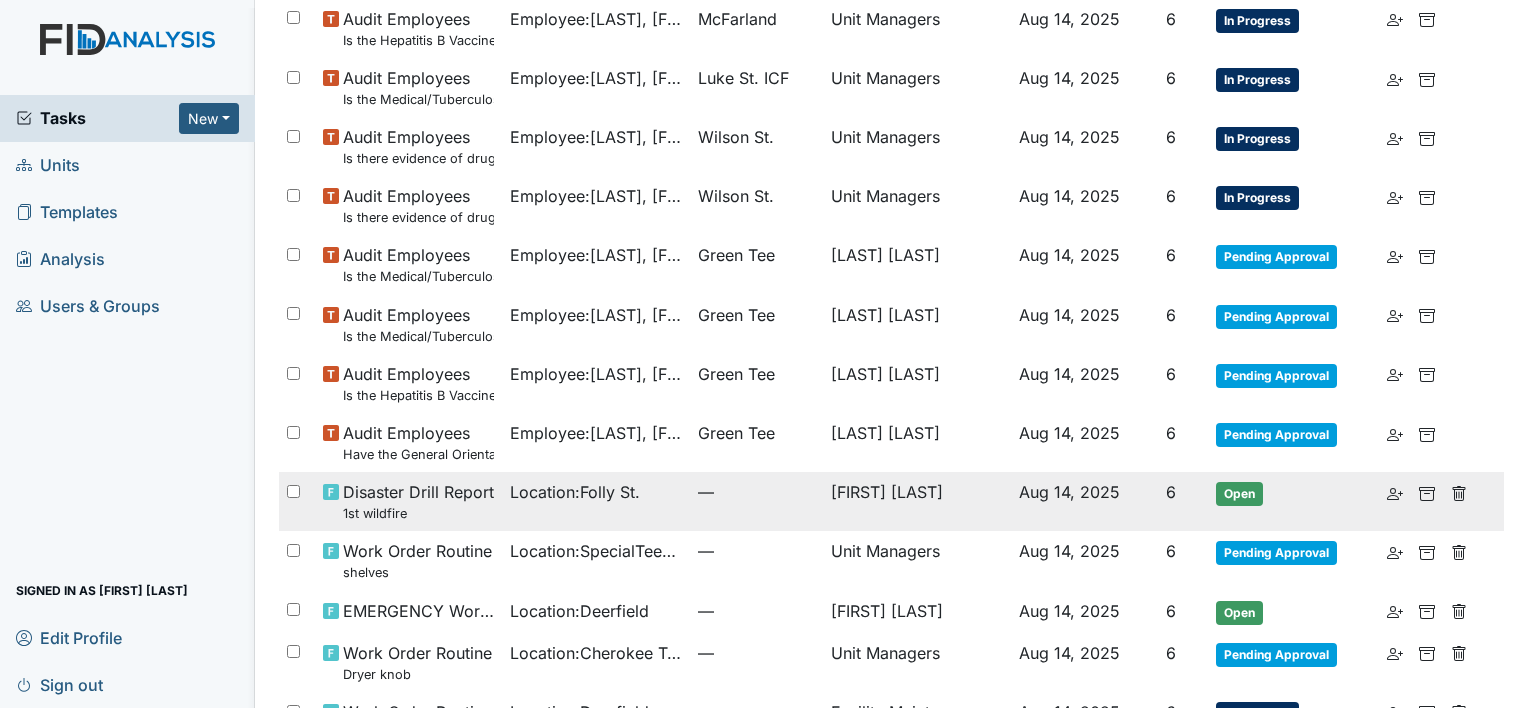 scroll, scrollTop: 1194, scrollLeft: 0, axis: vertical 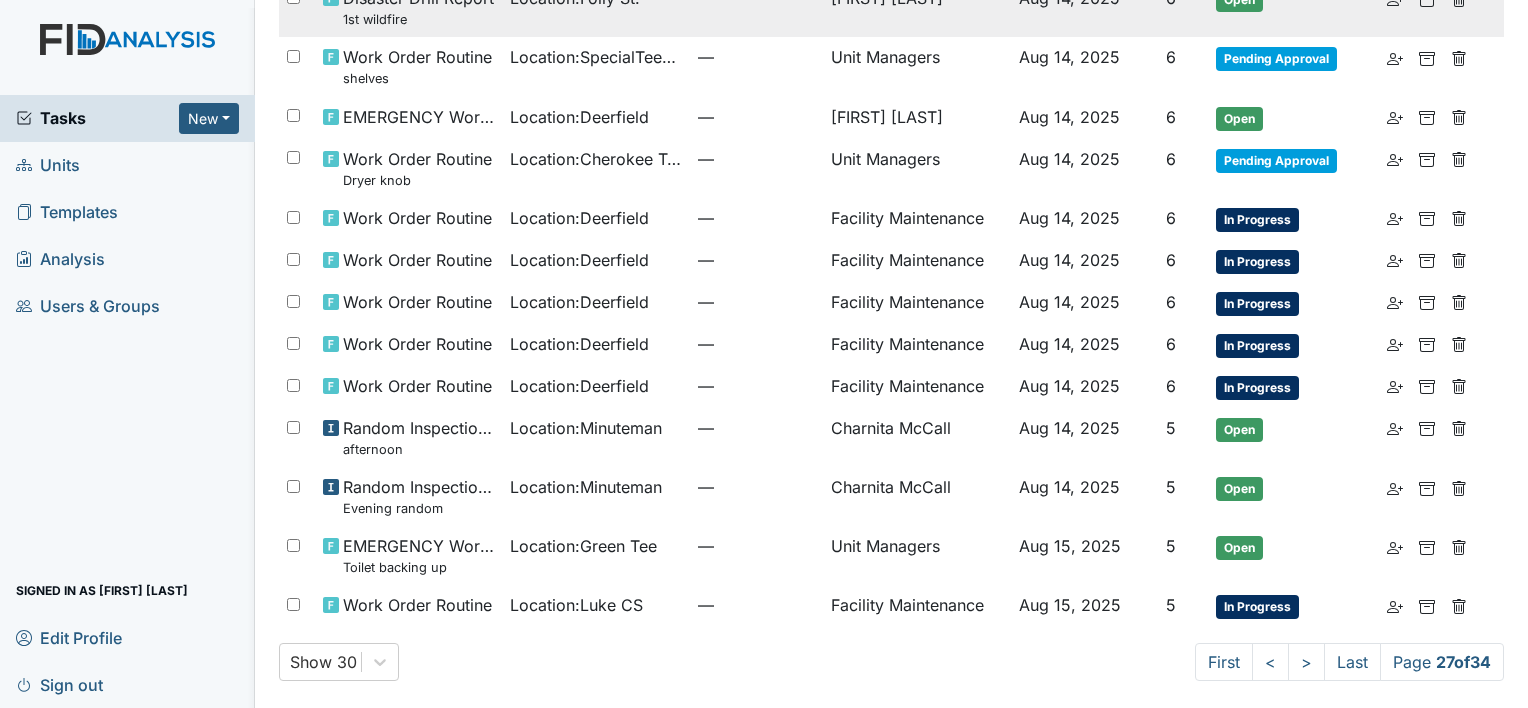 click on "<" at bounding box center (1270, 662) 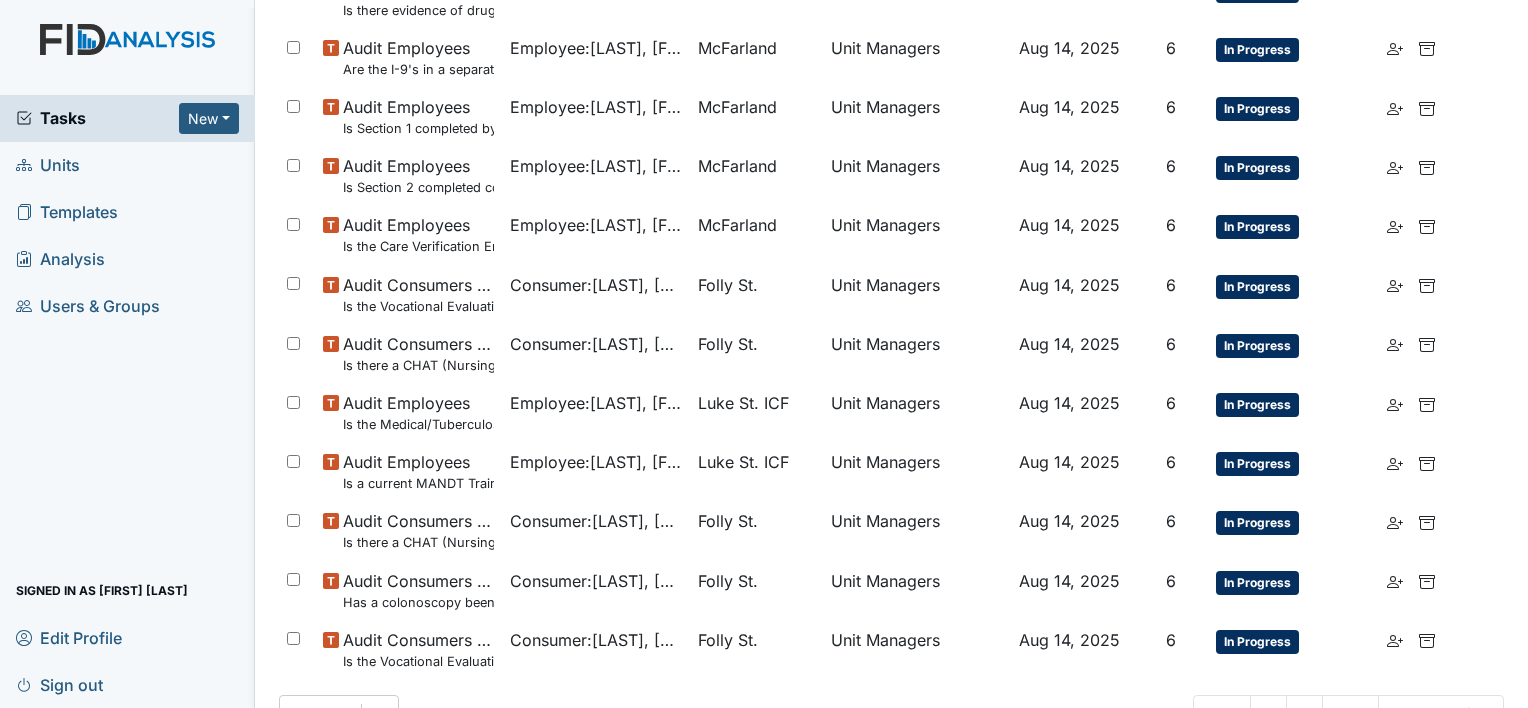 scroll, scrollTop: 1122, scrollLeft: 0, axis: vertical 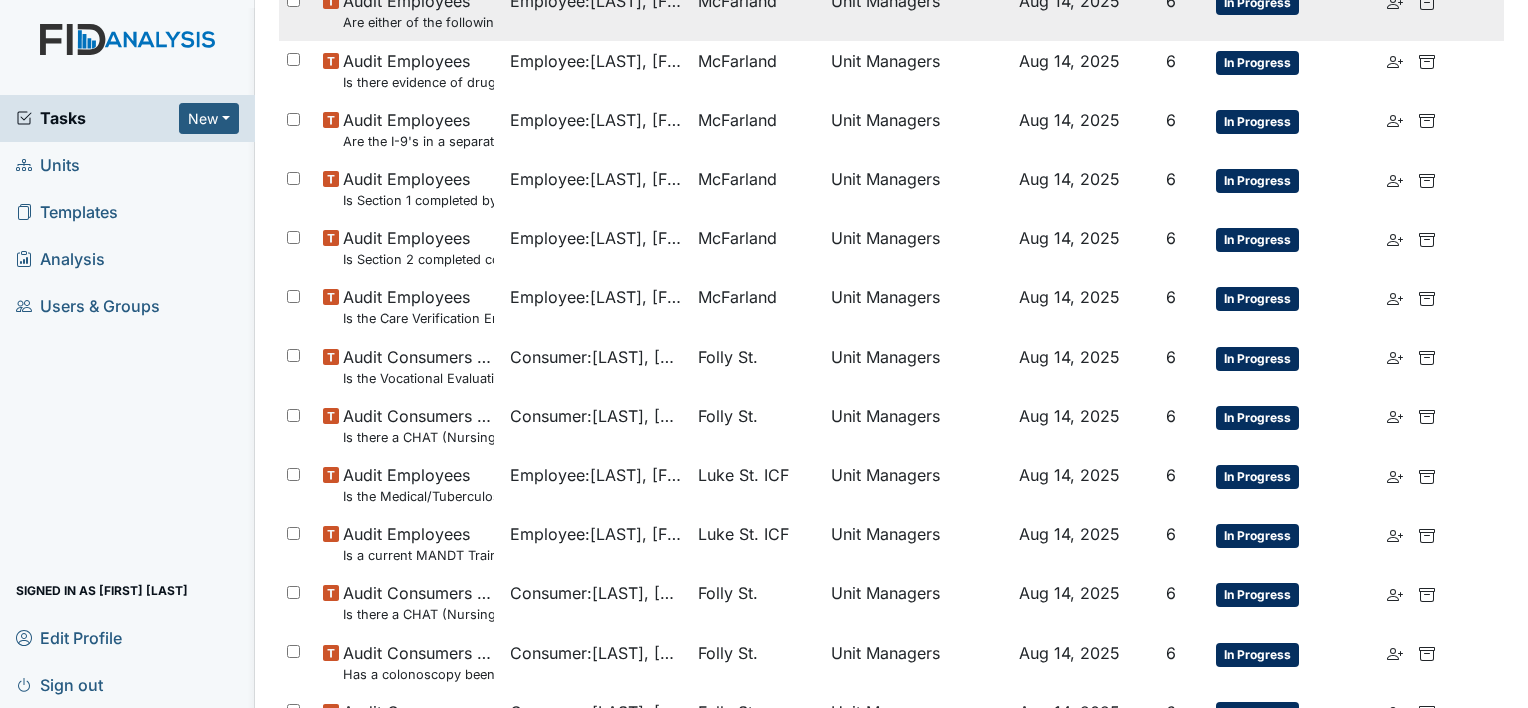 click on "In Progress" at bounding box center (1257, 655) 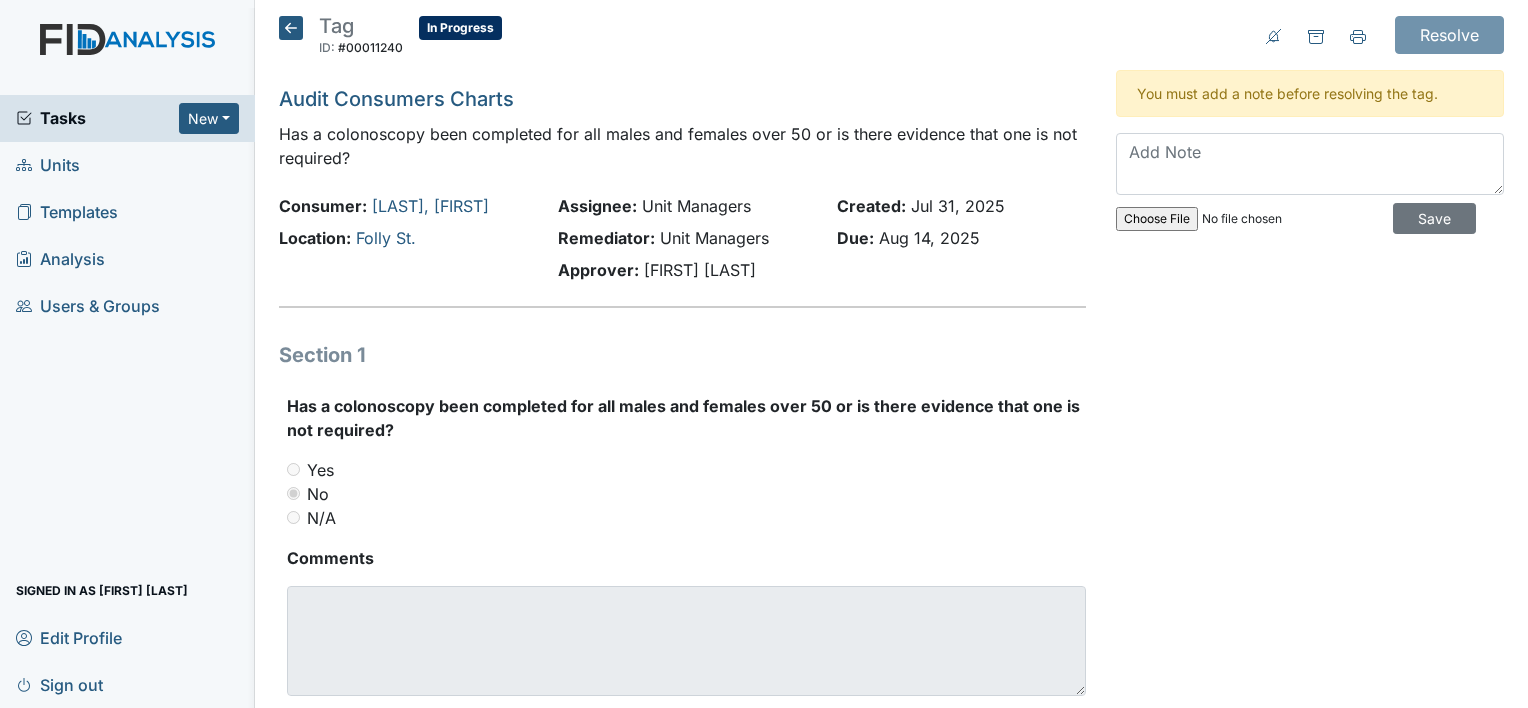scroll, scrollTop: 0, scrollLeft: 0, axis: both 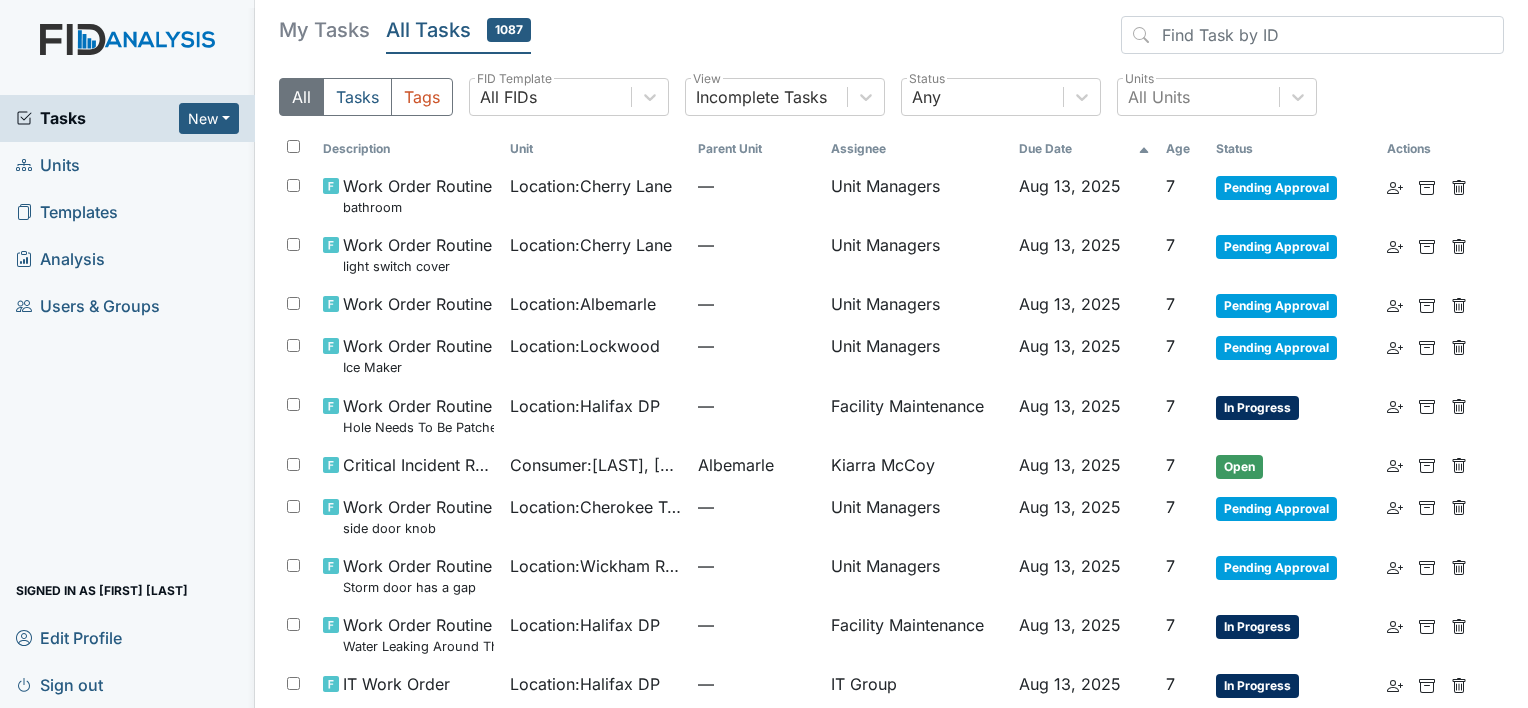 click on "Status" at bounding box center [1293, 149] 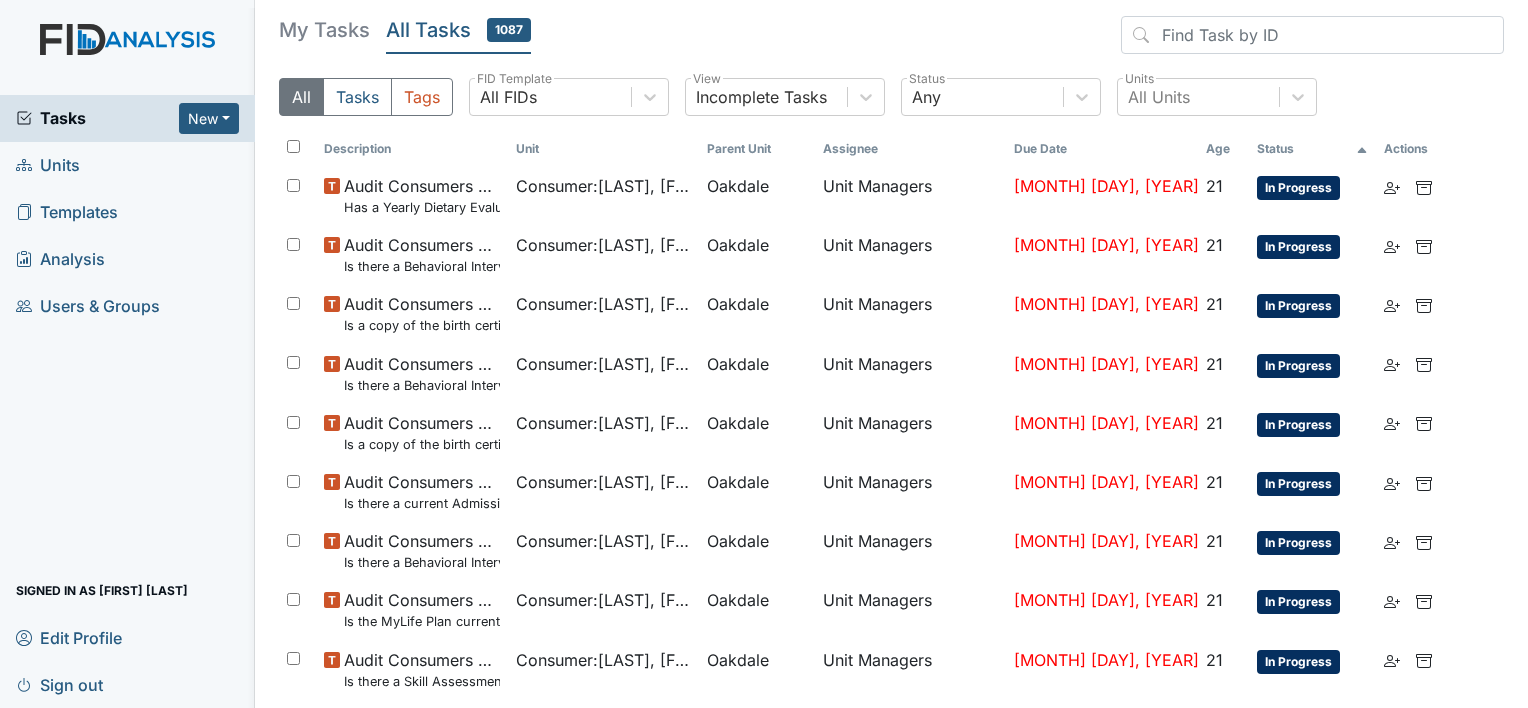 click on "Status" at bounding box center [1312, 149] 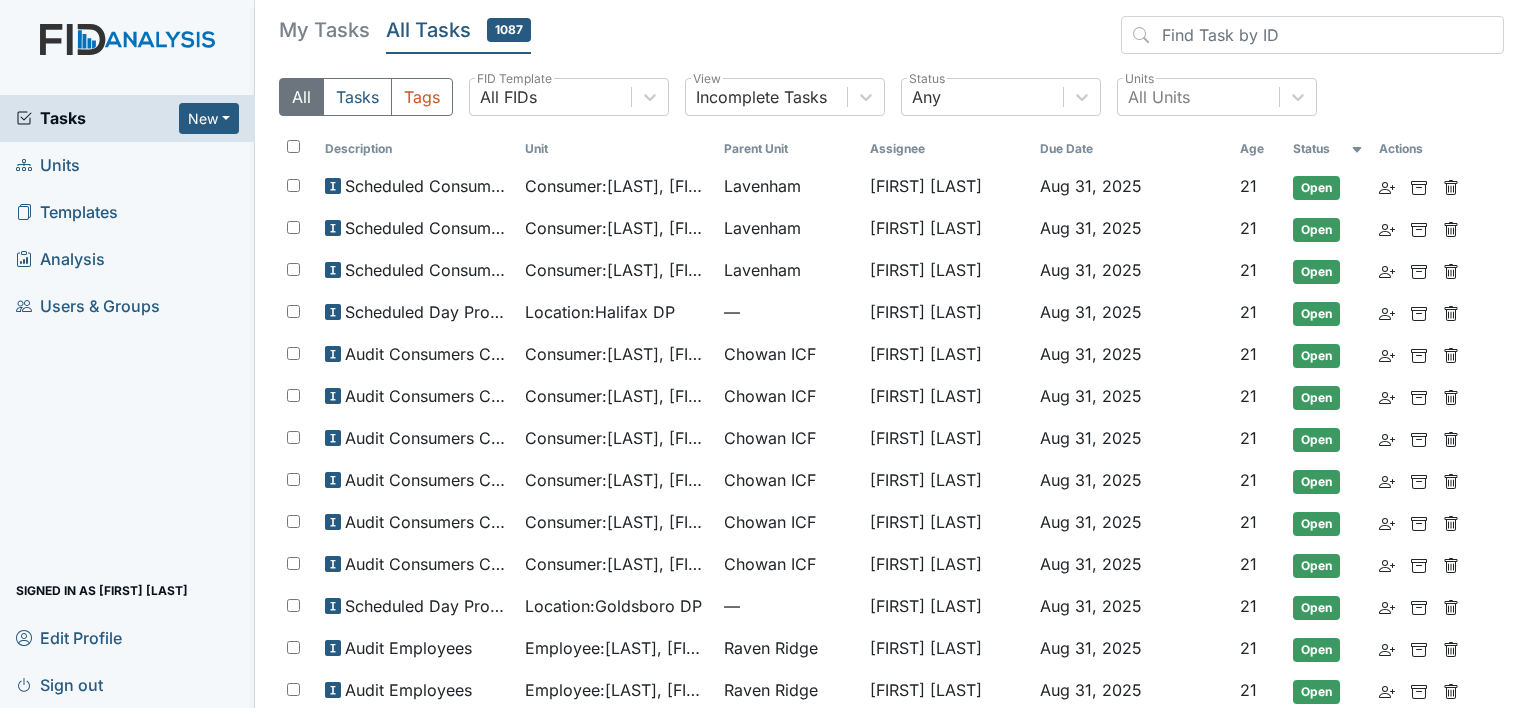 click on "Status" at bounding box center [1328, 149] 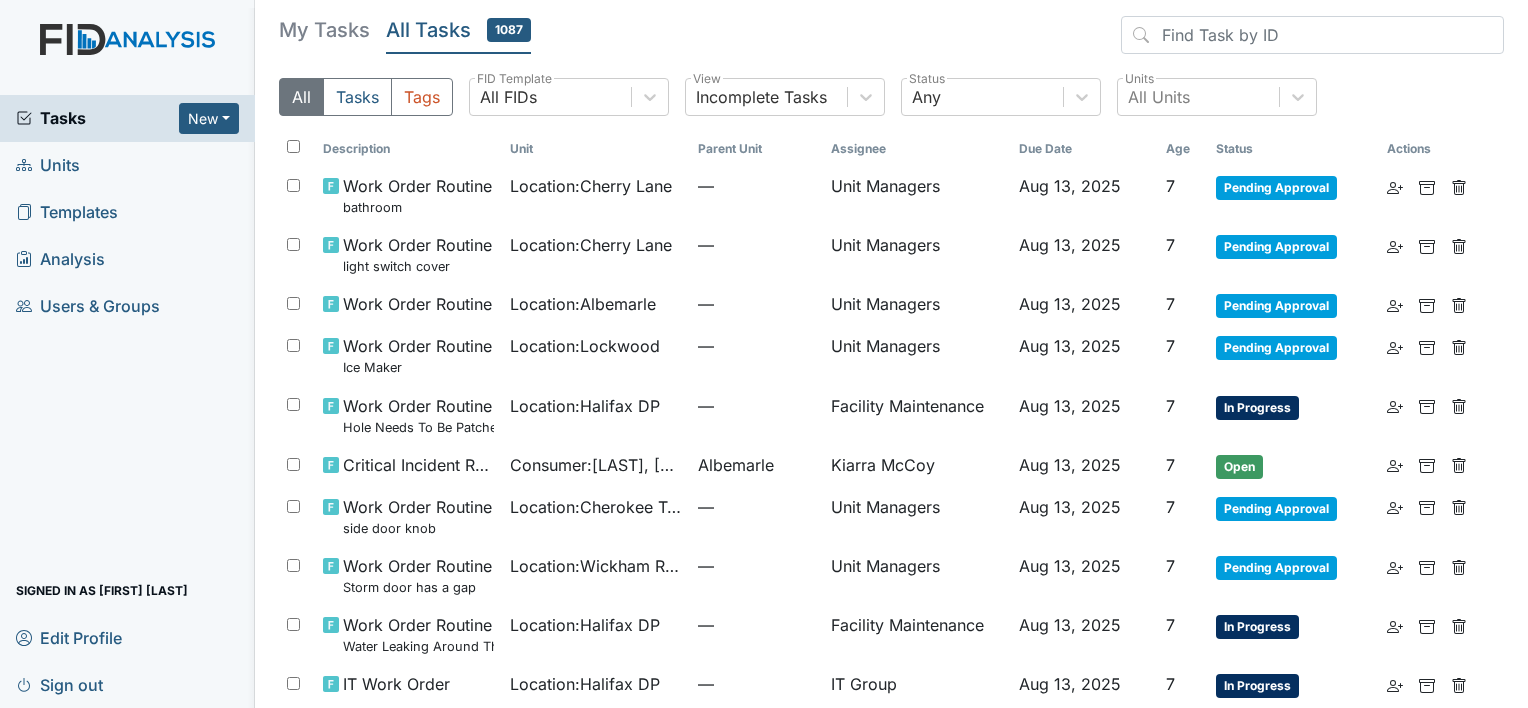 click on "Status" at bounding box center (1293, 149) 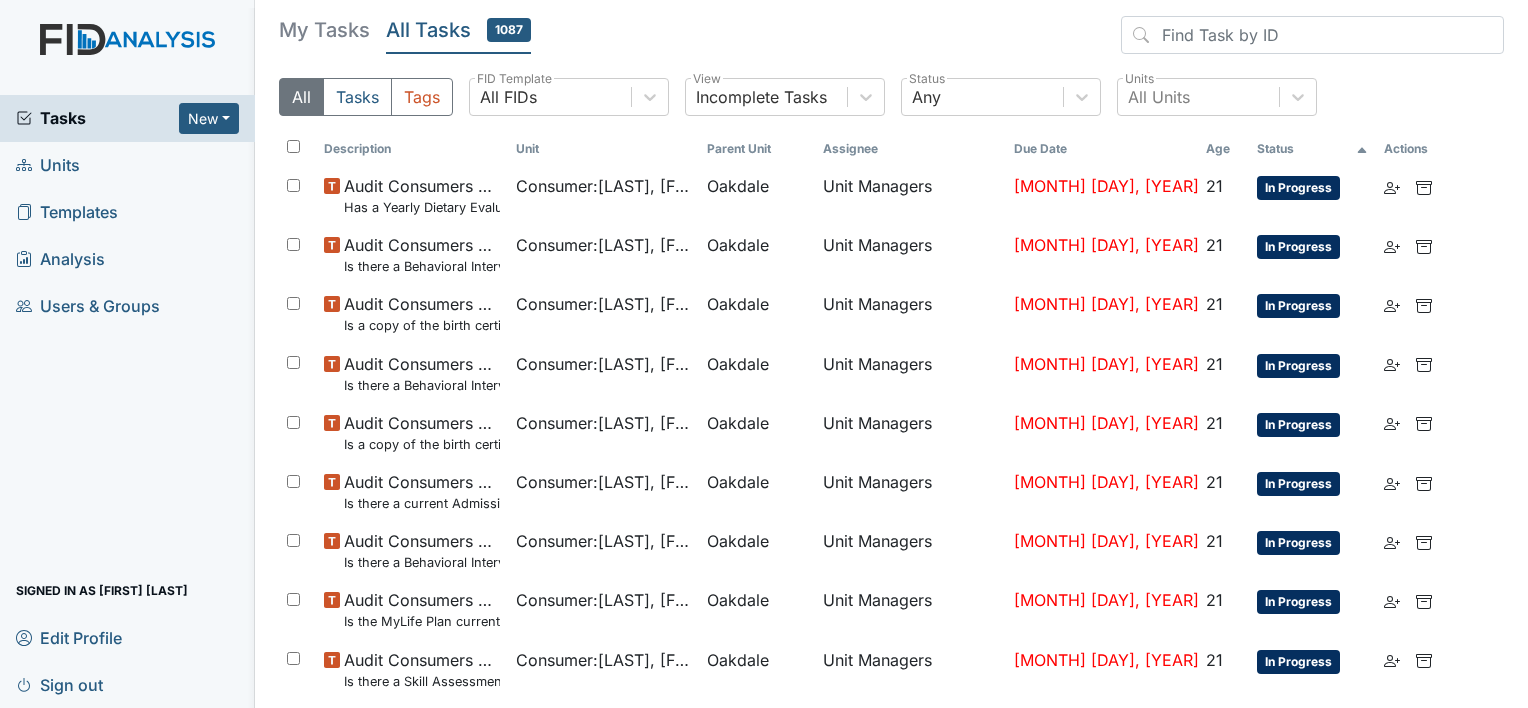 click on "Status" at bounding box center (1312, 149) 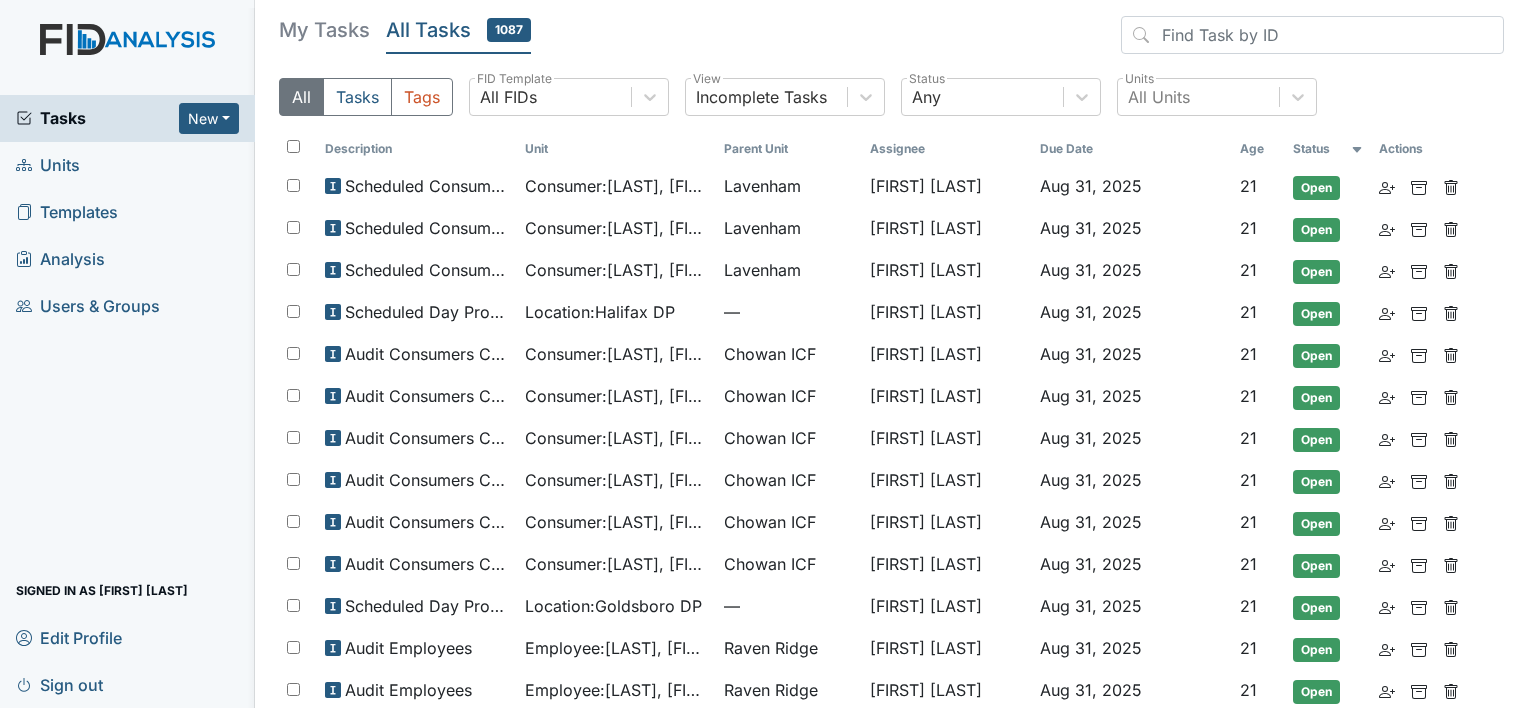 click on "Age" at bounding box center [1258, 149] 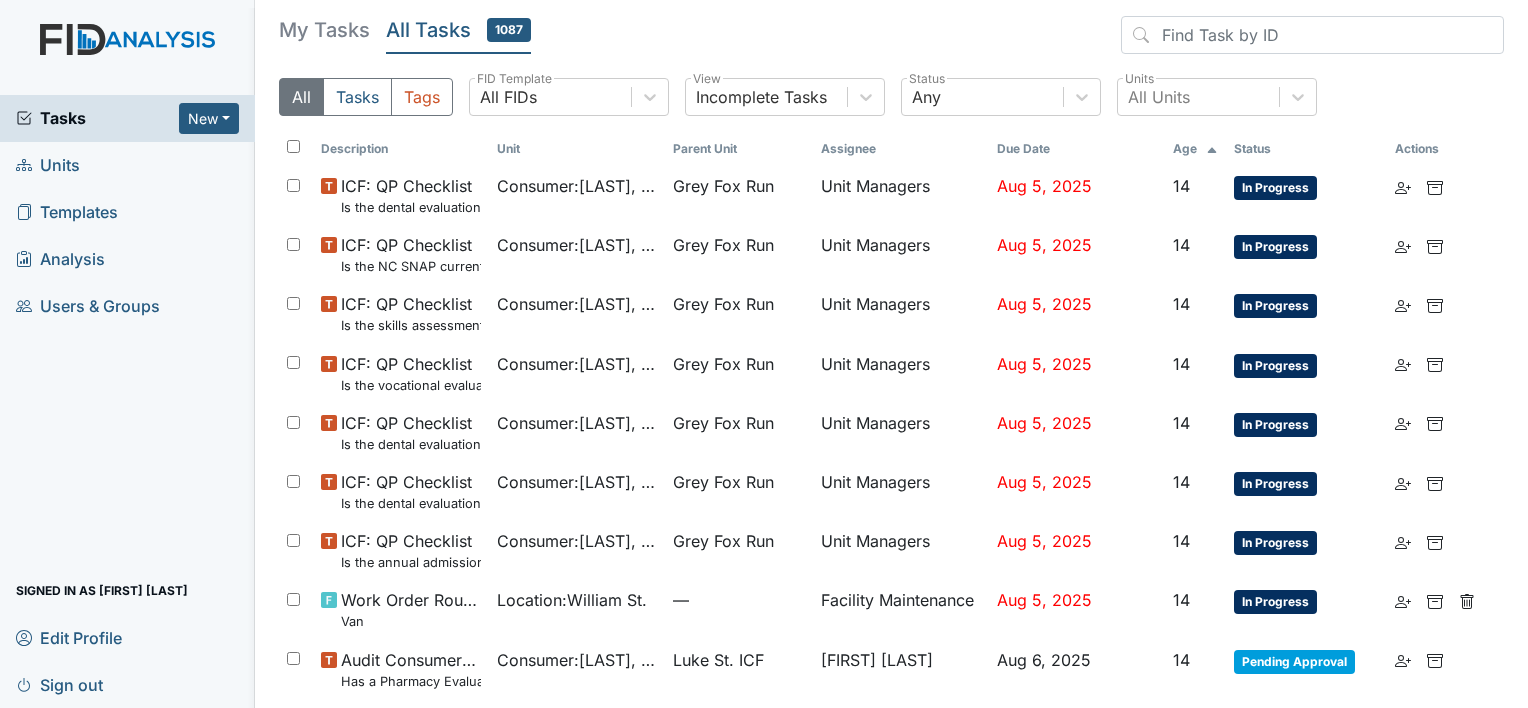 click on "Status" at bounding box center [1306, 149] 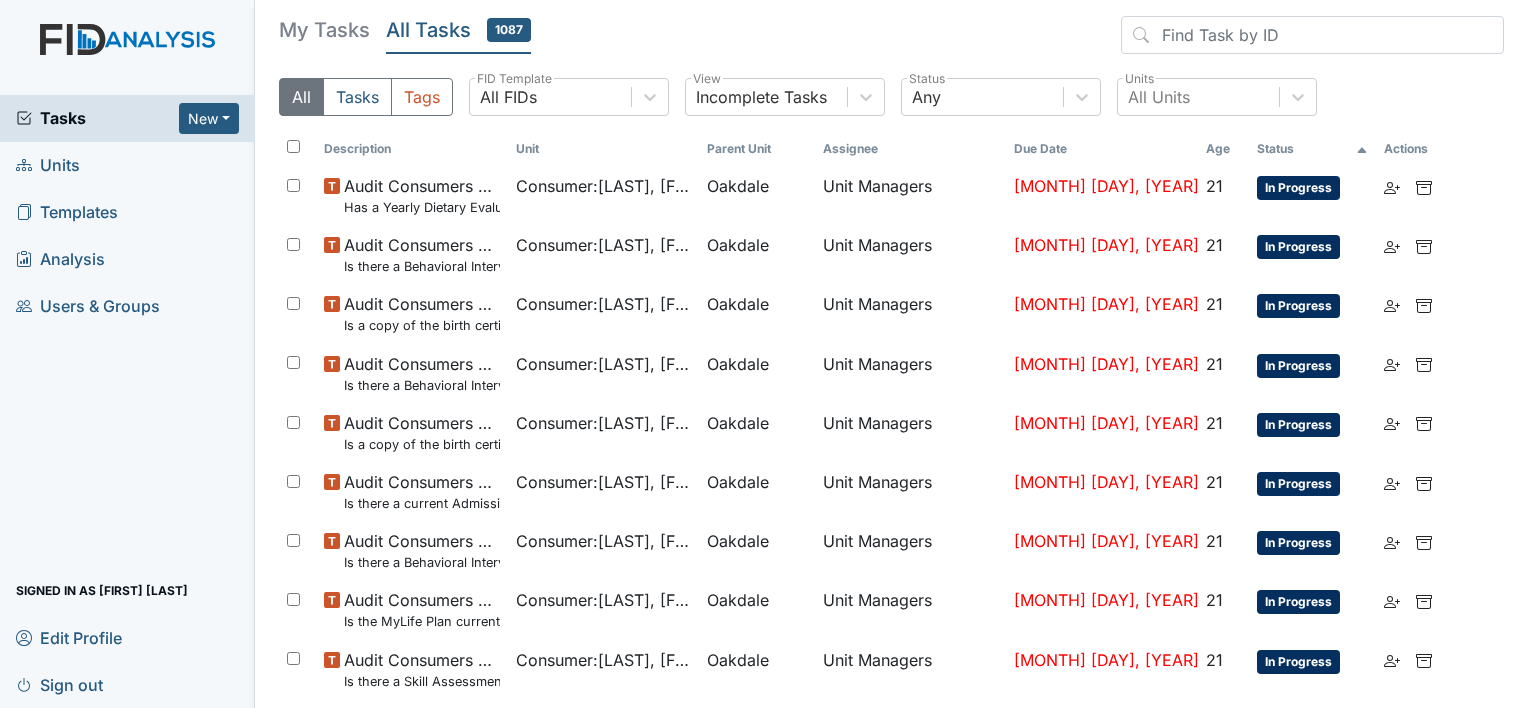 click on "Status" at bounding box center [1312, 149] 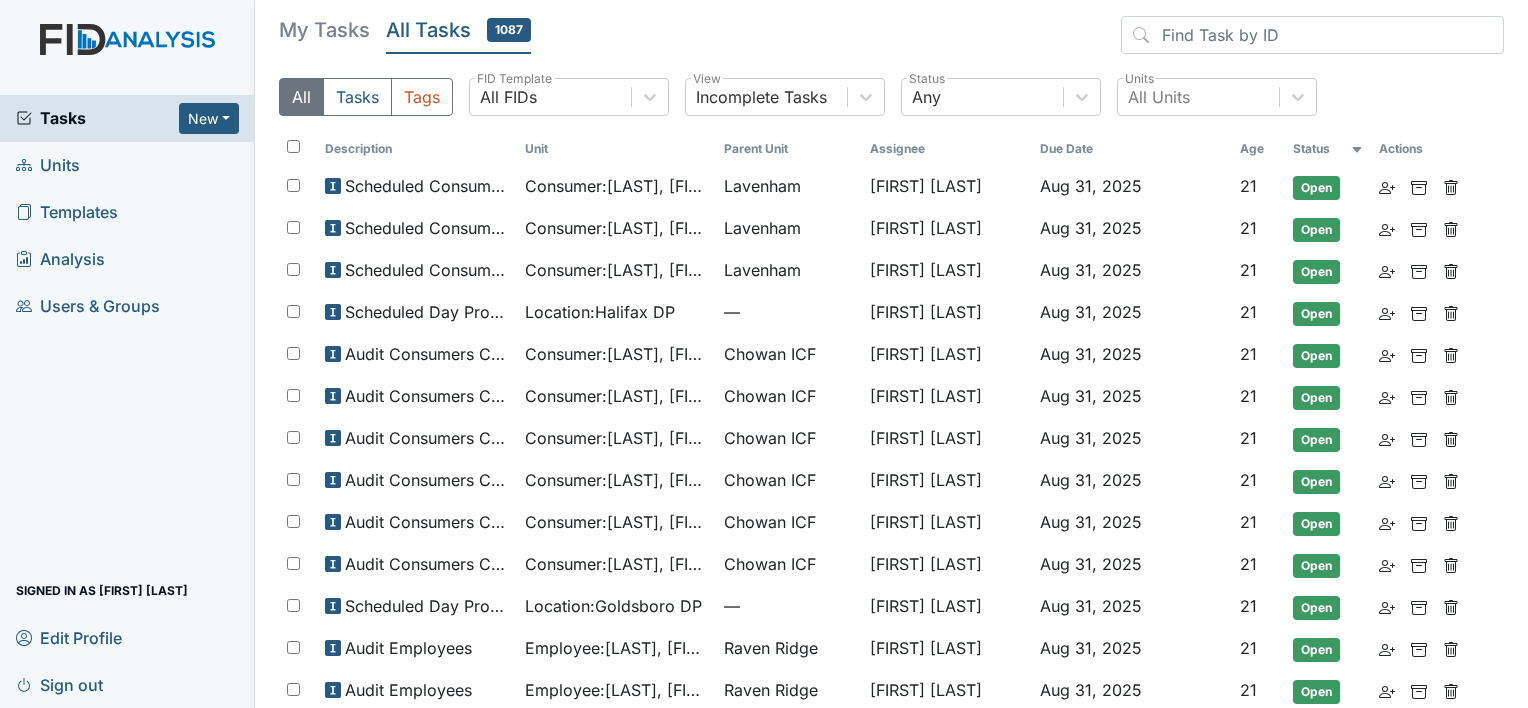 click on "Units" at bounding box center (48, 165) 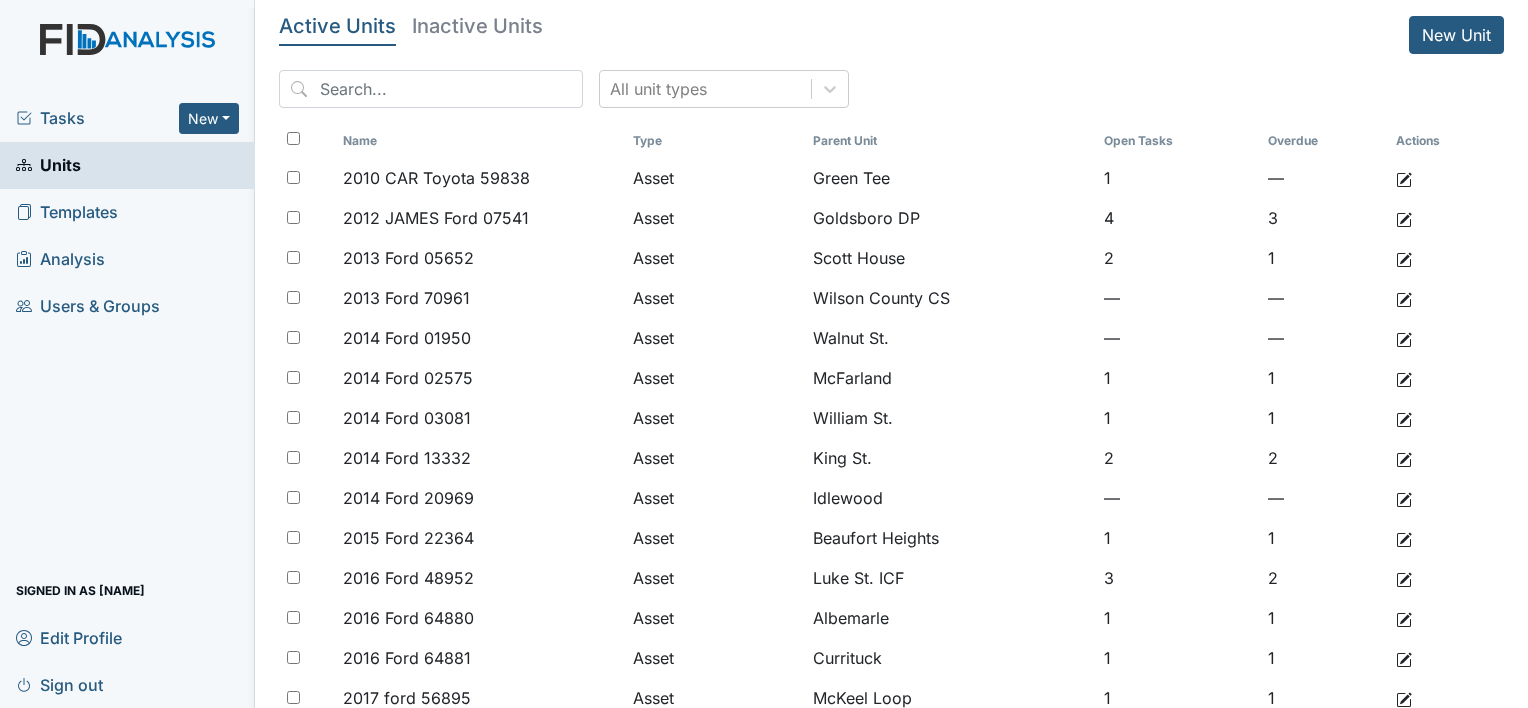 scroll, scrollTop: 0, scrollLeft: 0, axis: both 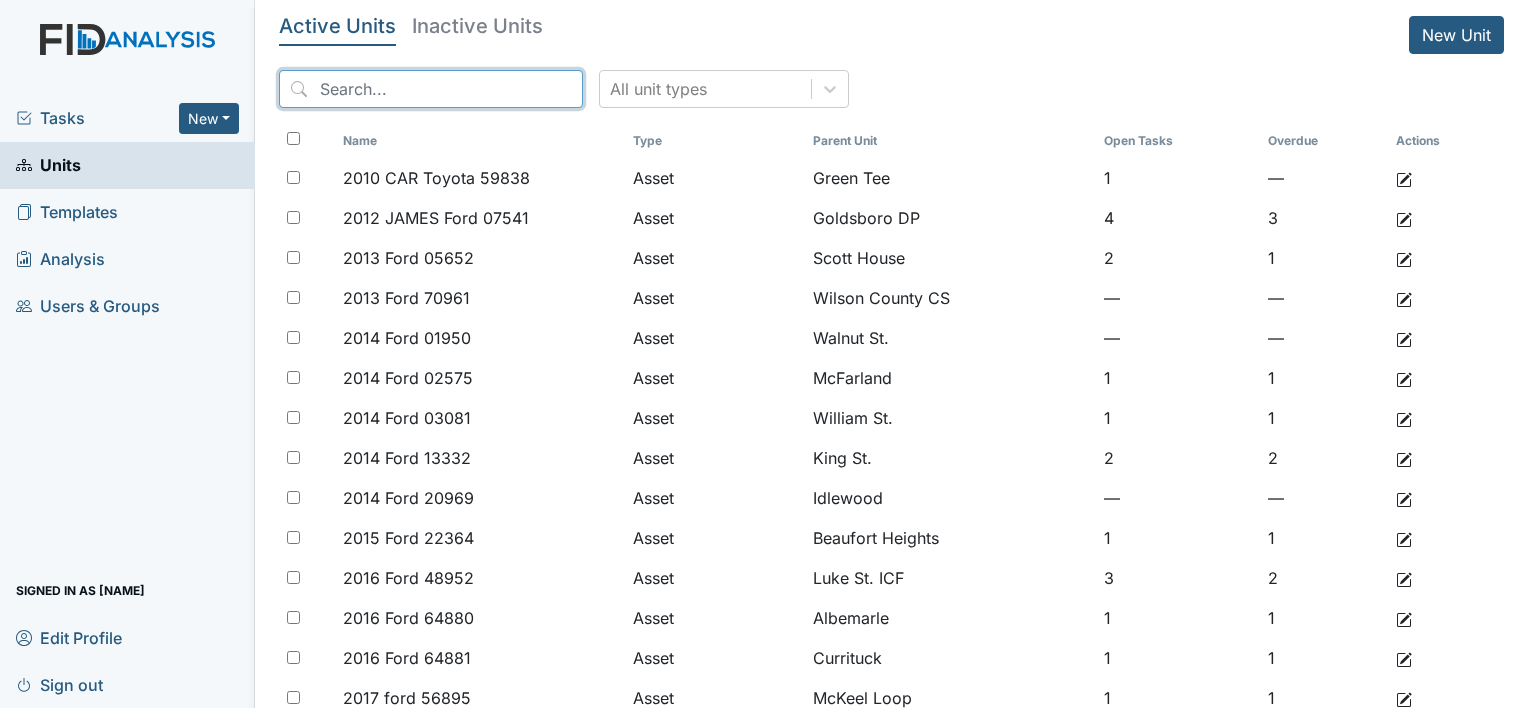 click at bounding box center (431, 89) 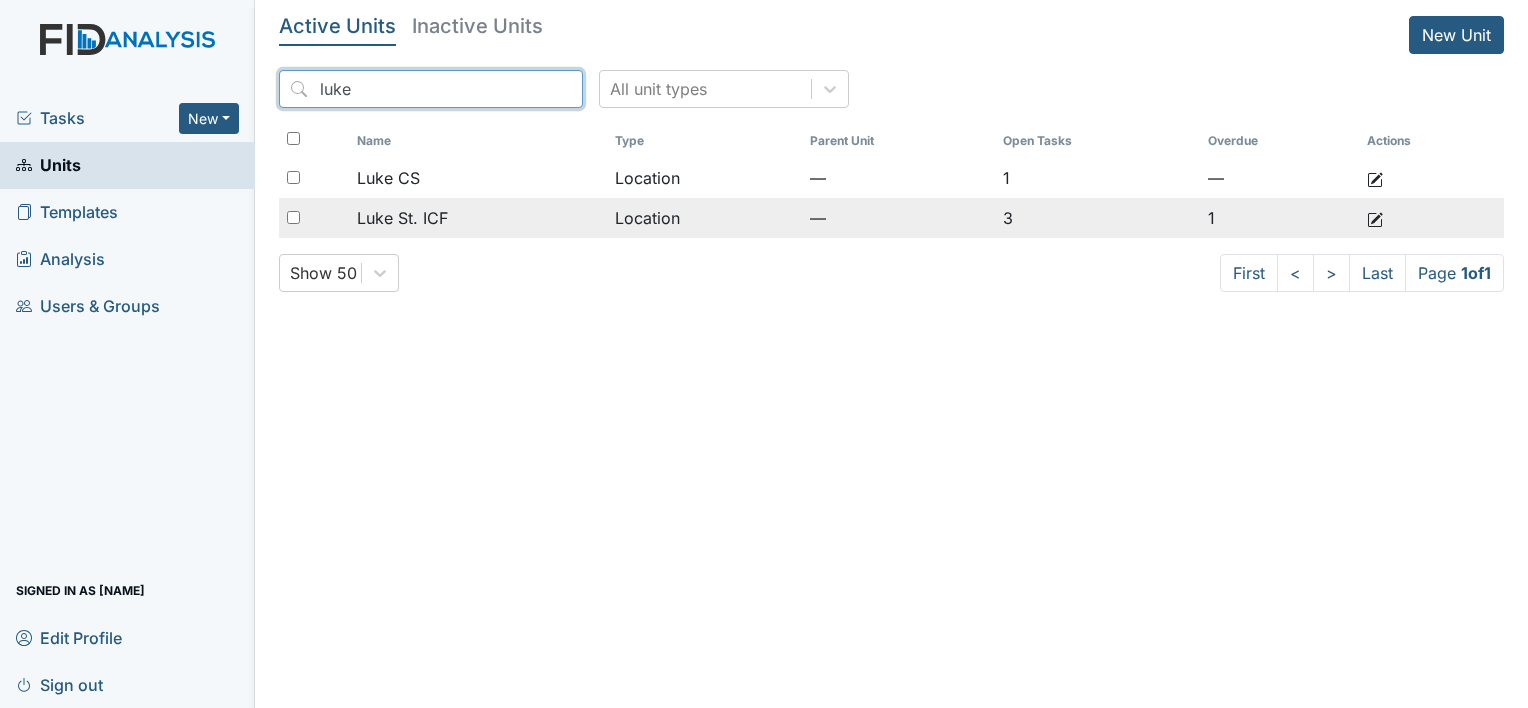type on "luke" 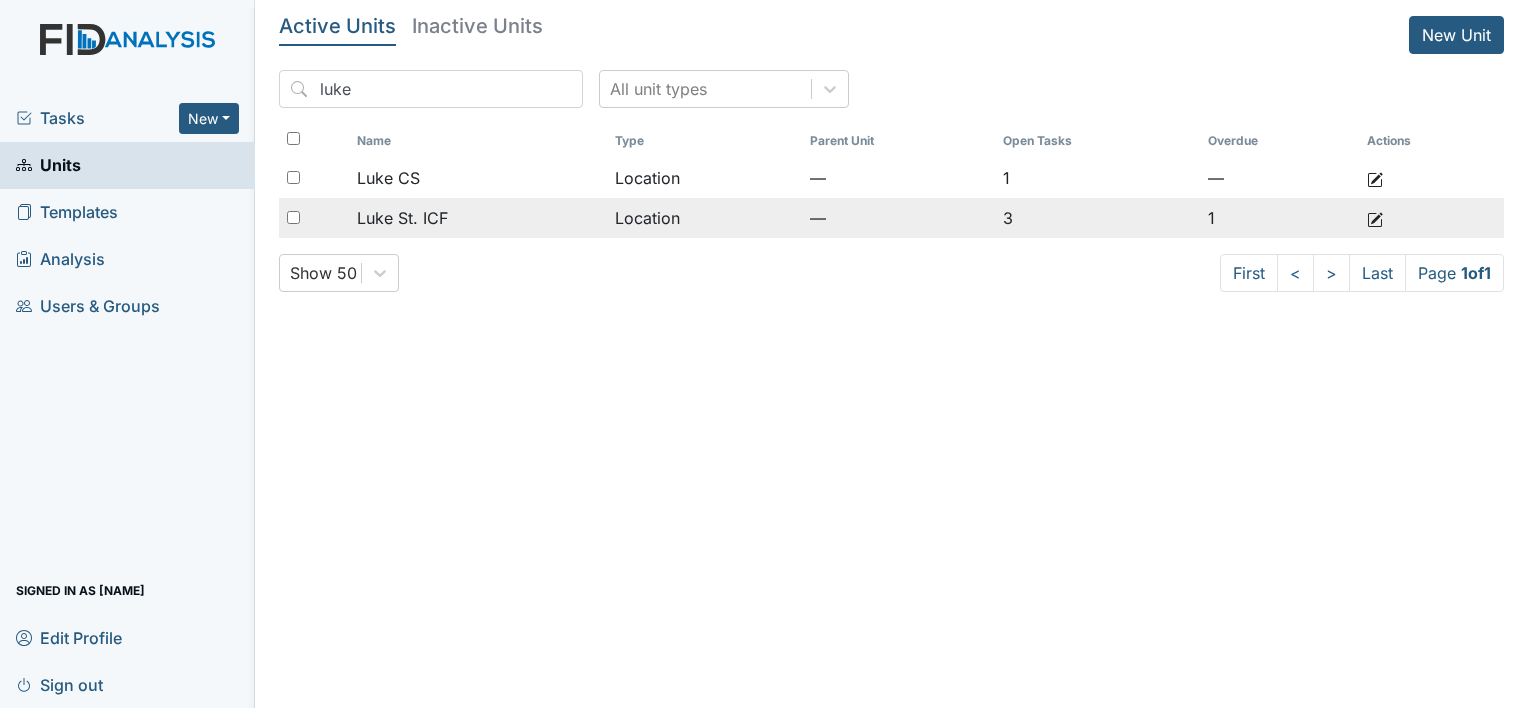 click on "Luke St. ICF" at bounding box center [478, 218] 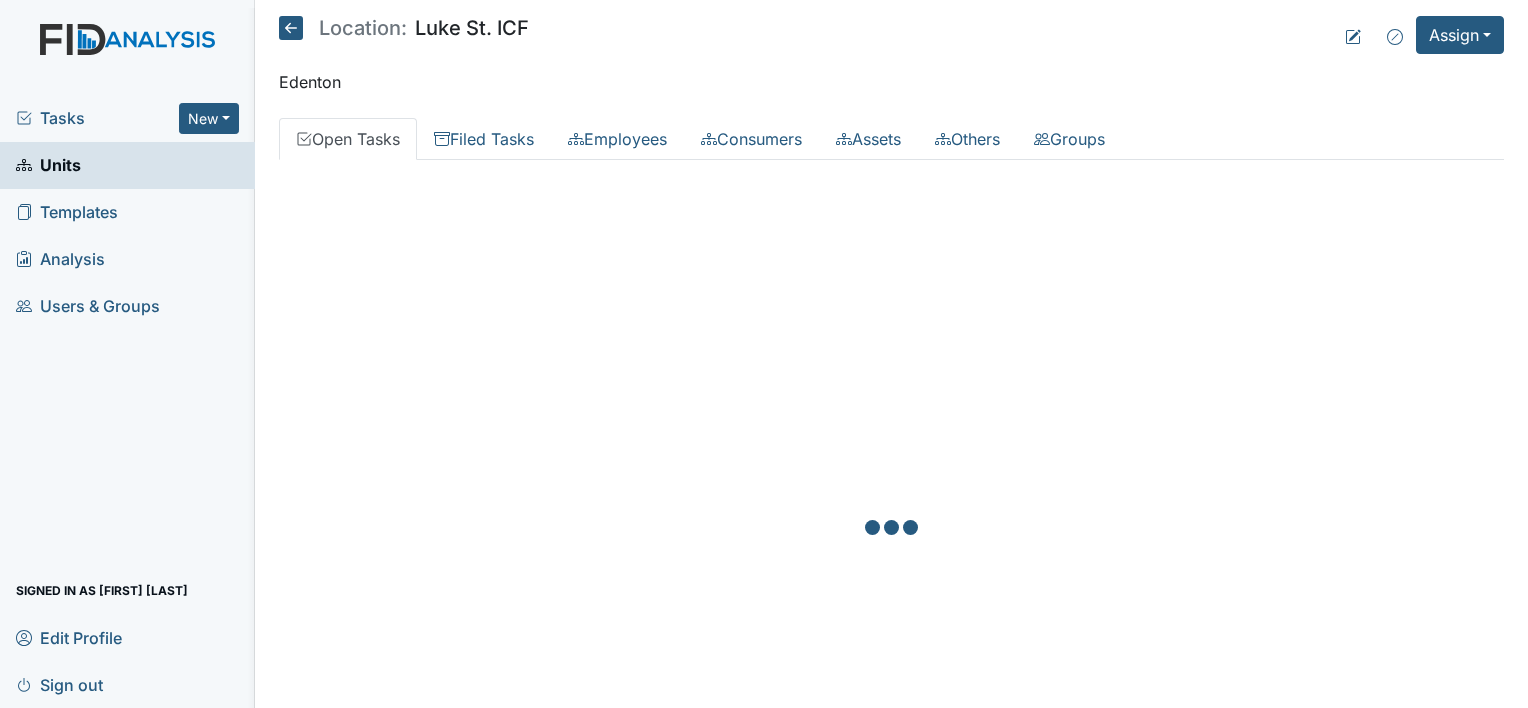scroll, scrollTop: 0, scrollLeft: 0, axis: both 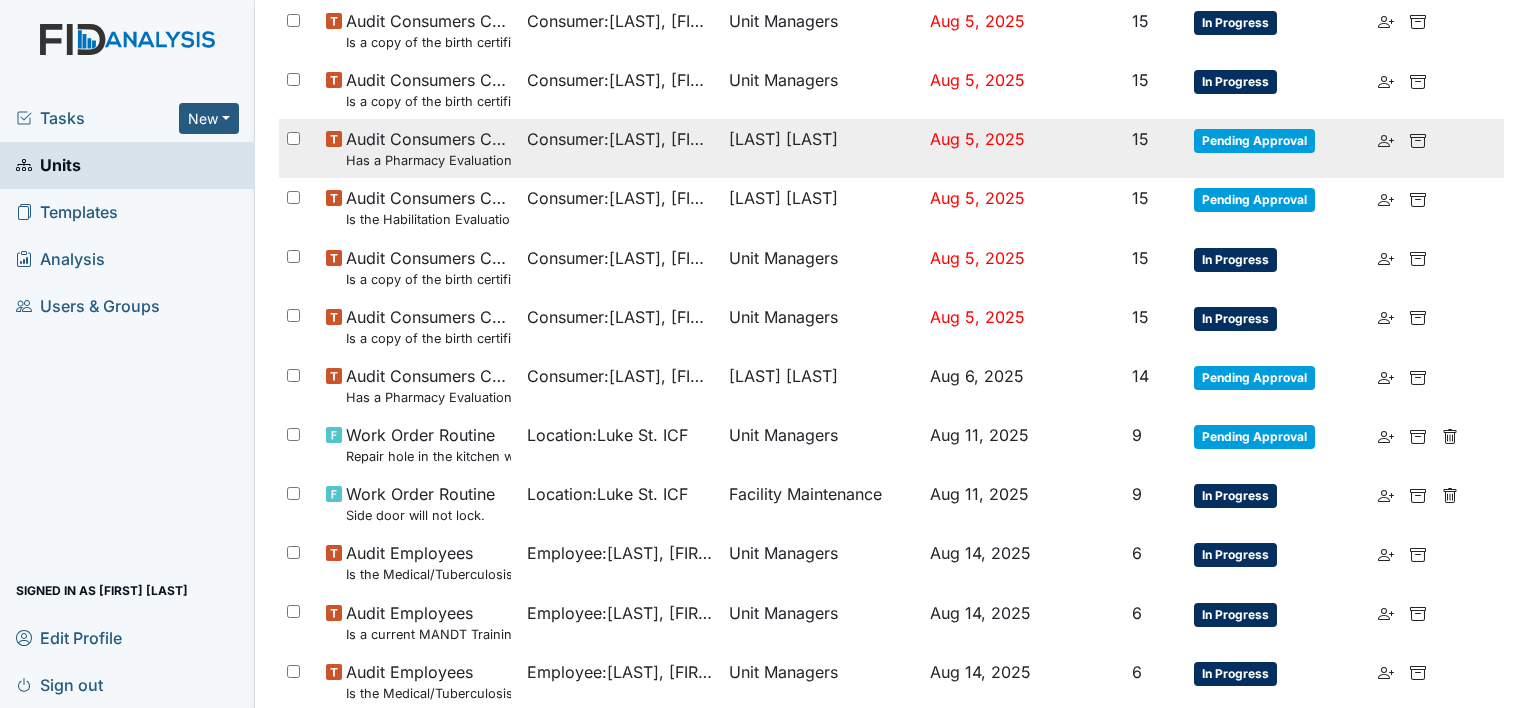 click on "Pending Approval" at bounding box center [1254, 141] 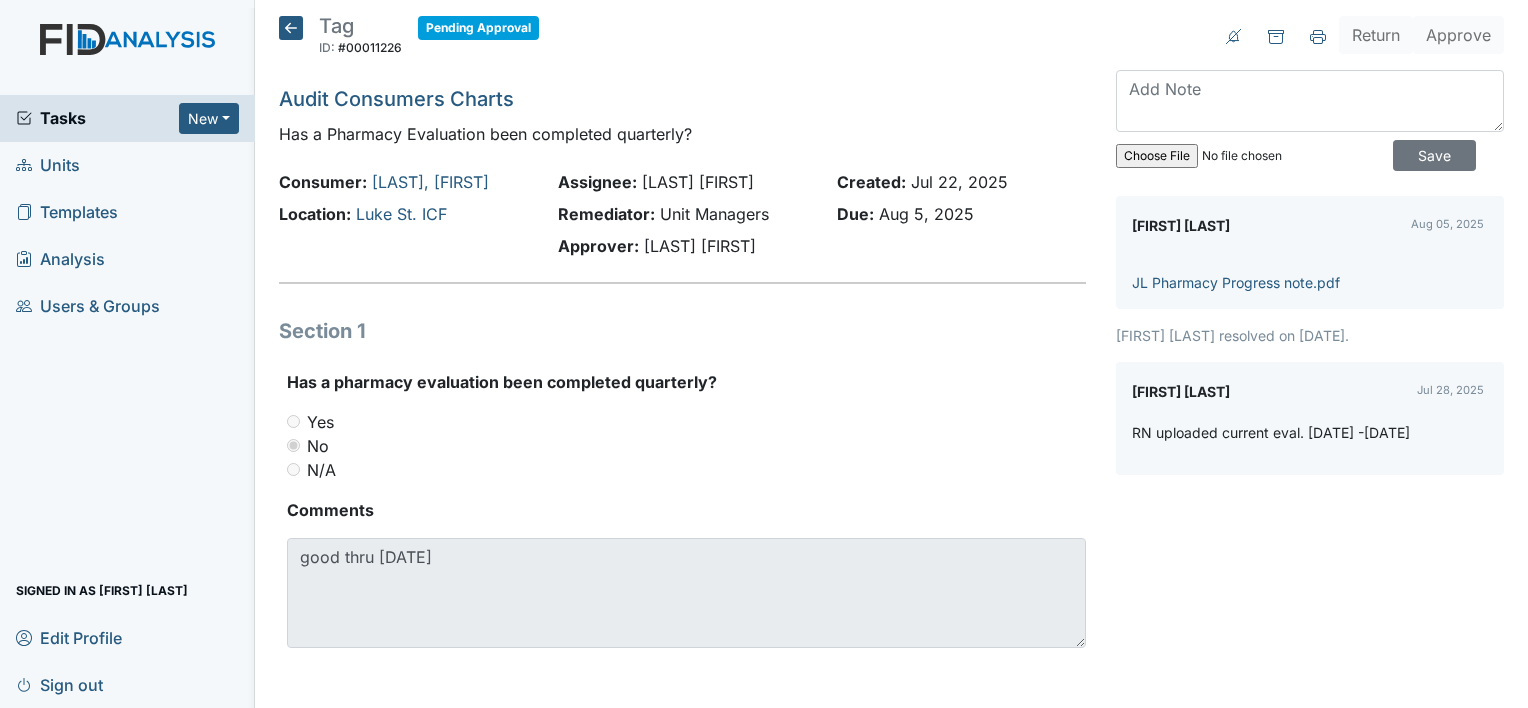 scroll, scrollTop: 0, scrollLeft: 0, axis: both 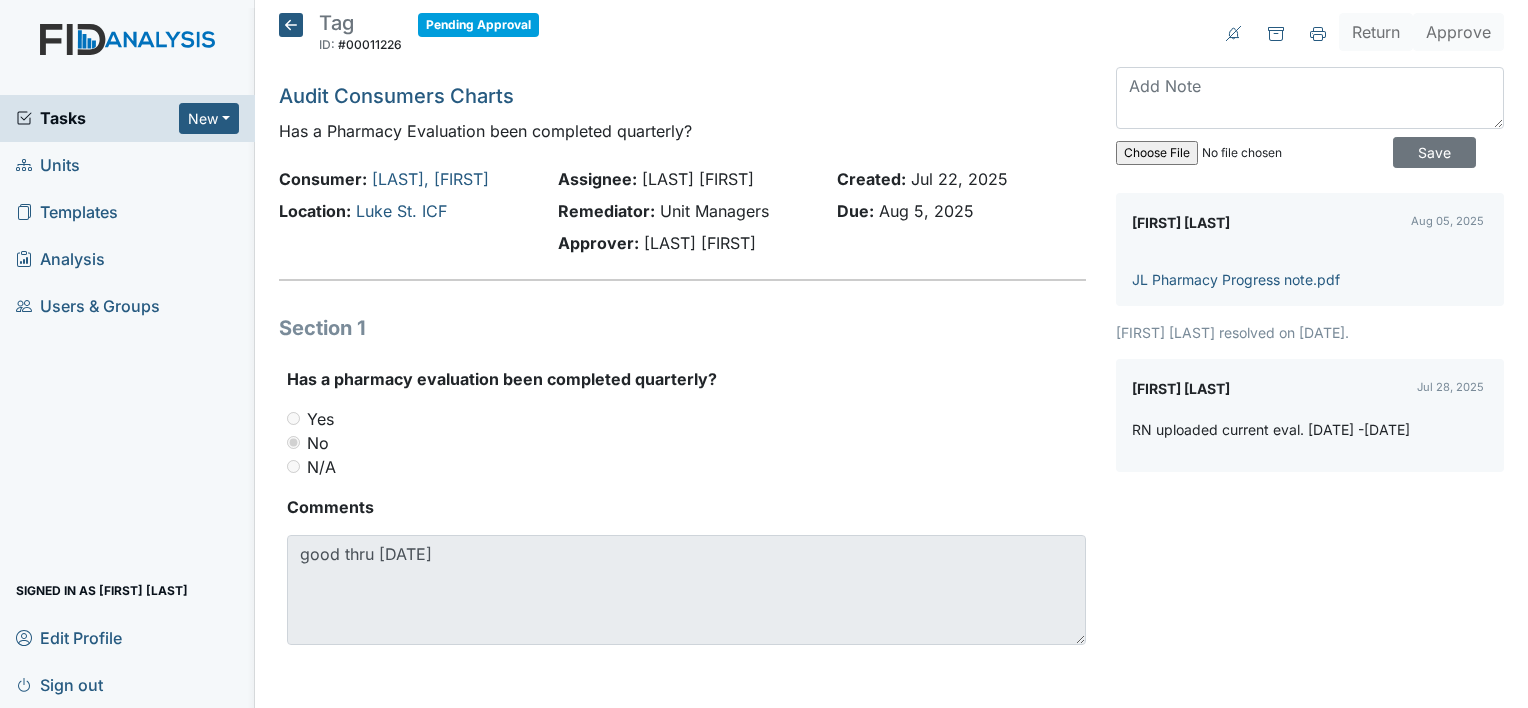 click on "Tag
ID:
#00011226
Pending Approval
Autosaving..." at bounding box center (409, 35) 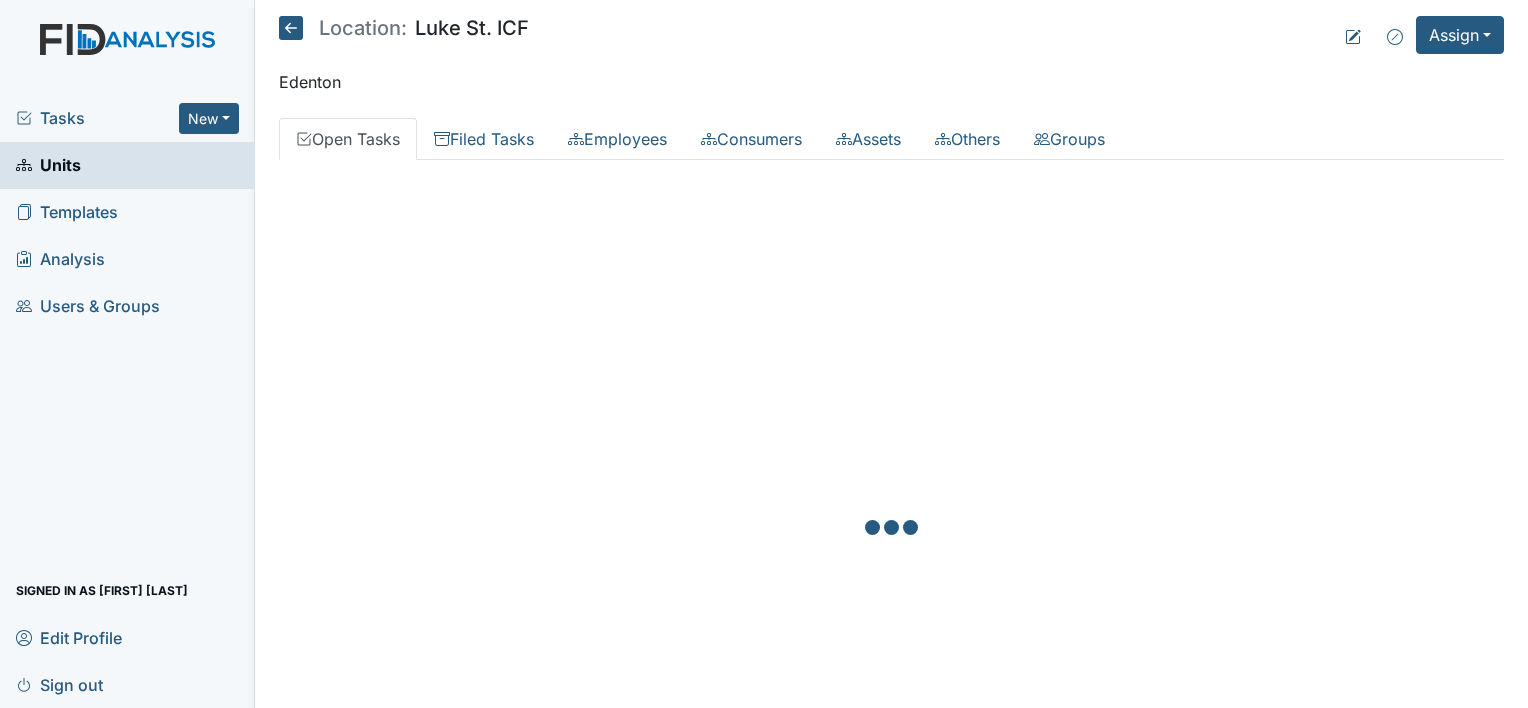 scroll, scrollTop: 0, scrollLeft: 0, axis: both 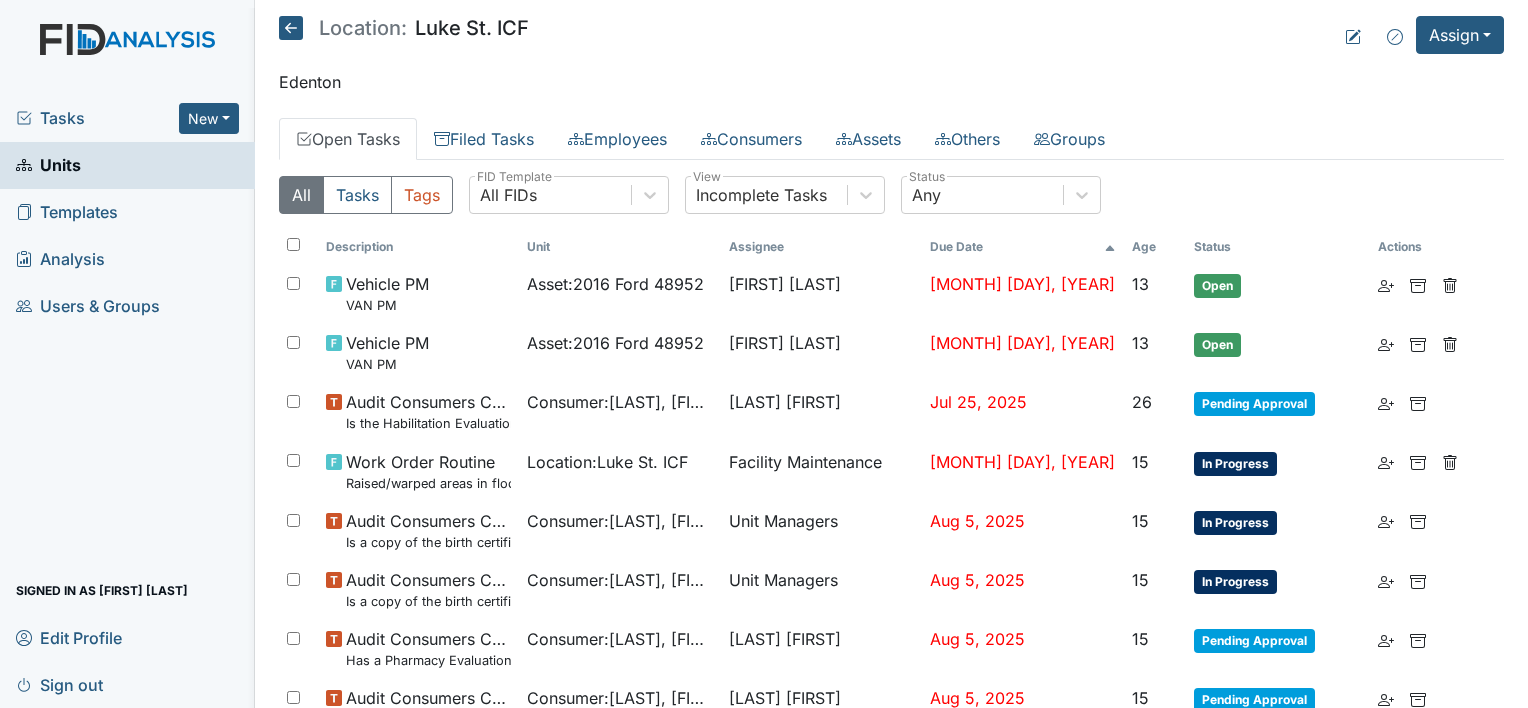 click 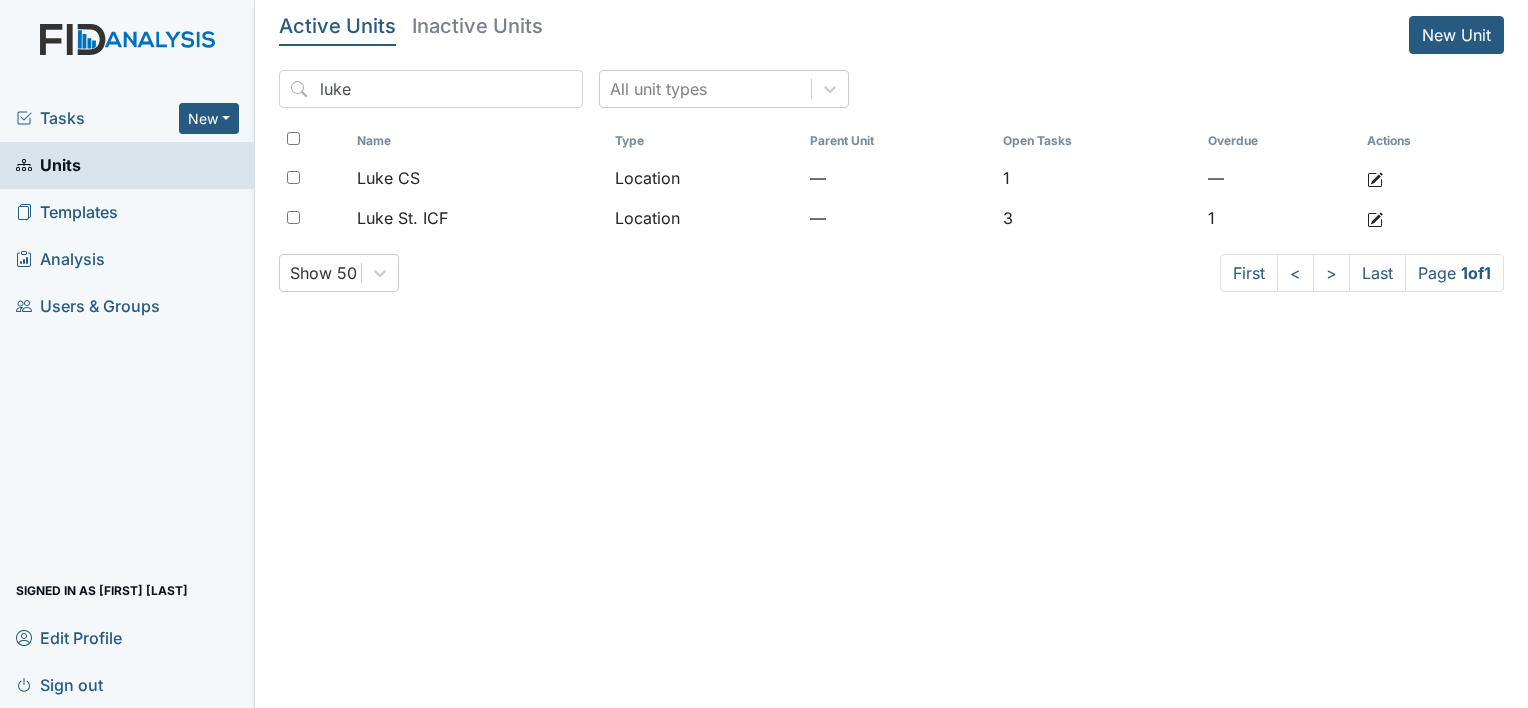 scroll, scrollTop: 0, scrollLeft: 0, axis: both 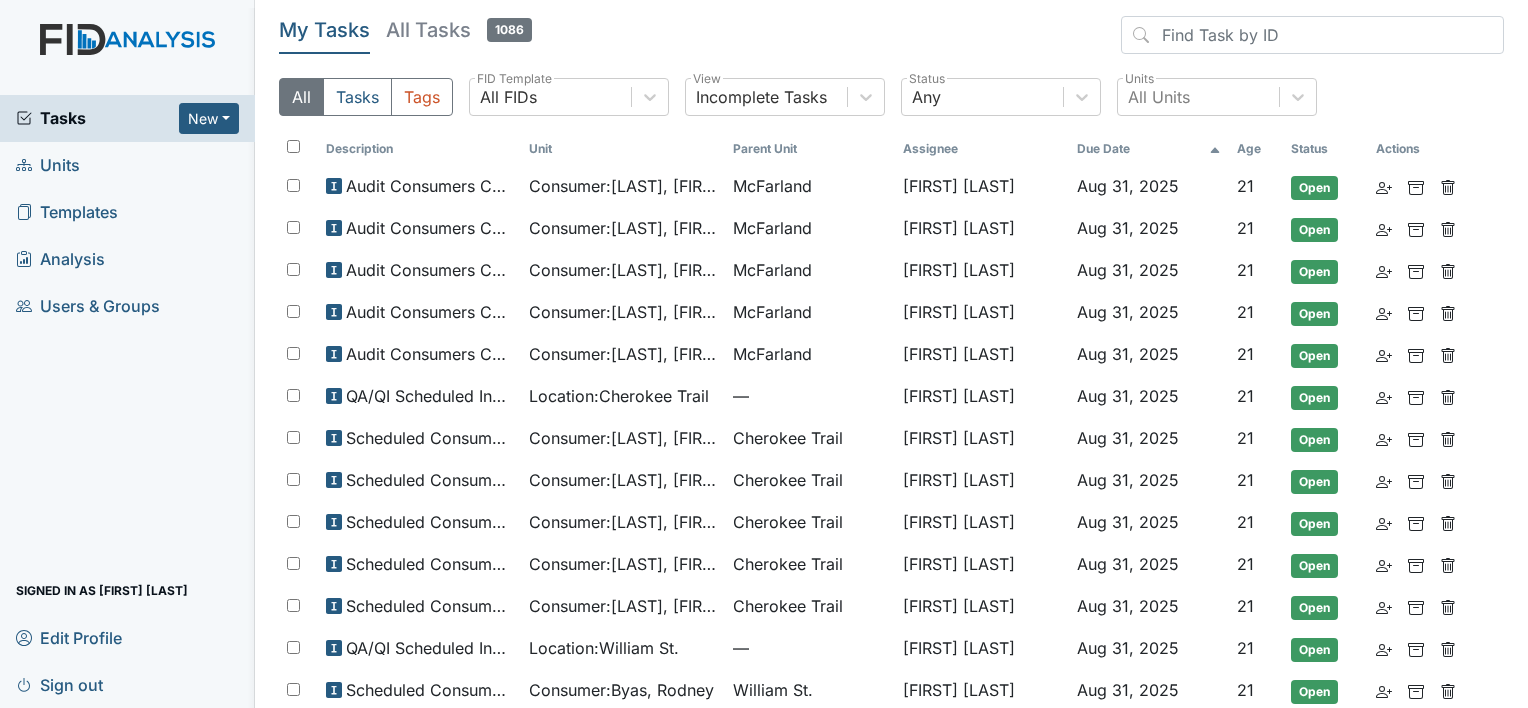 click on "Units" at bounding box center [127, 165] 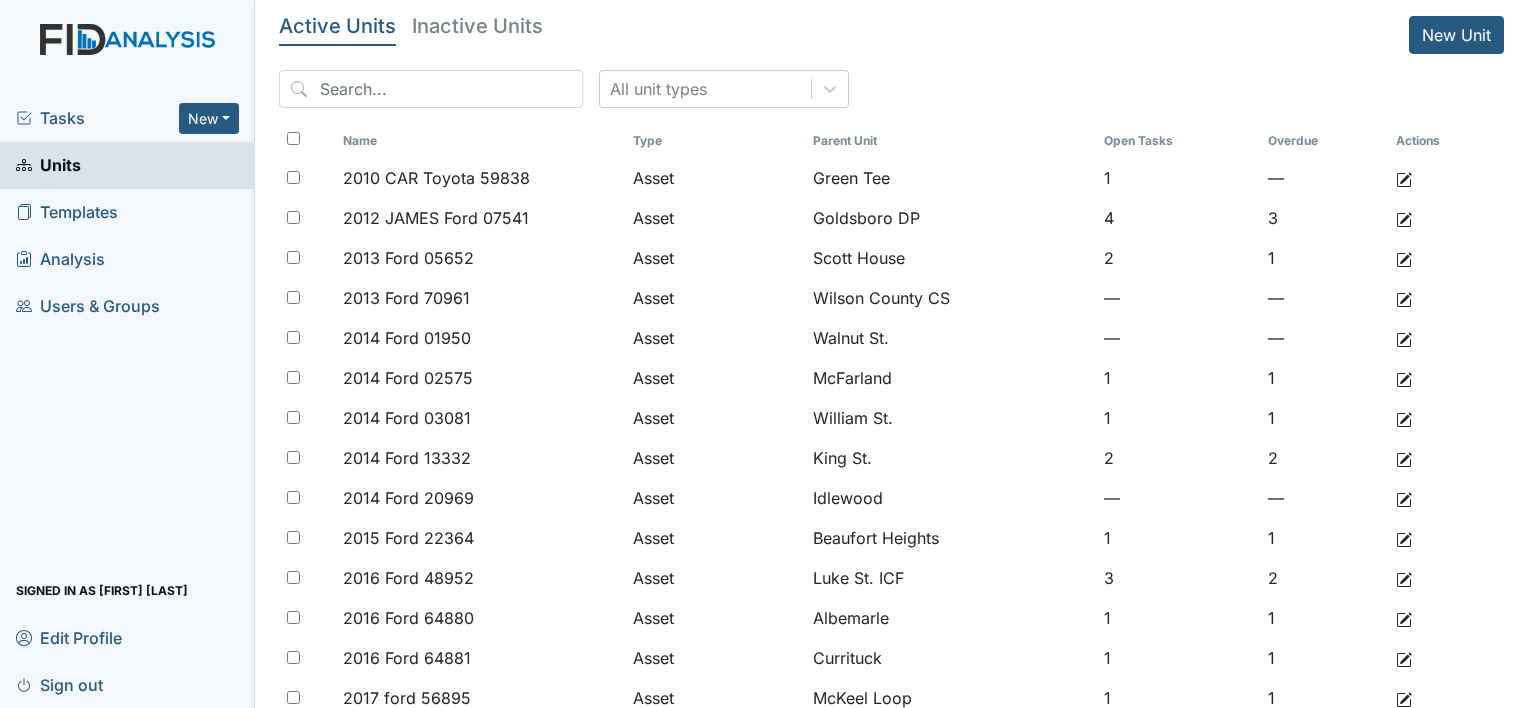 scroll, scrollTop: 0, scrollLeft: 0, axis: both 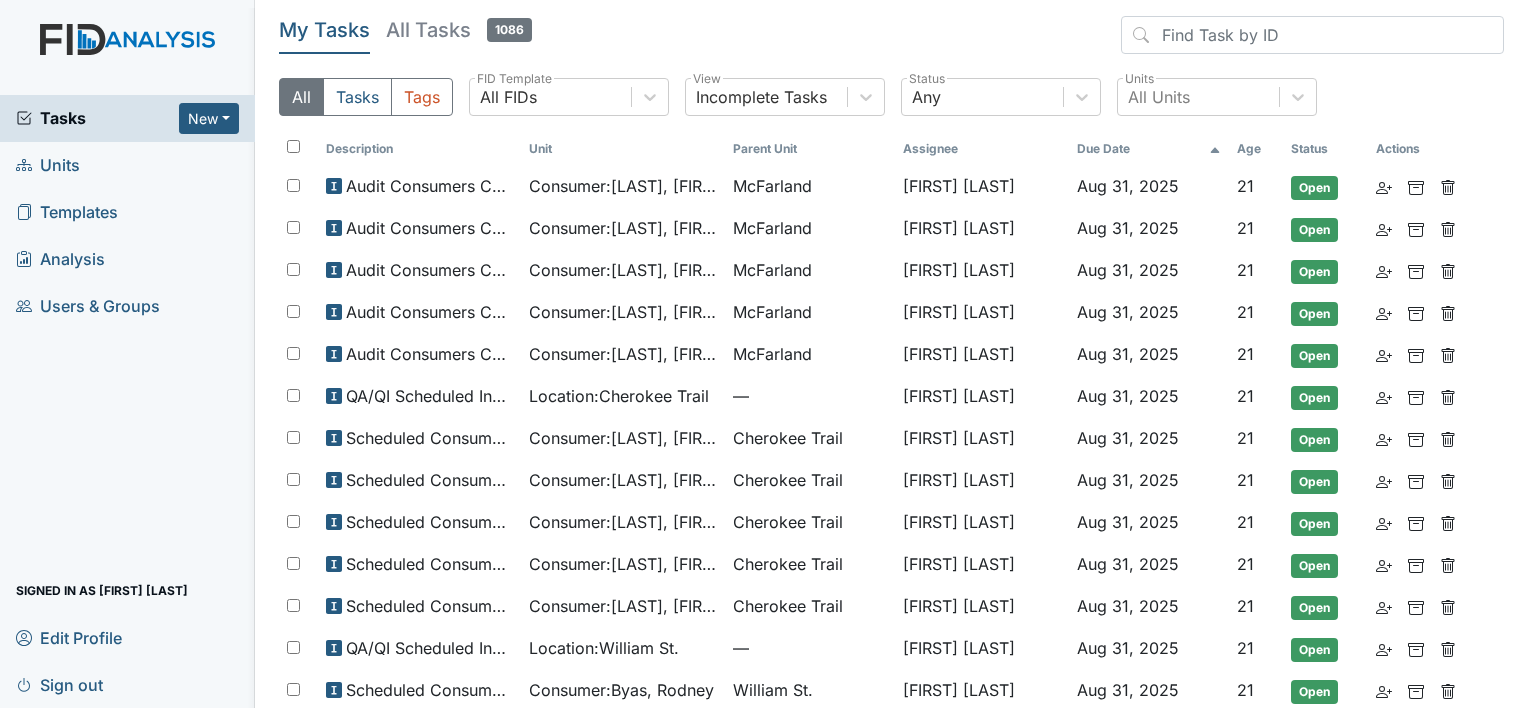 click on "All Tasks   1086" at bounding box center (459, 30) 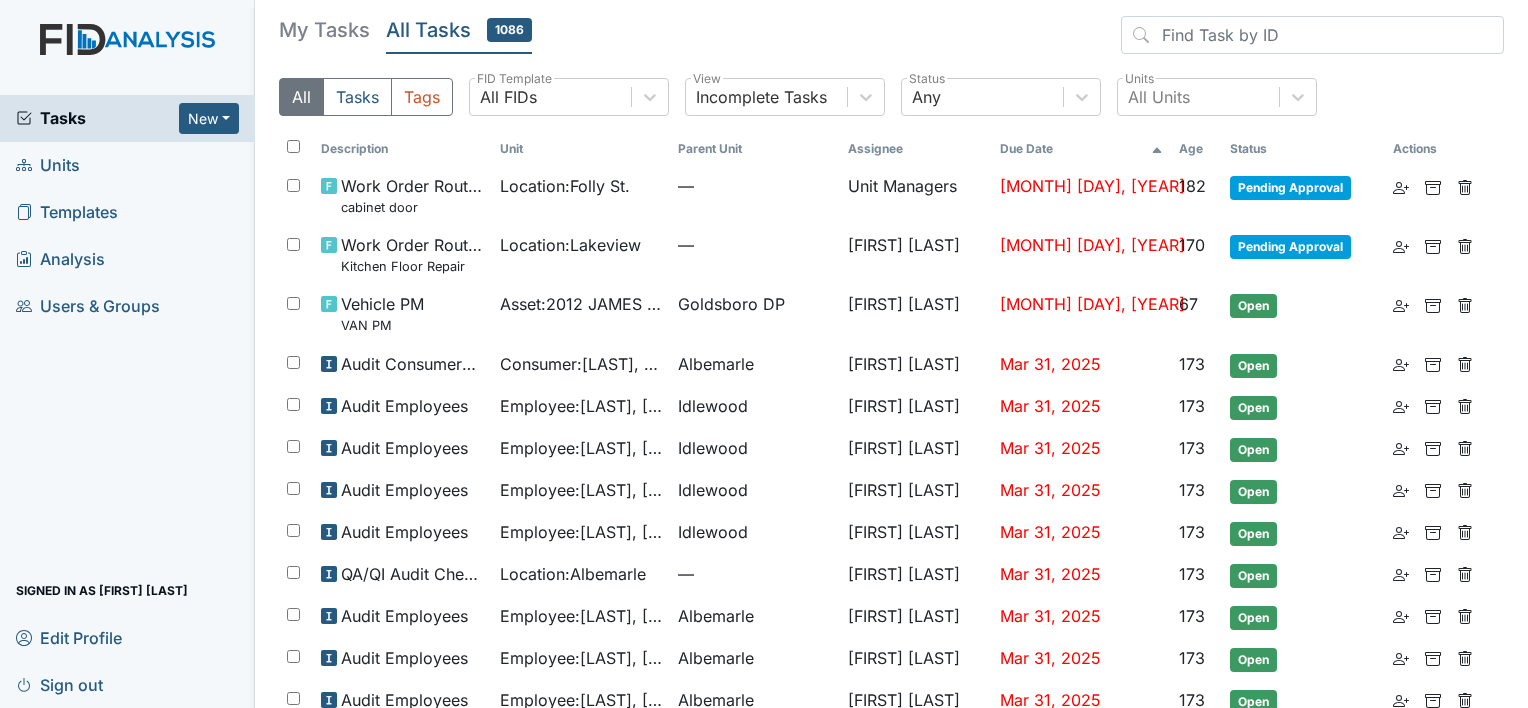 click on "Age" at bounding box center [1196, 149] 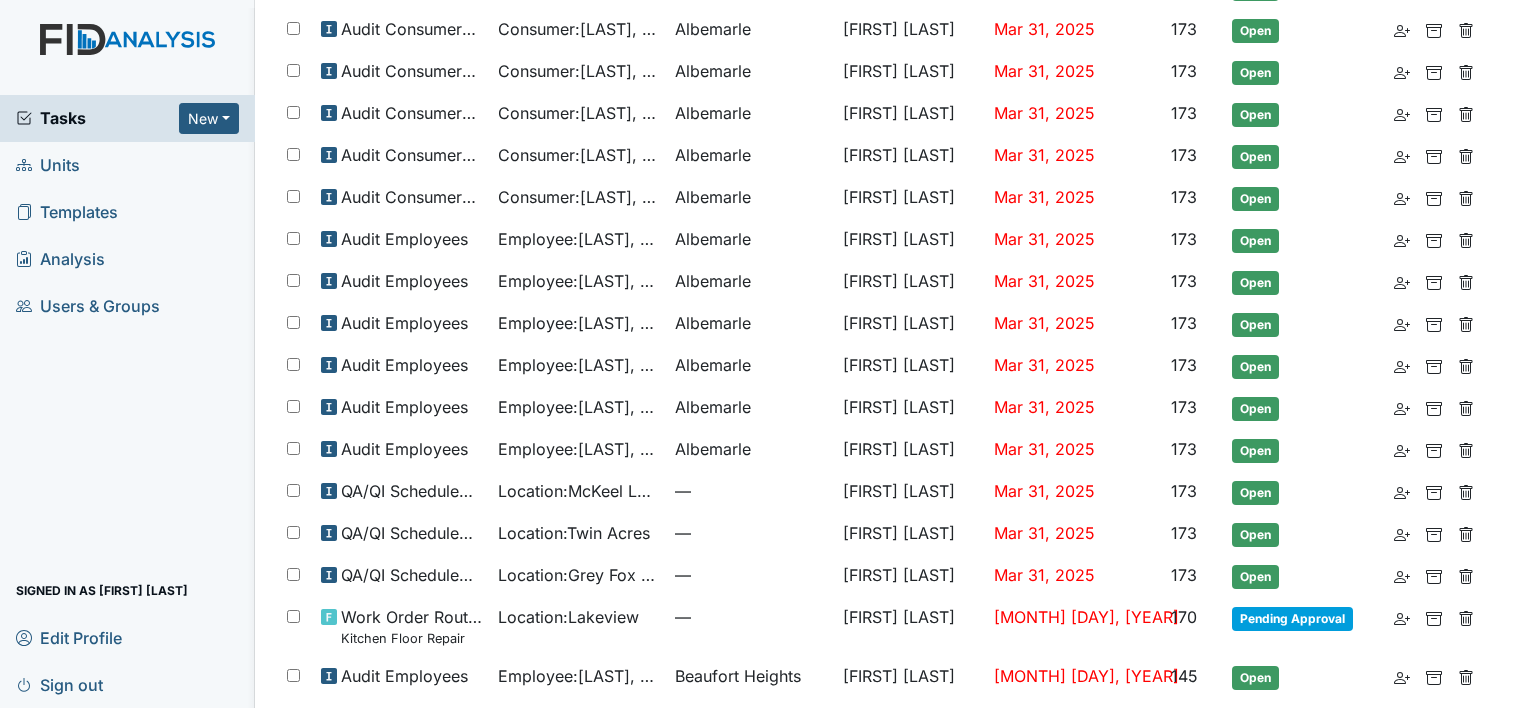 scroll, scrollTop: 816, scrollLeft: 0, axis: vertical 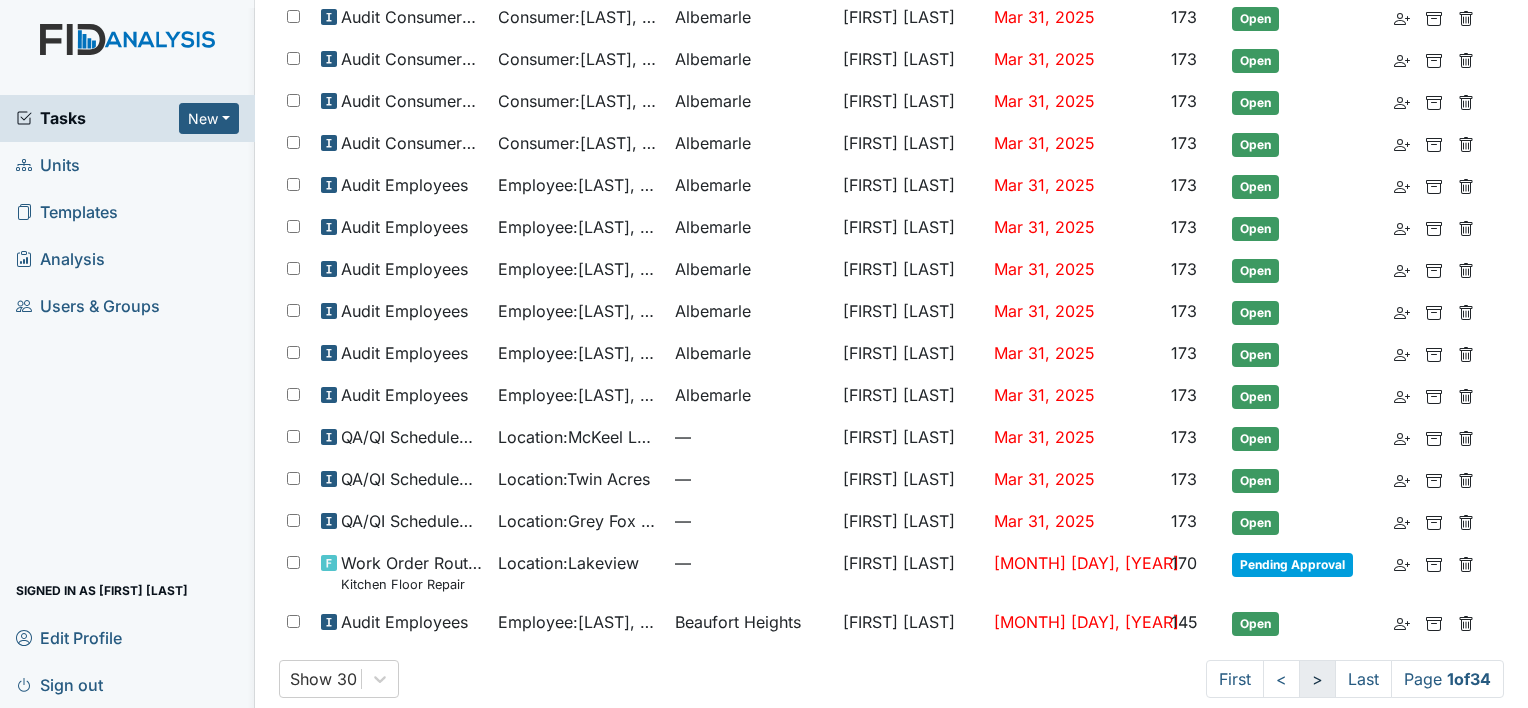 click on ">" at bounding box center (1317, 679) 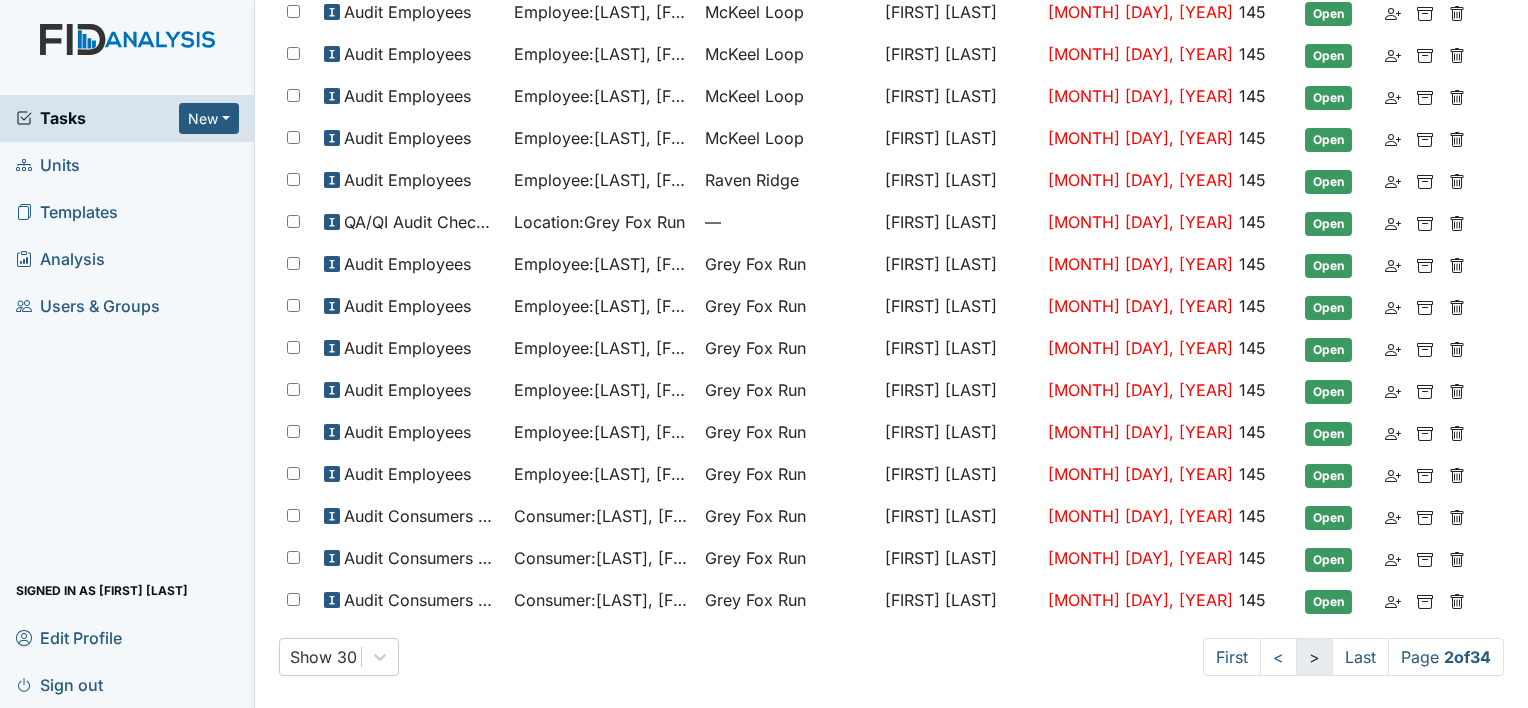 scroll, scrollTop: 780, scrollLeft: 0, axis: vertical 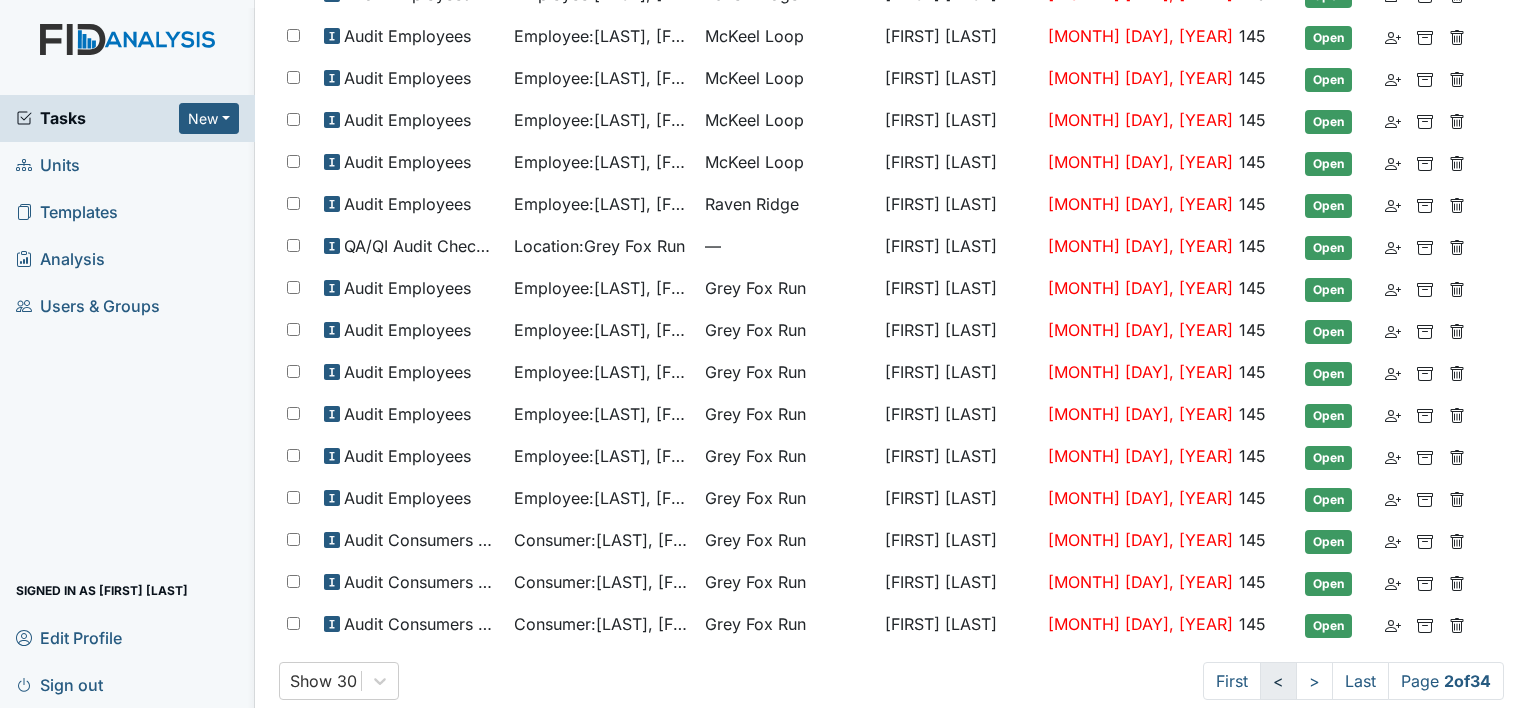 click on "<" at bounding box center [1278, 681] 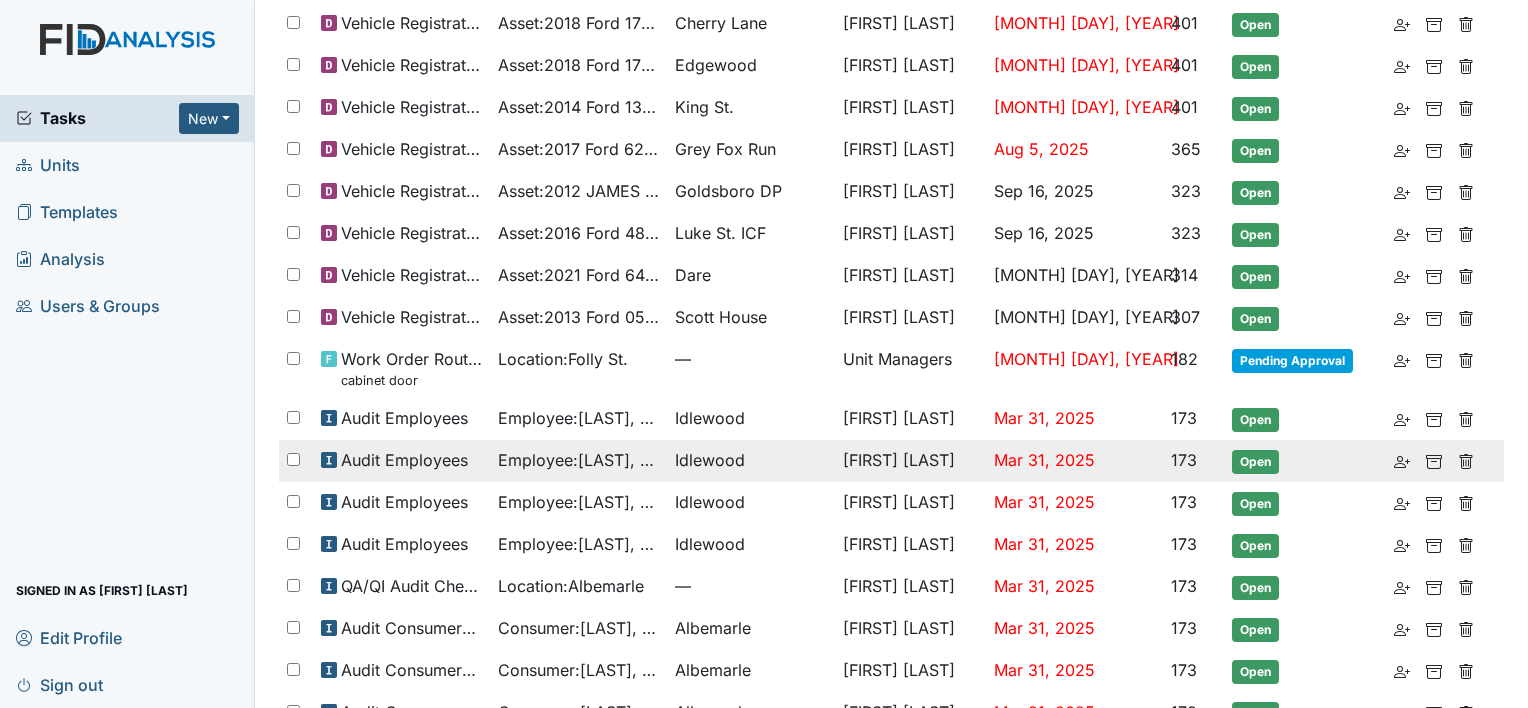 scroll, scrollTop: 200, scrollLeft: 0, axis: vertical 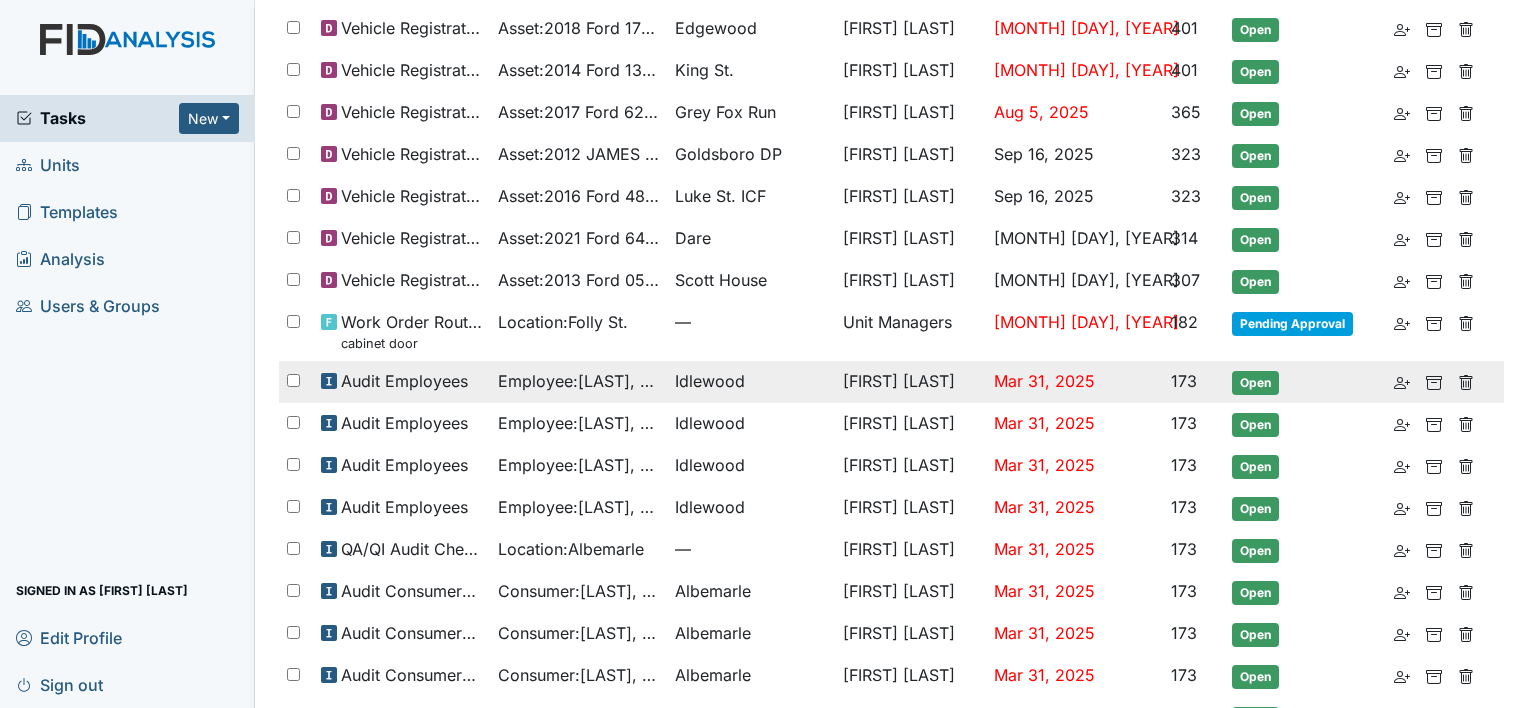 click on "Employee :  Barbour, Kristie" at bounding box center (578, 381) 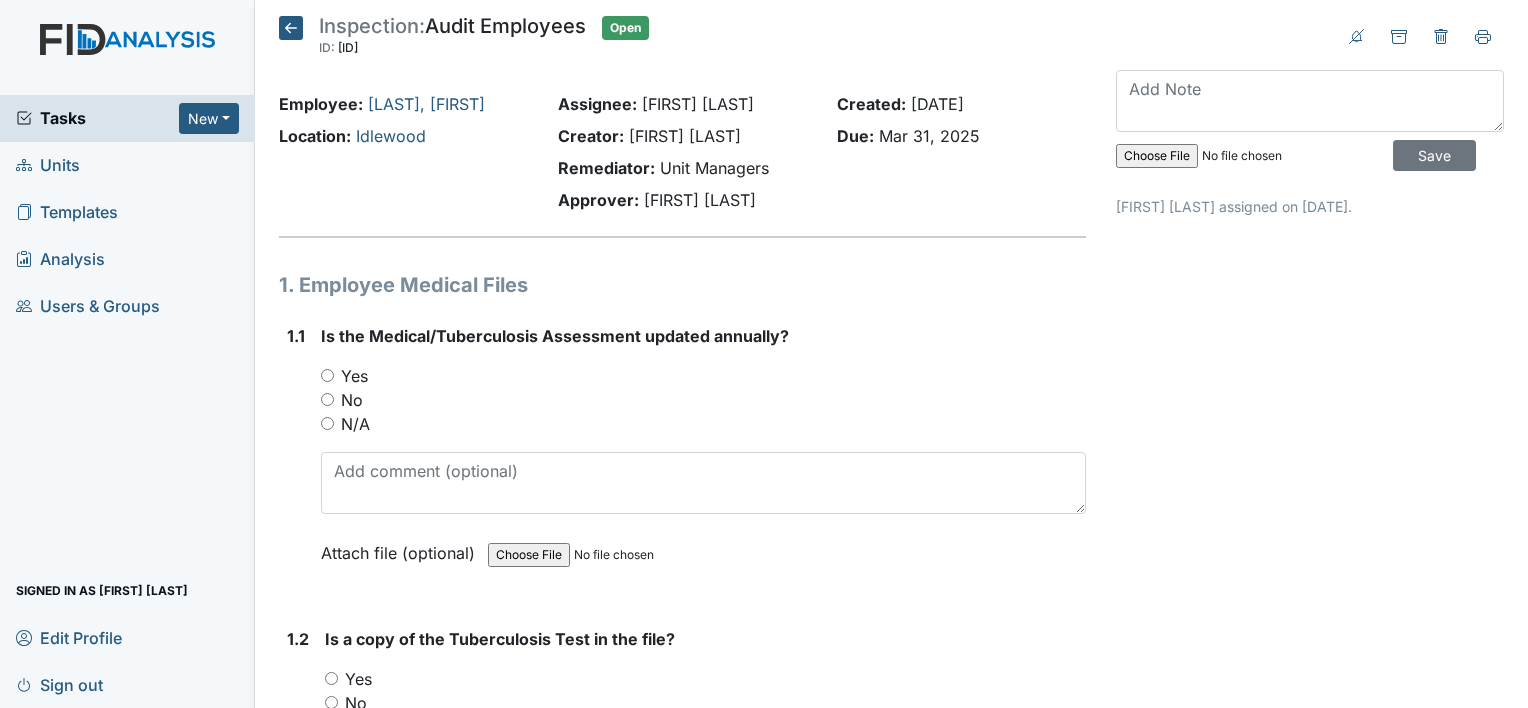 scroll, scrollTop: 0, scrollLeft: 0, axis: both 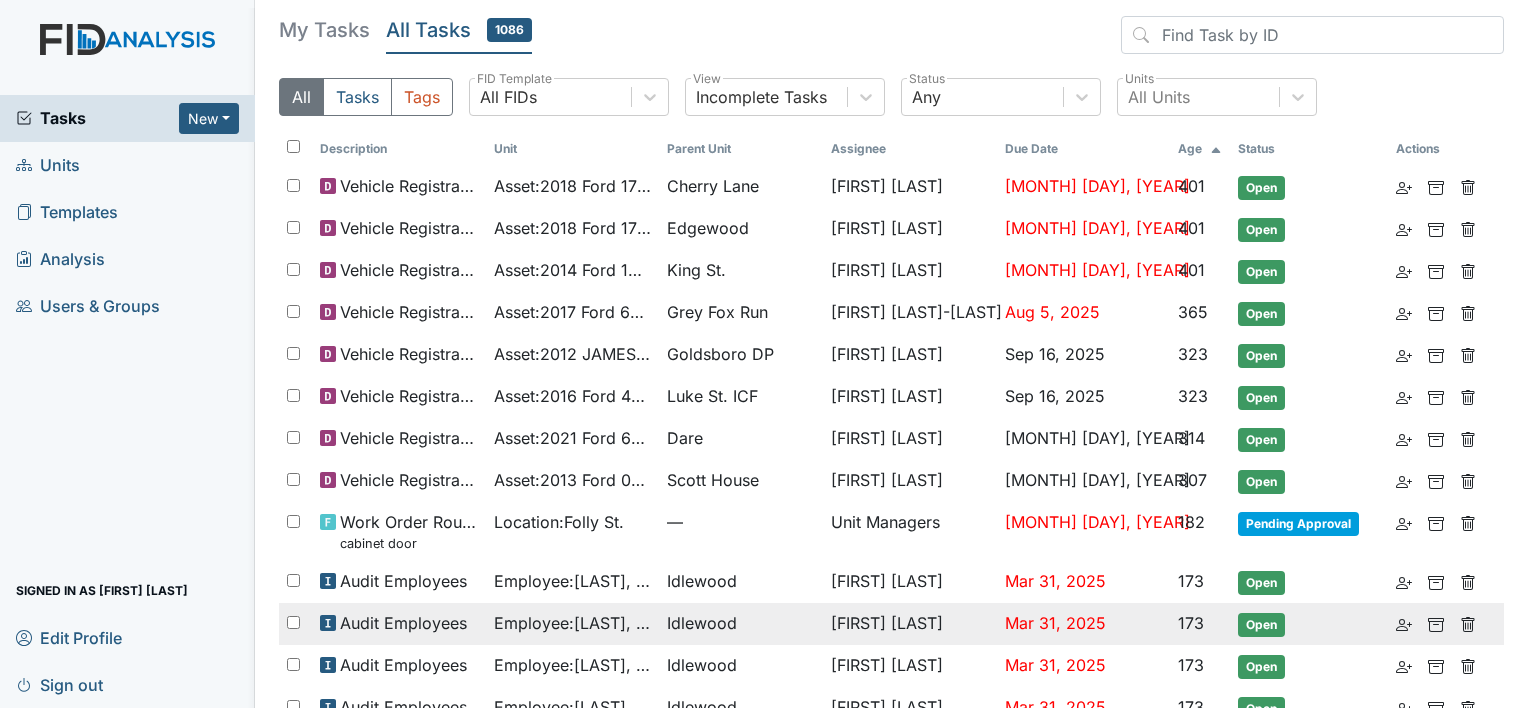 click on "Idlewood" at bounding box center [741, 623] 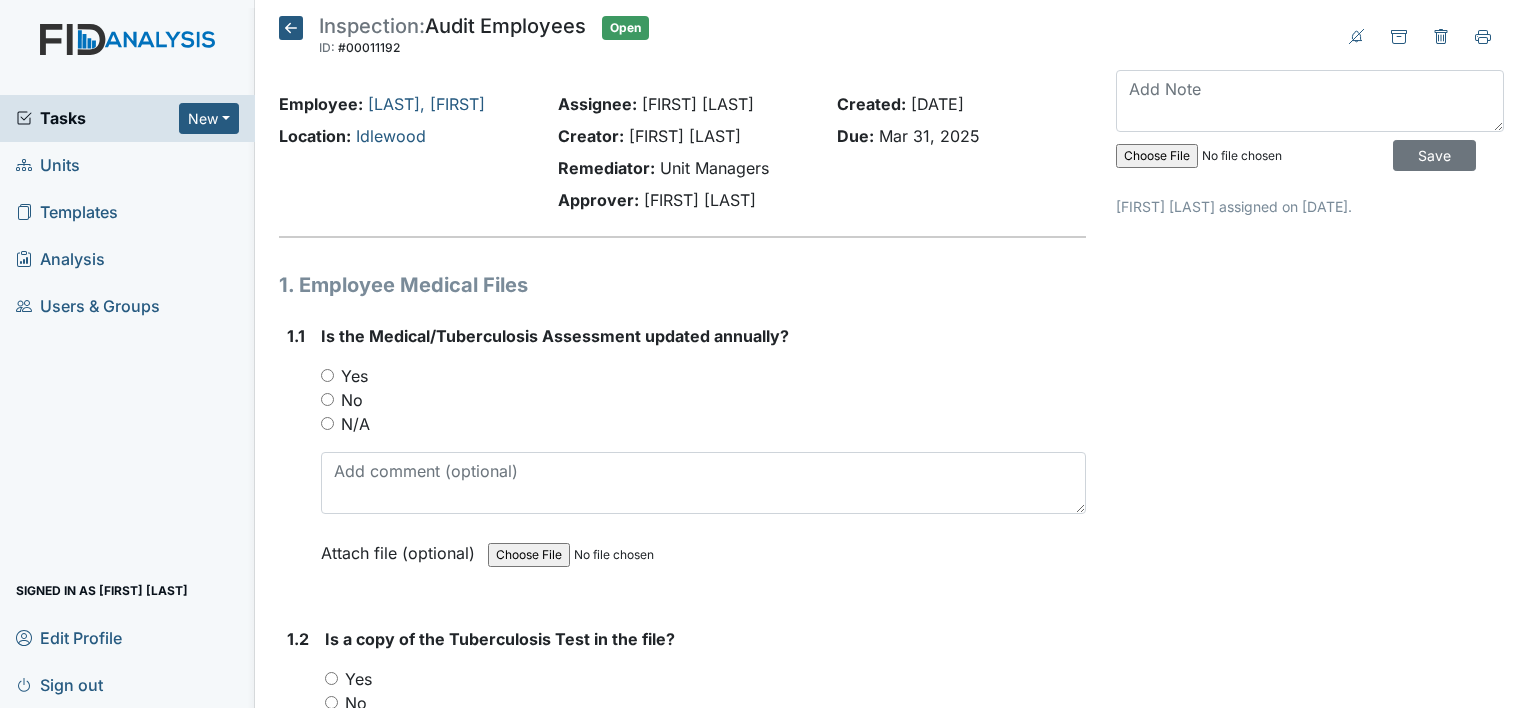 scroll, scrollTop: 0, scrollLeft: 0, axis: both 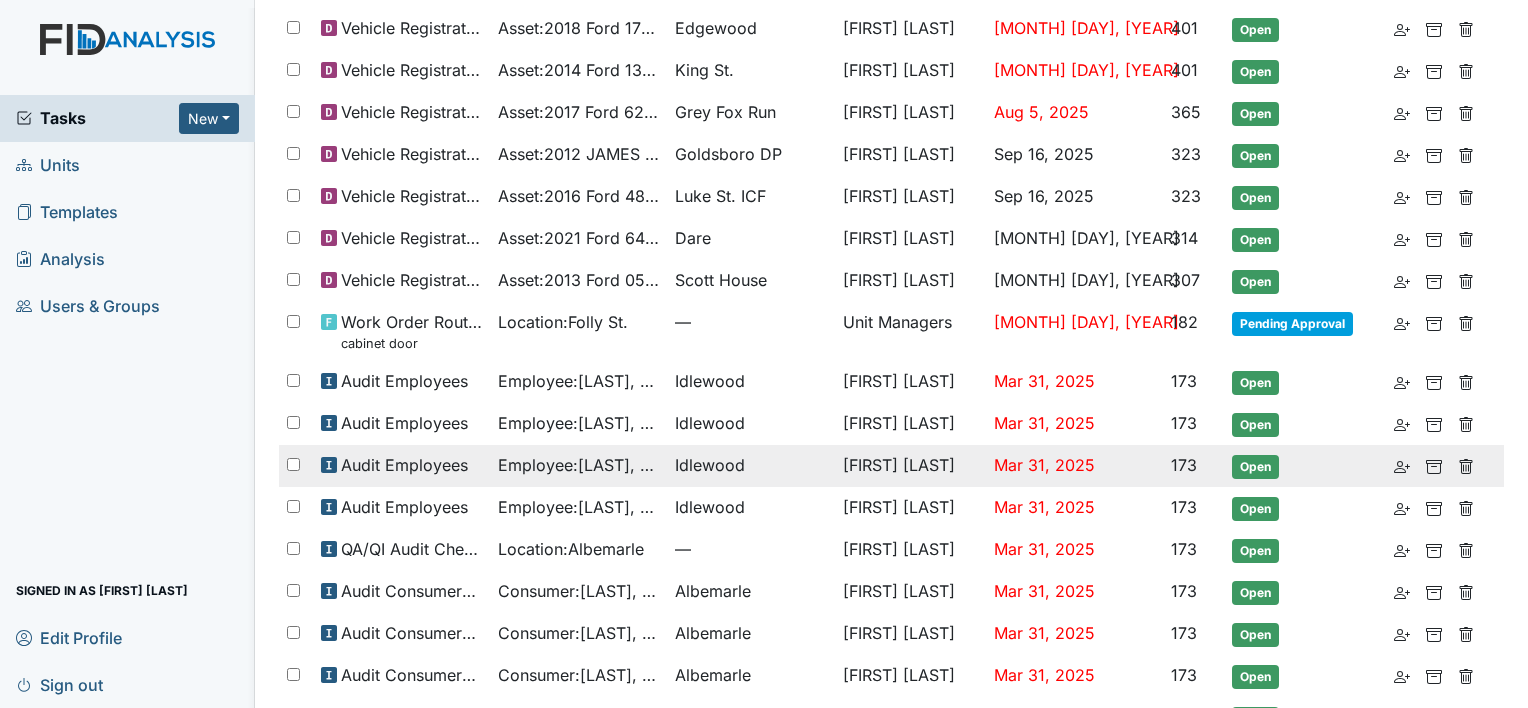 click on "Employee :  [LAST], [FIRST]" at bounding box center [578, 465] 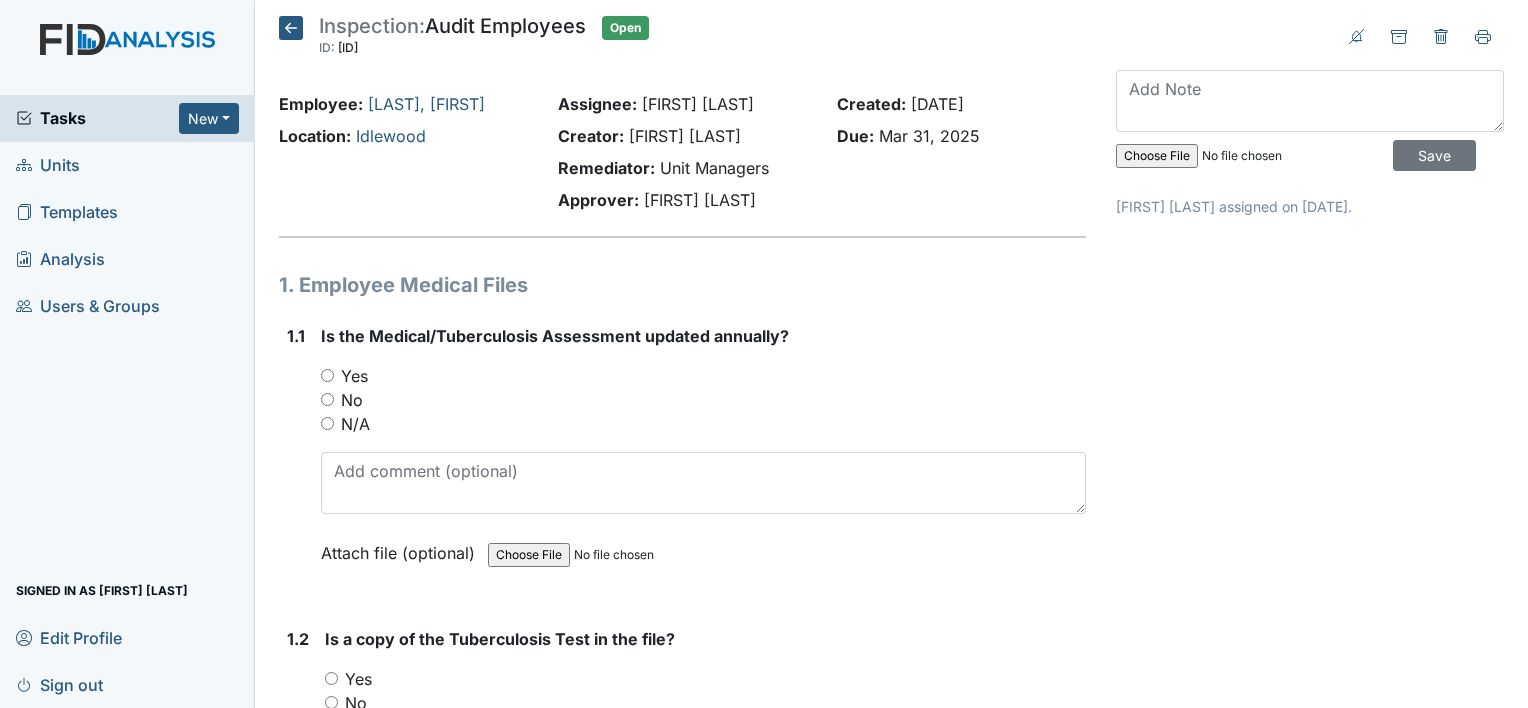 scroll, scrollTop: 0, scrollLeft: 0, axis: both 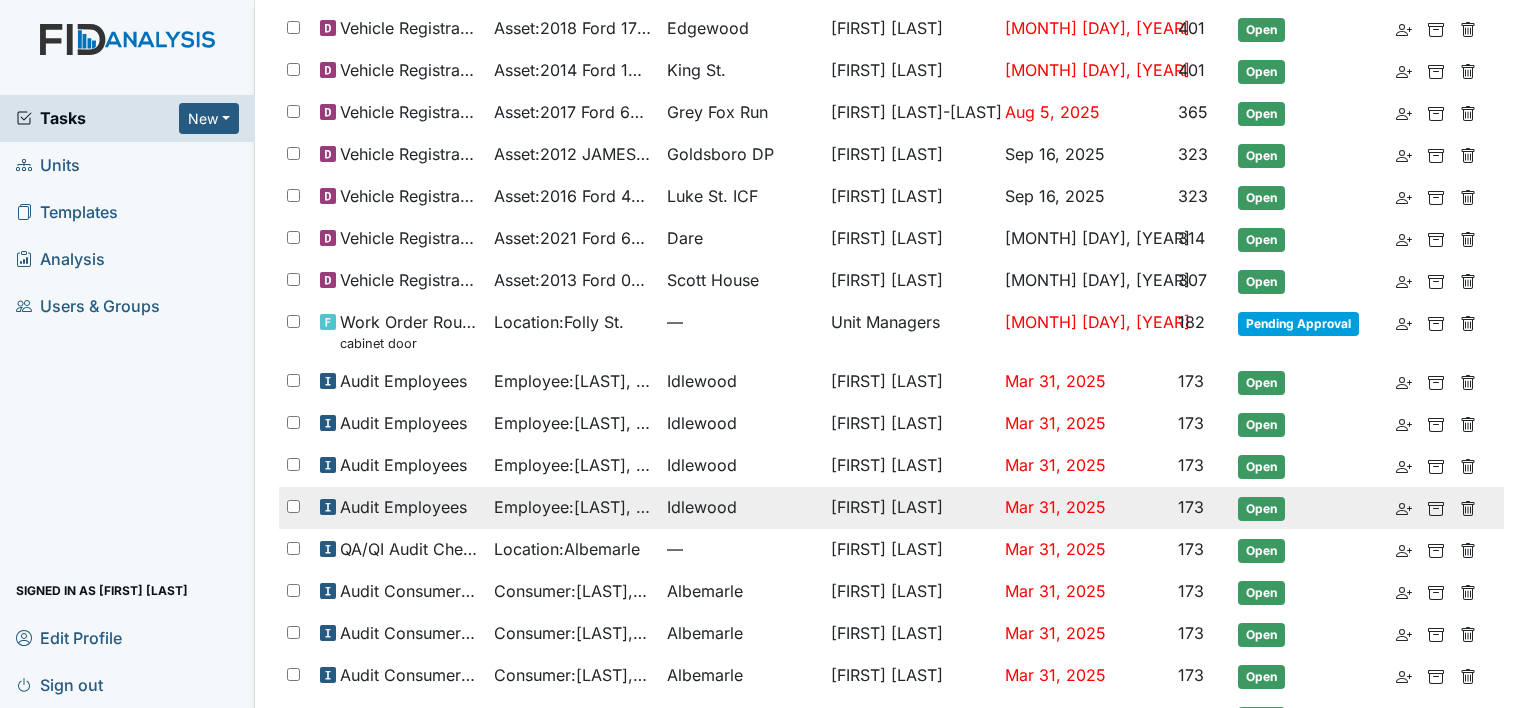 click on "Employee :  Goods, Sharon" at bounding box center (572, 507) 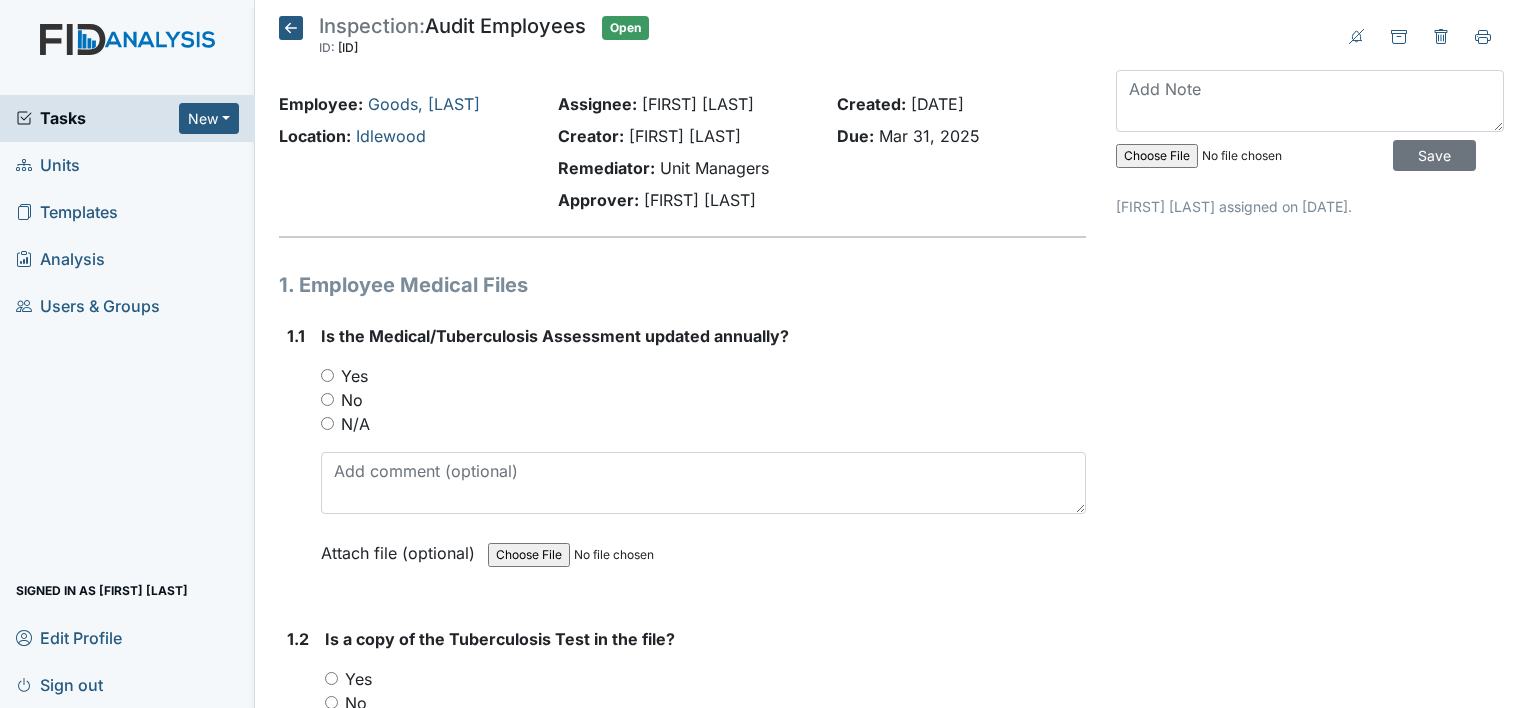 scroll, scrollTop: 0, scrollLeft: 0, axis: both 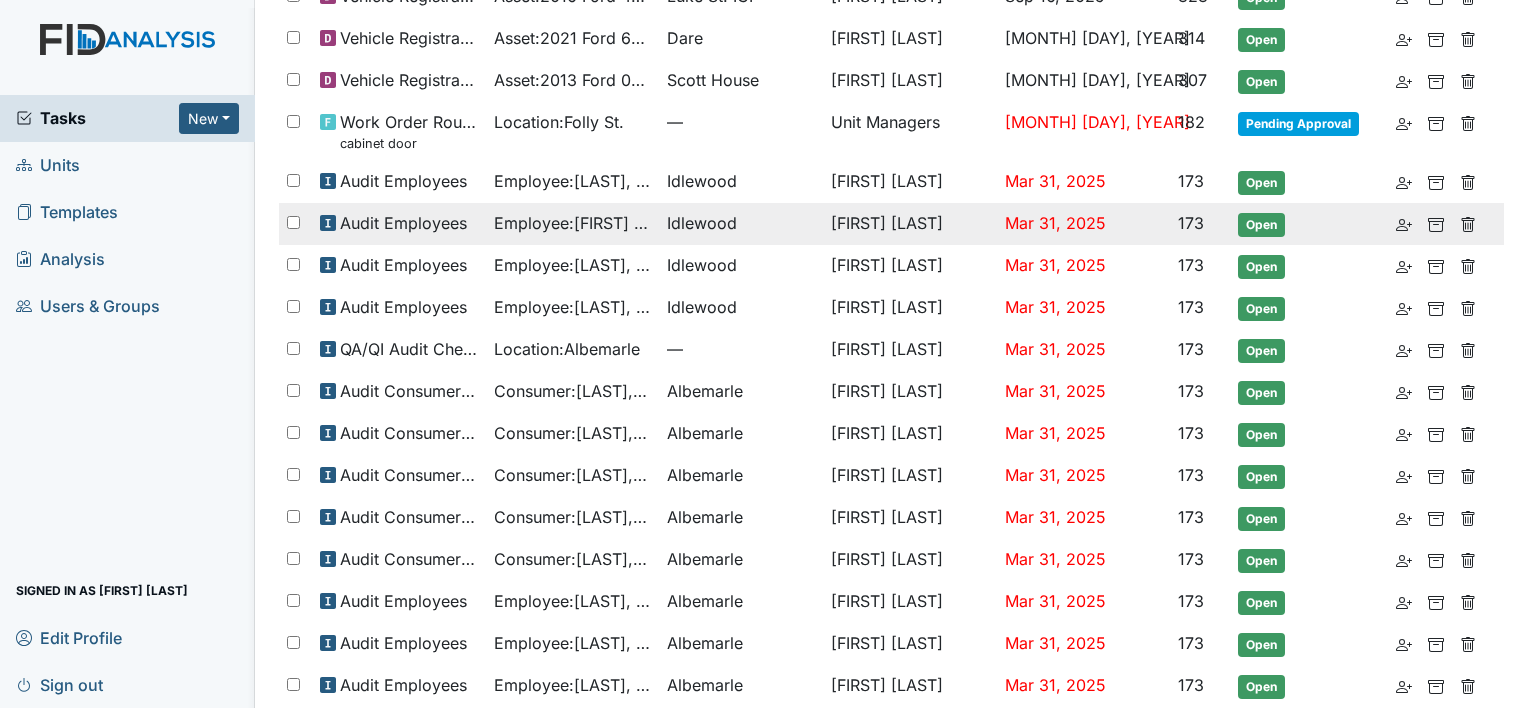 click on "Employee :  [LAST], [FIRST]" at bounding box center [572, 223] 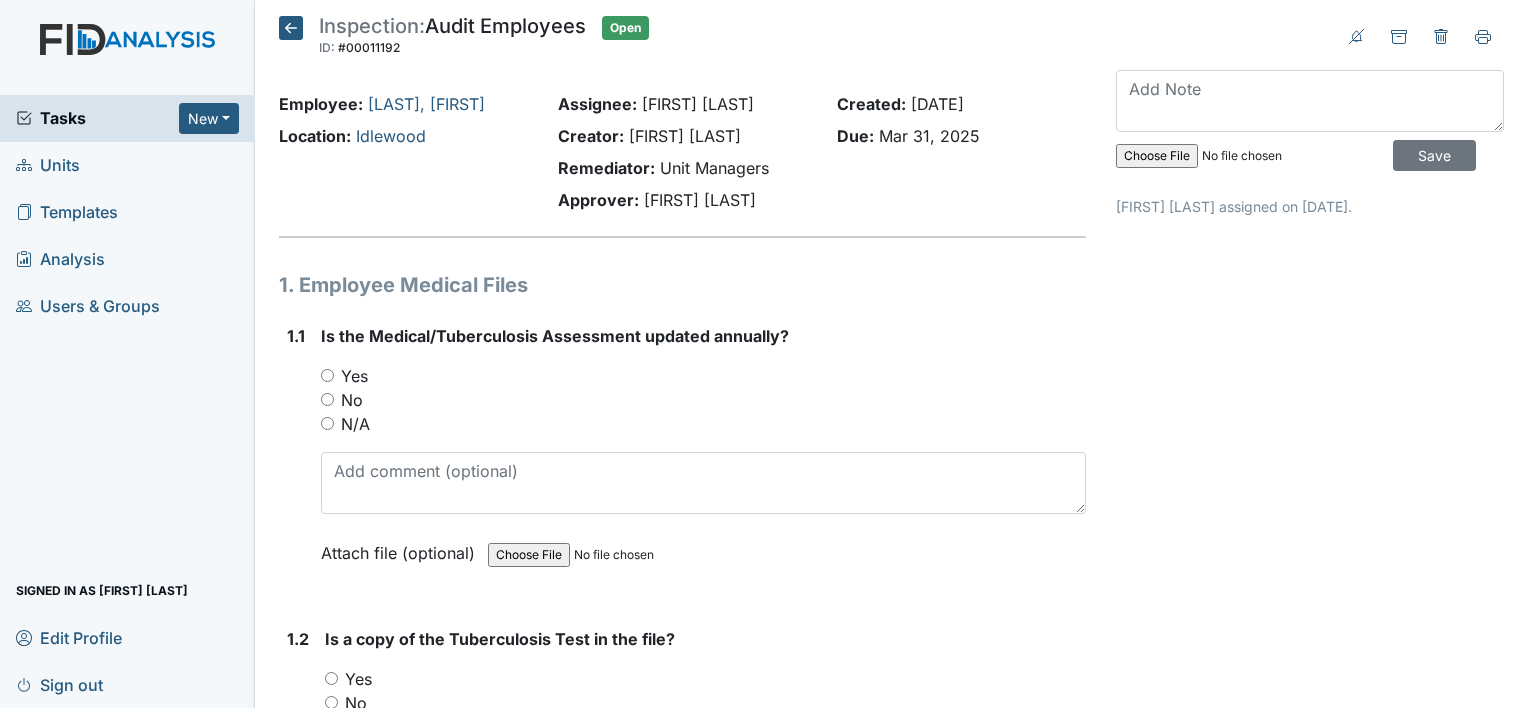 scroll, scrollTop: 0, scrollLeft: 0, axis: both 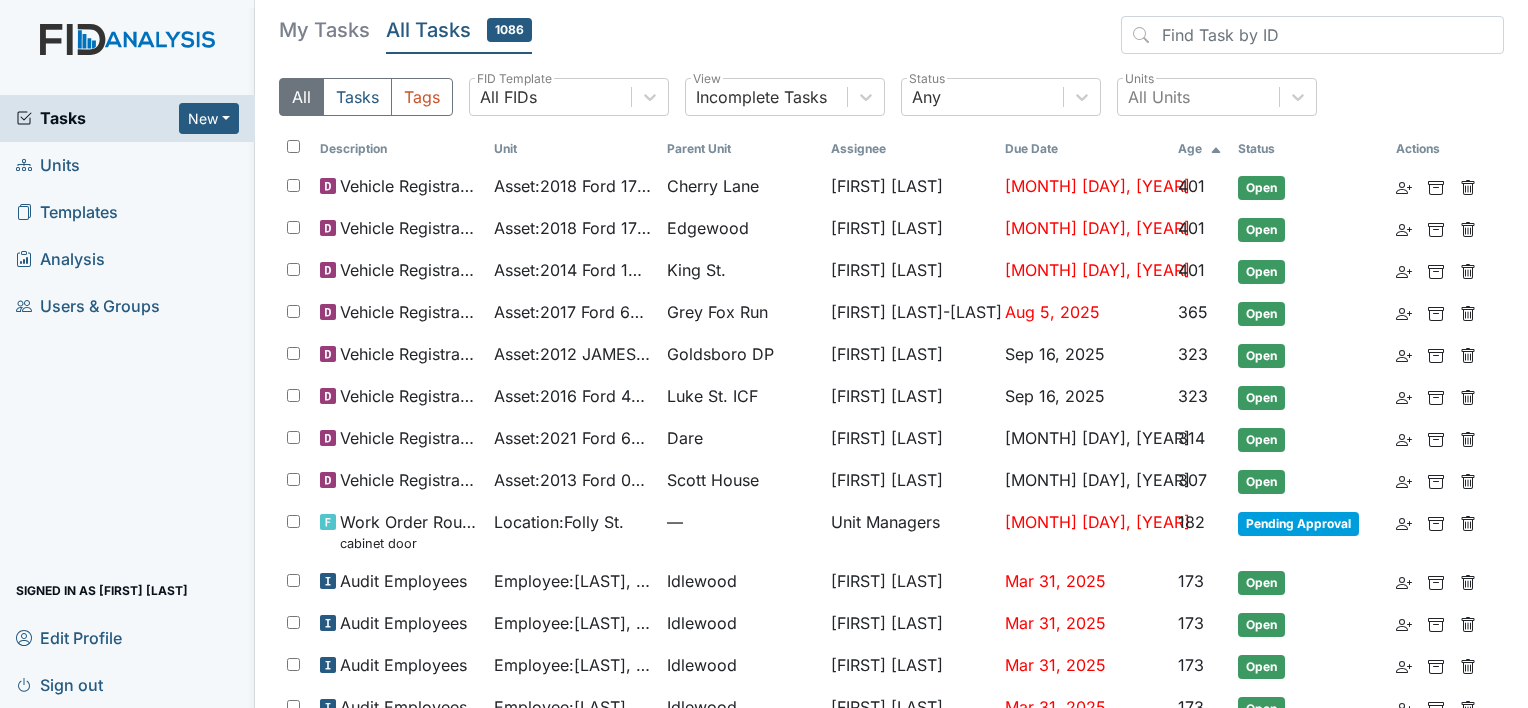 click on "Units" at bounding box center [127, 165] 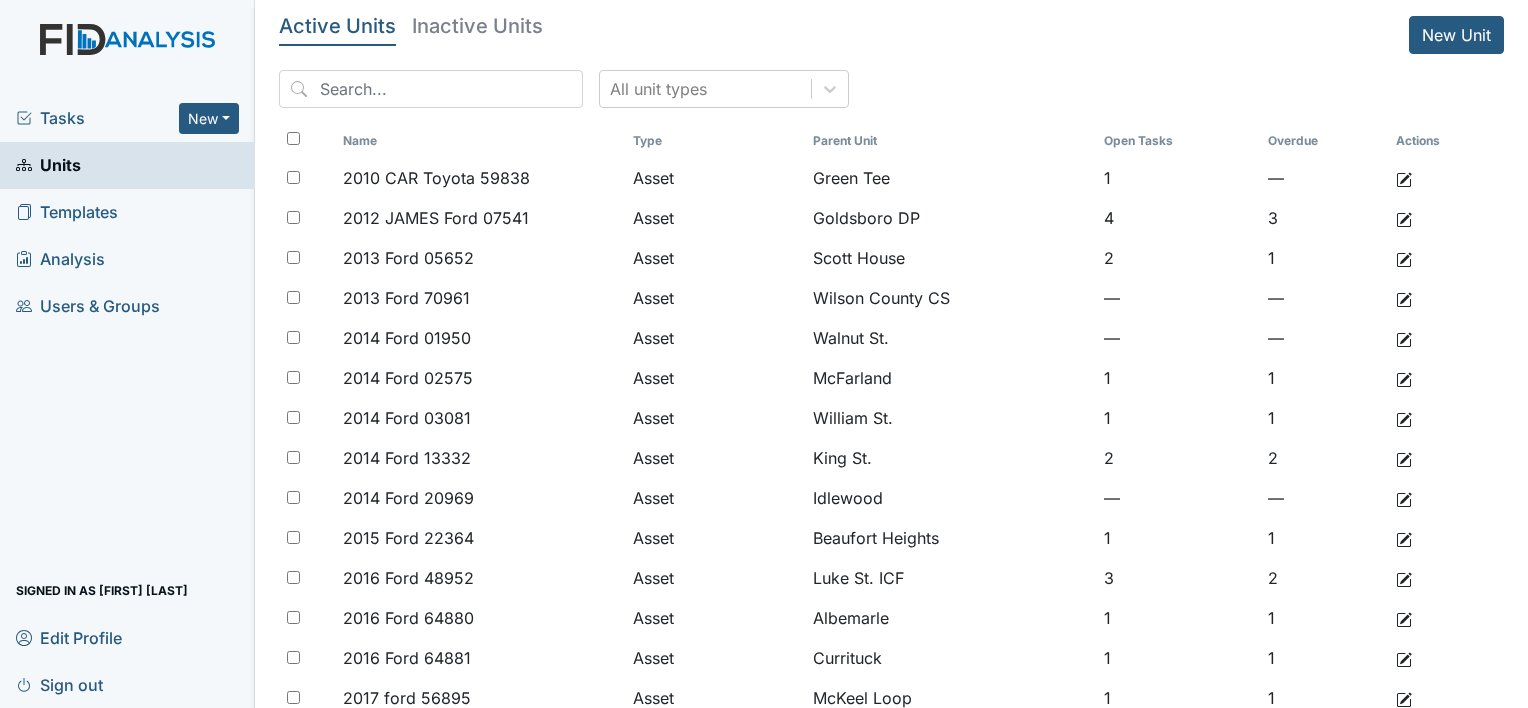 scroll, scrollTop: 0, scrollLeft: 0, axis: both 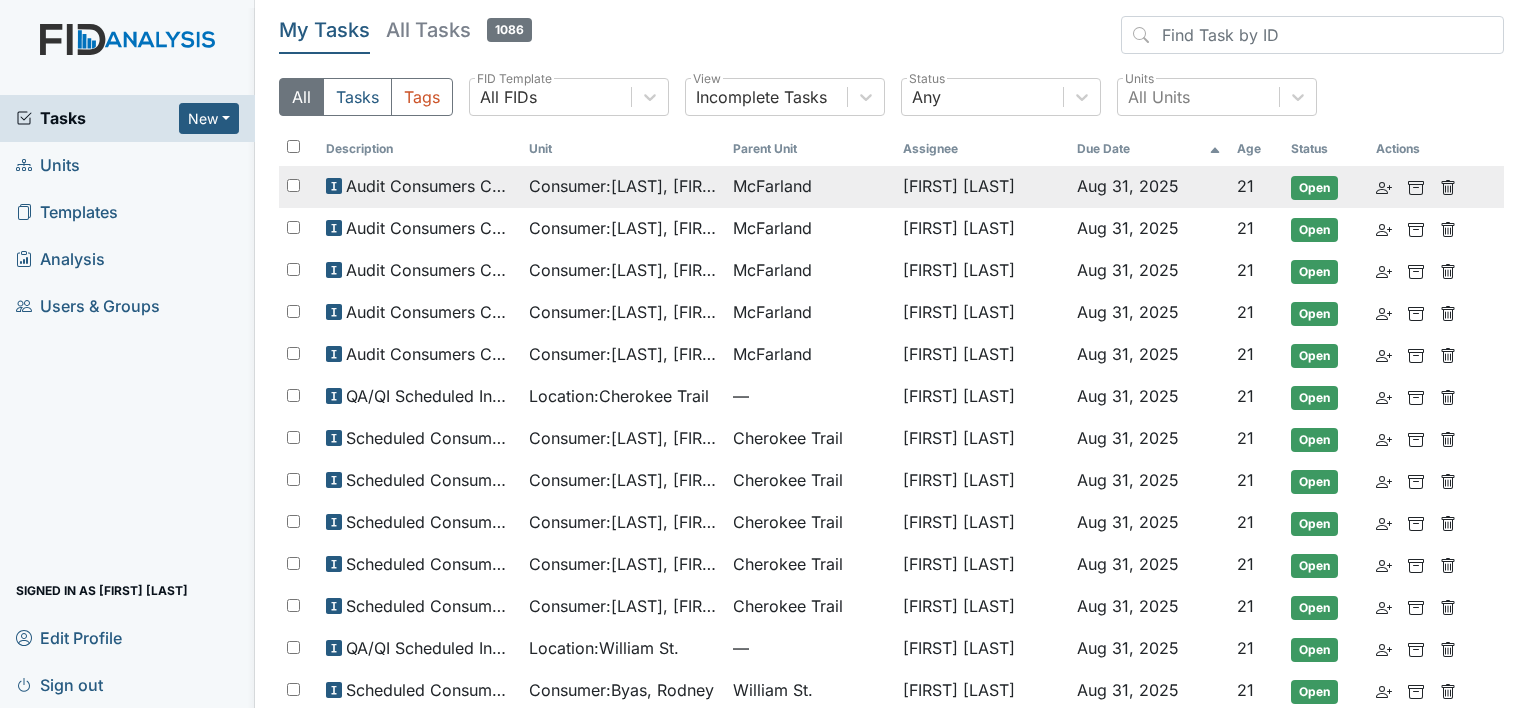 click on "McFarland" at bounding box center (810, 186) 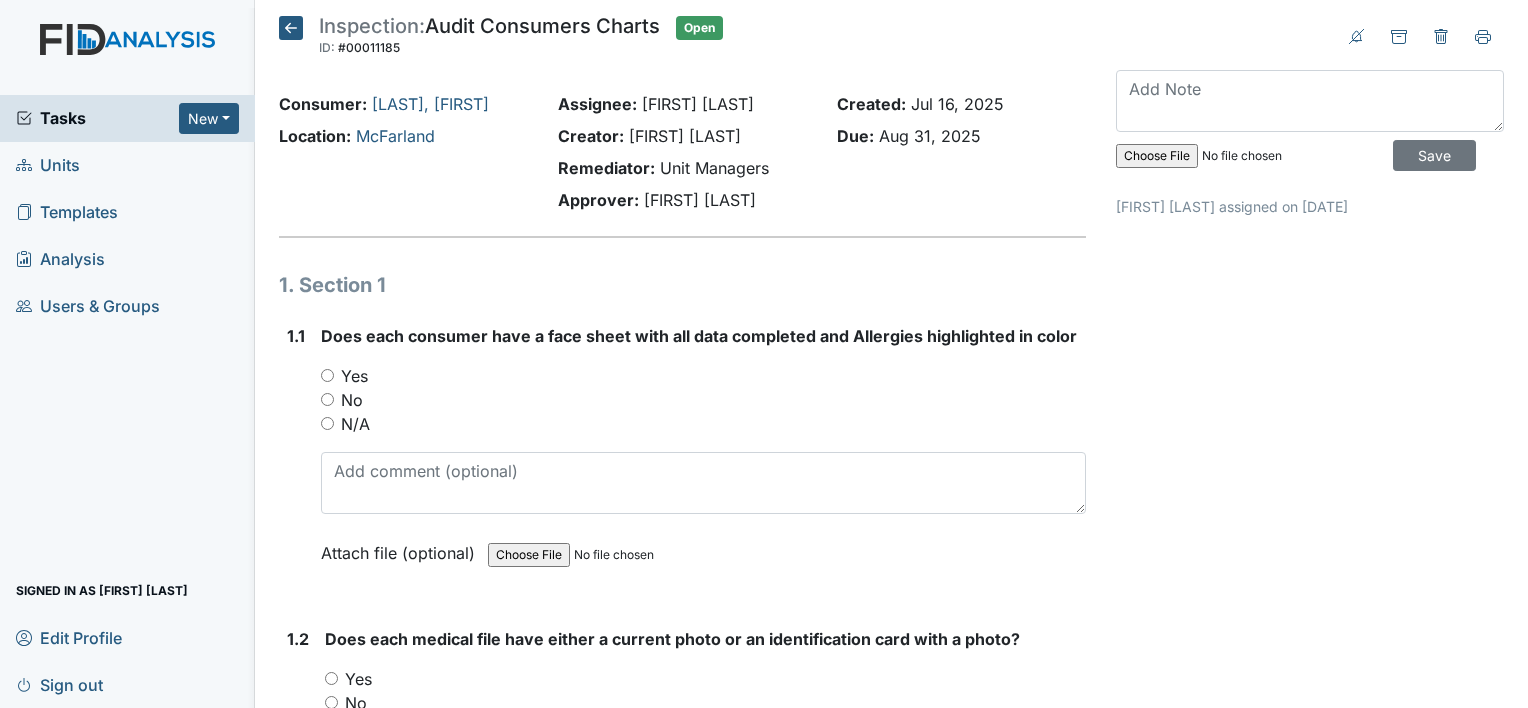 scroll, scrollTop: 0, scrollLeft: 0, axis: both 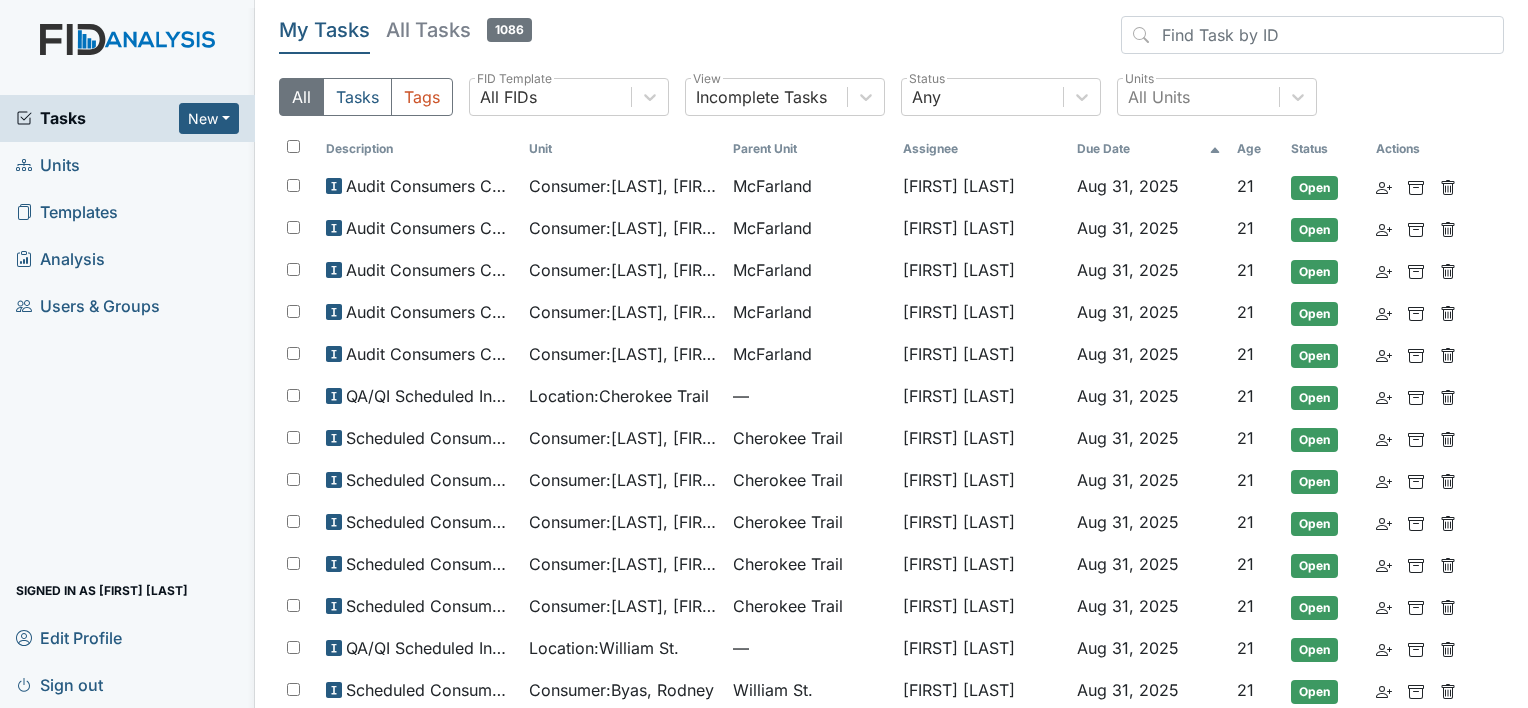 click on "Units" at bounding box center [48, 165] 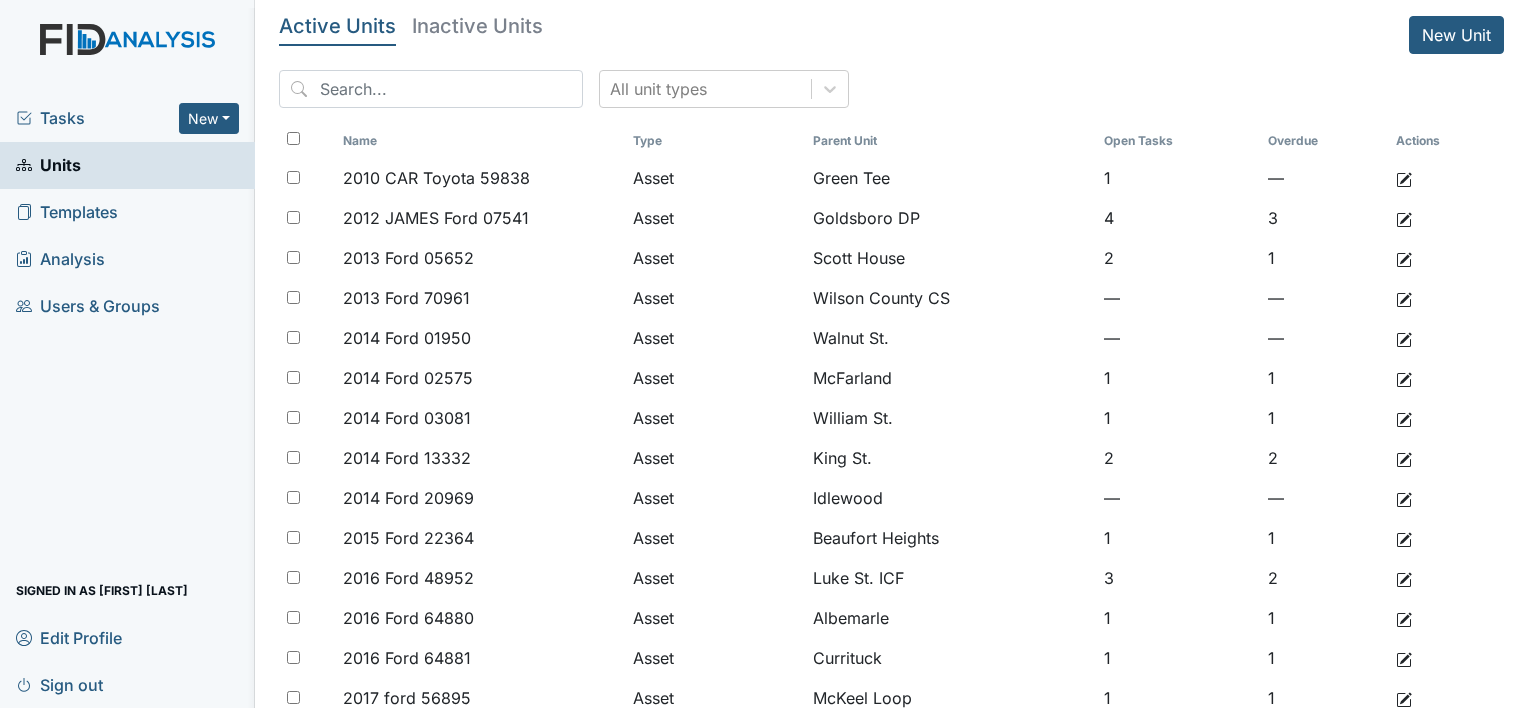scroll, scrollTop: 0, scrollLeft: 0, axis: both 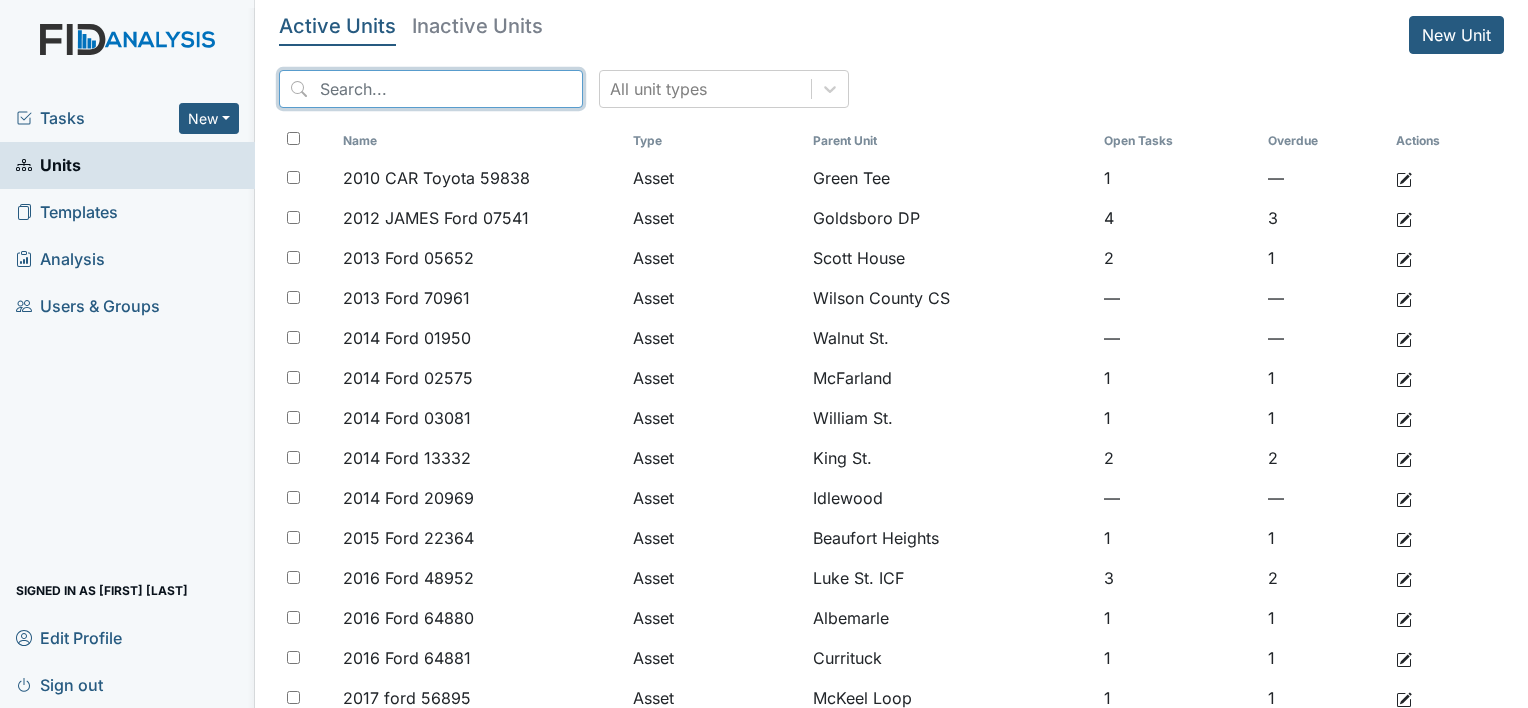 click at bounding box center [431, 89] 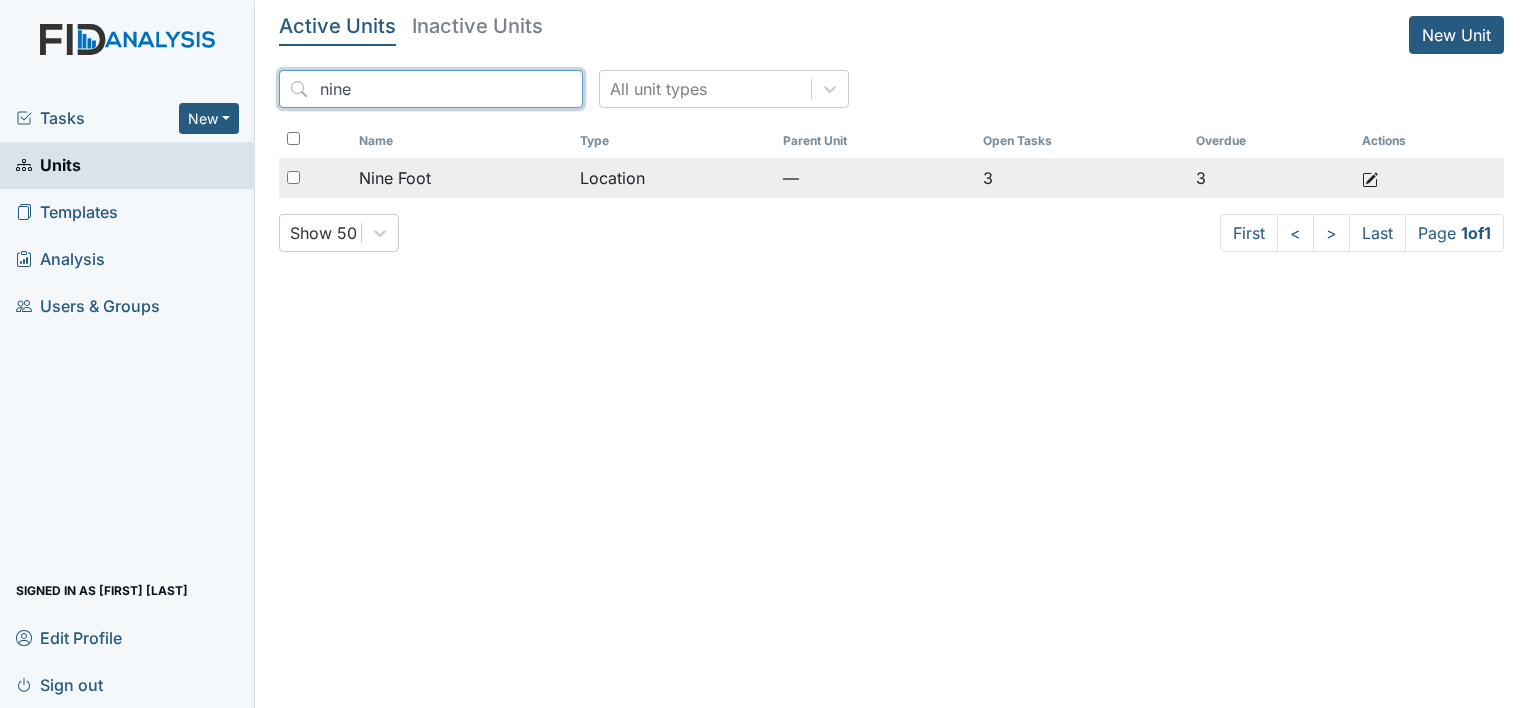 type on "nine" 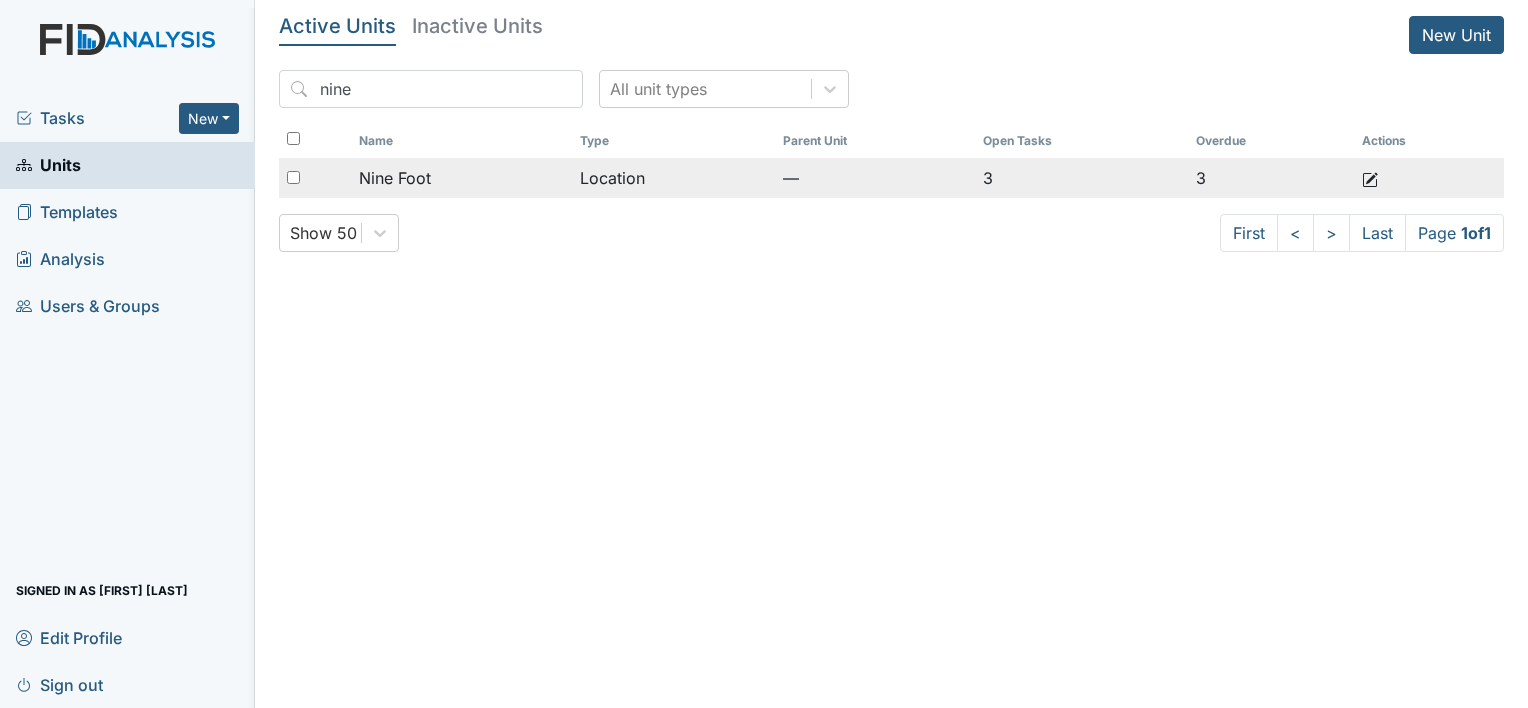 click on "Location" at bounding box center (673, 178) 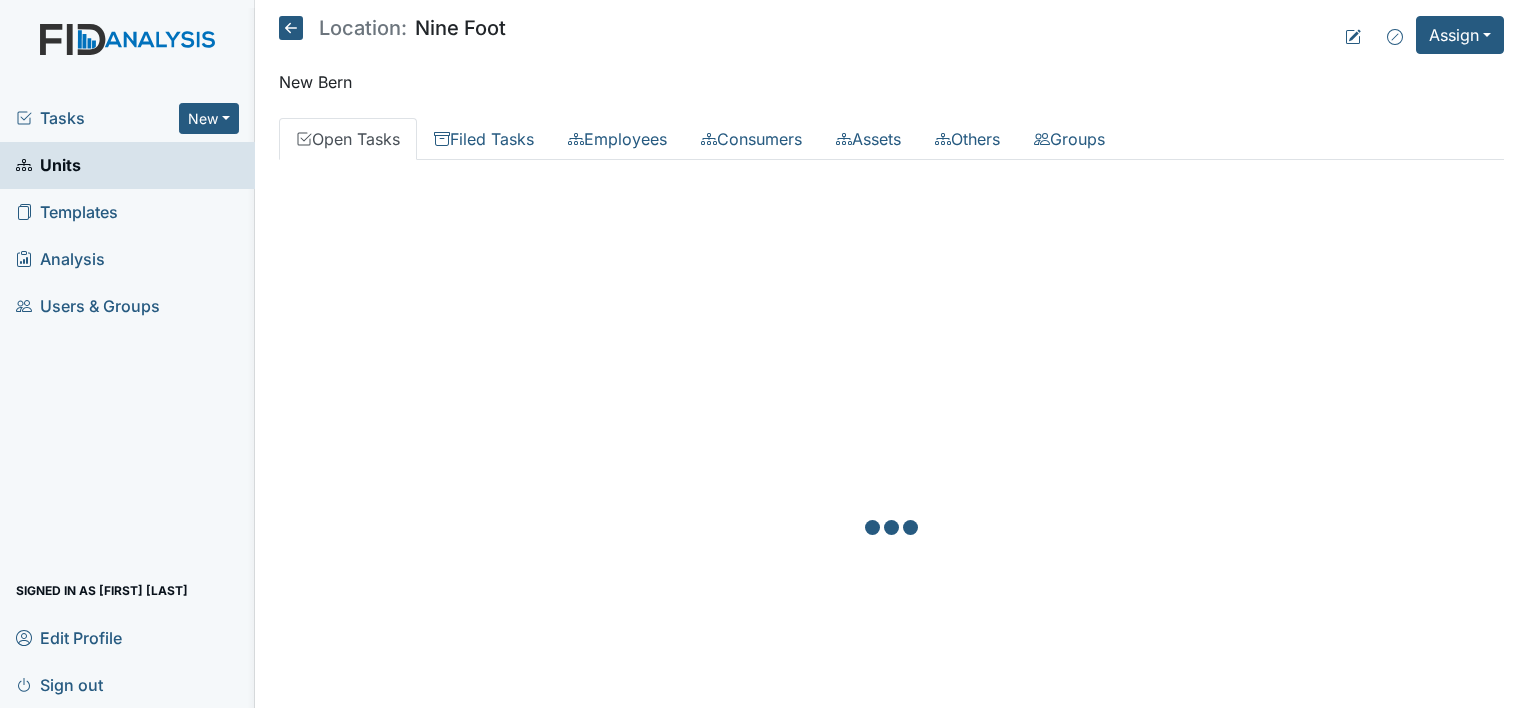 scroll, scrollTop: 0, scrollLeft: 0, axis: both 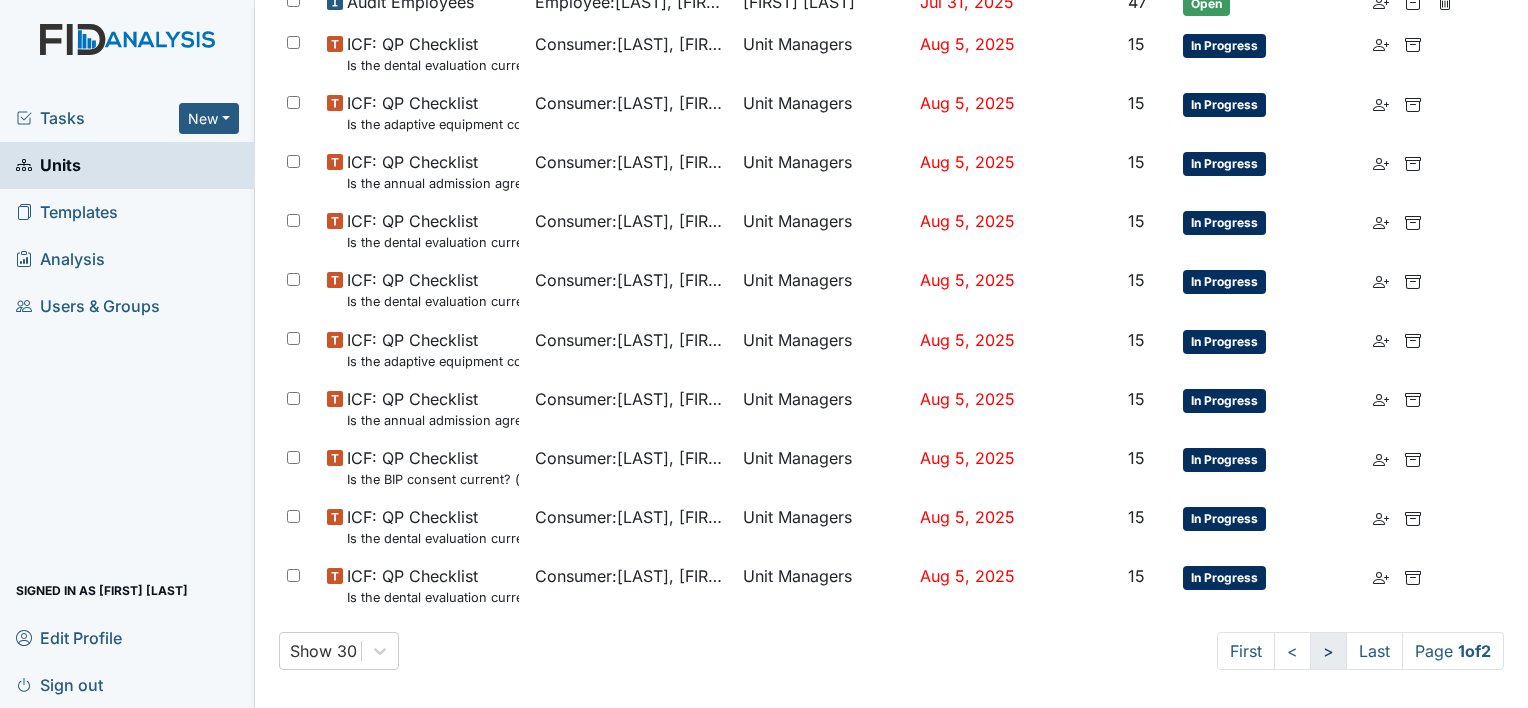 click on ">" at bounding box center [1328, 651] 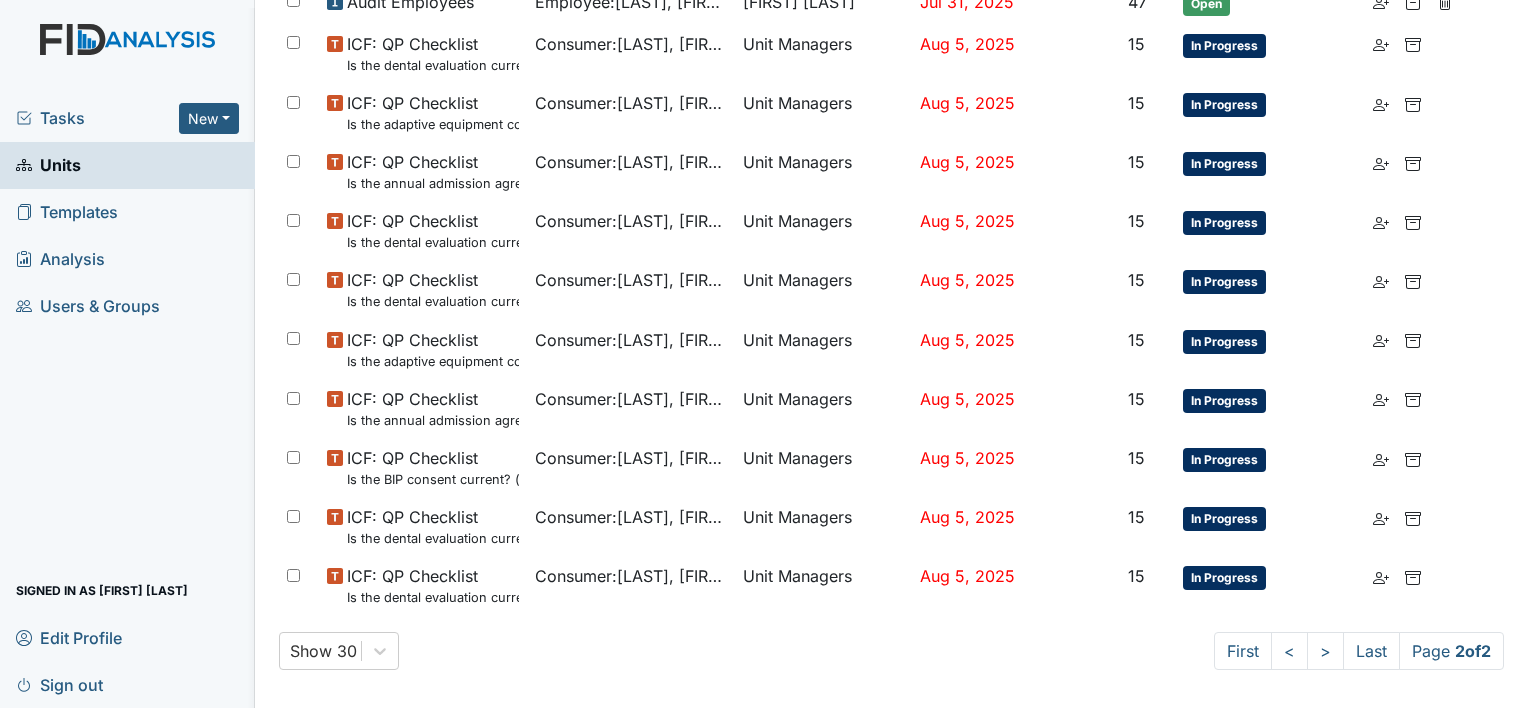scroll, scrollTop: 0, scrollLeft: 0, axis: both 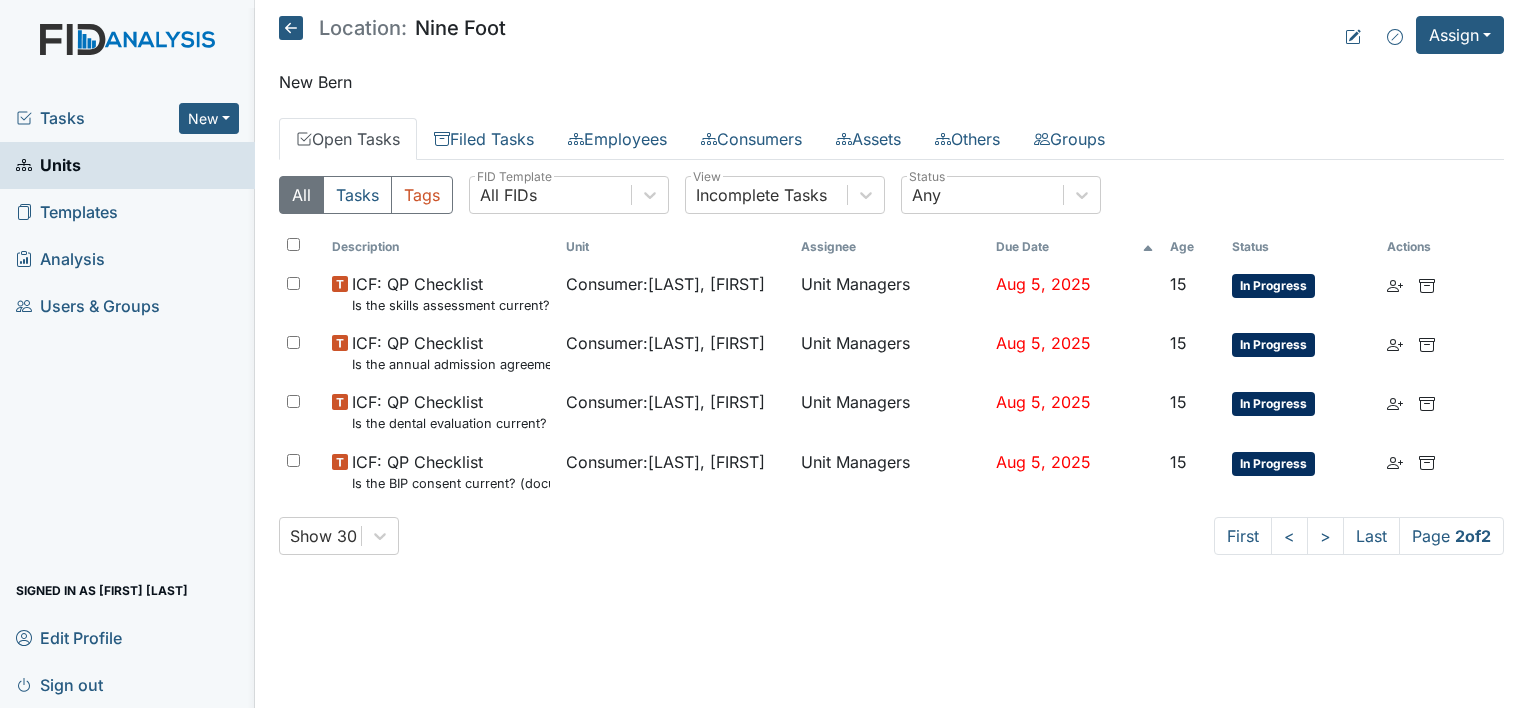 click on "Unit" at bounding box center [675, 247] 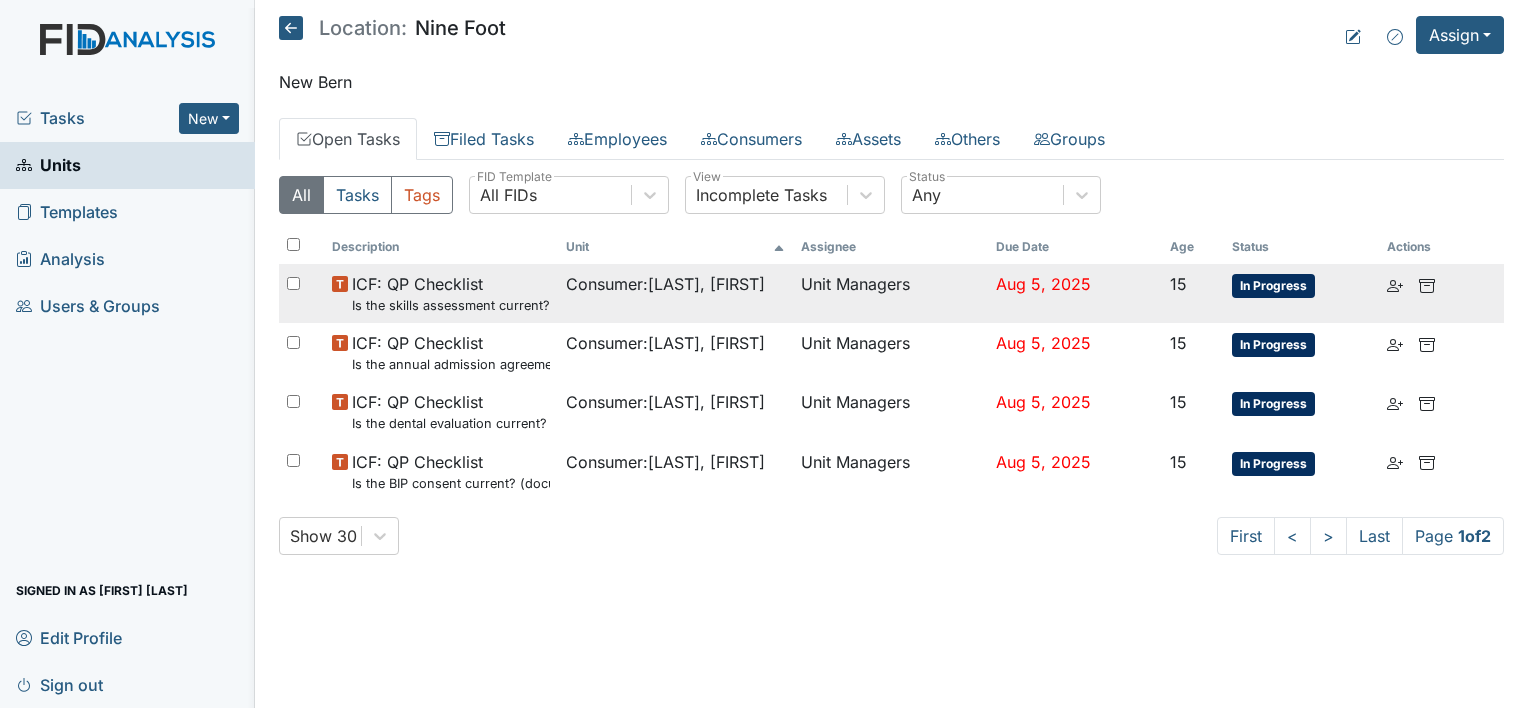 click on "Consumer :  Gray, Dedrick" at bounding box center [675, 293] 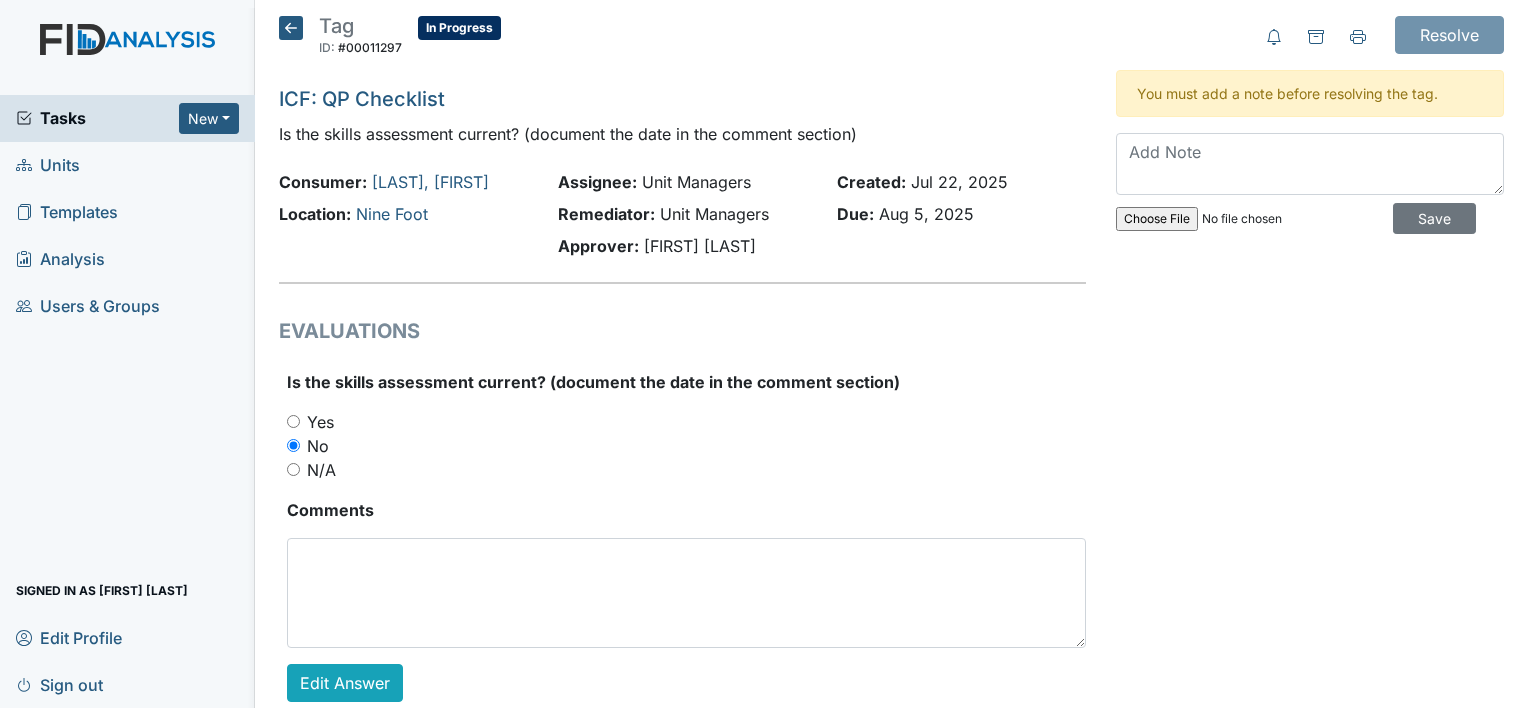 scroll, scrollTop: 0, scrollLeft: 0, axis: both 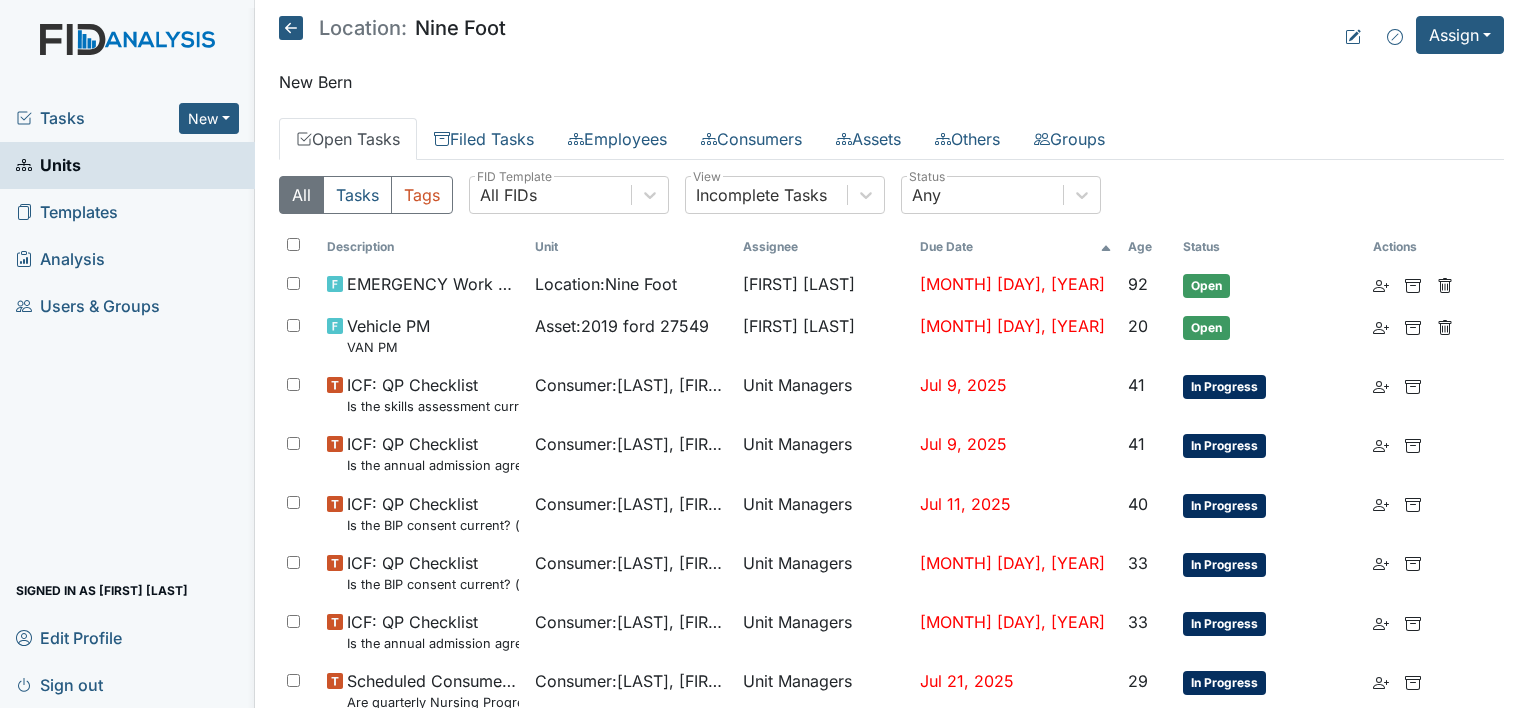 click 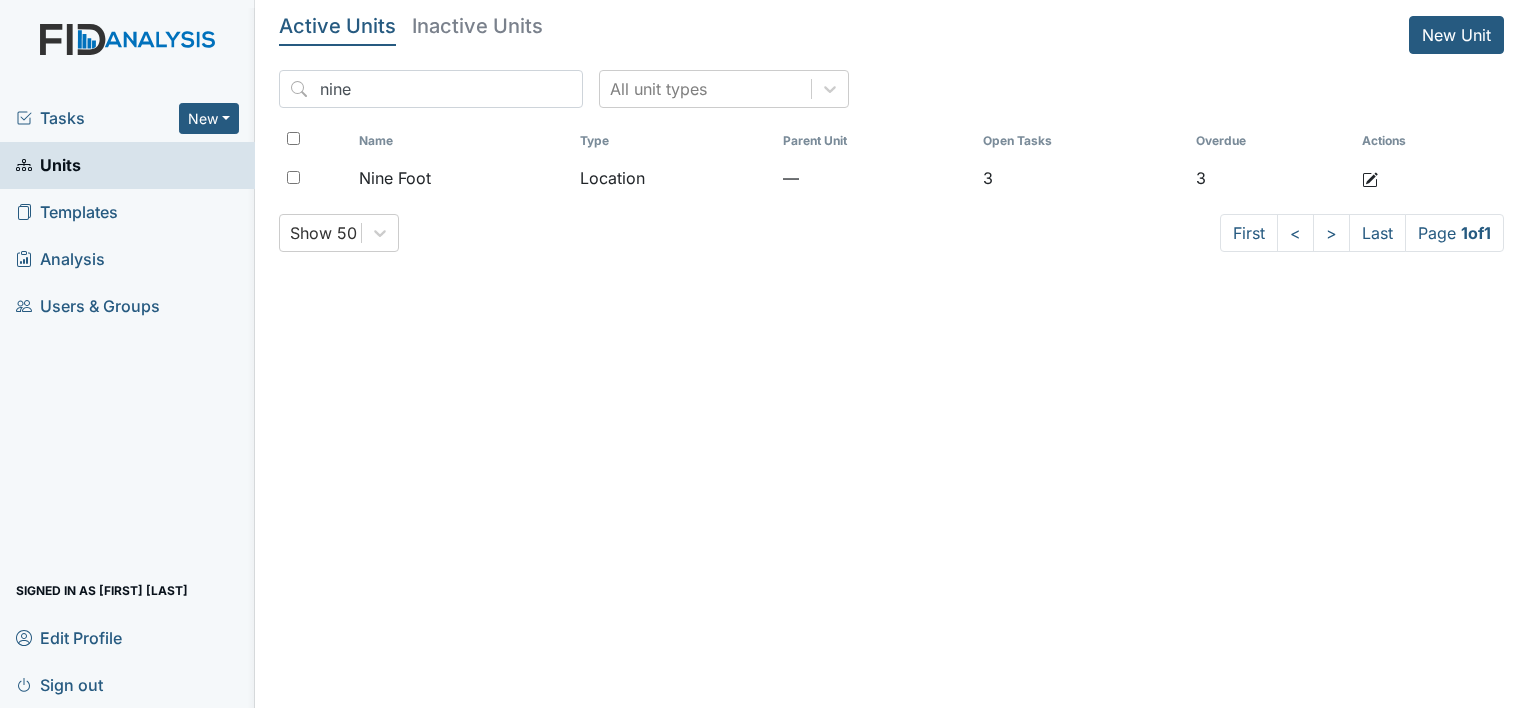 scroll, scrollTop: 0, scrollLeft: 0, axis: both 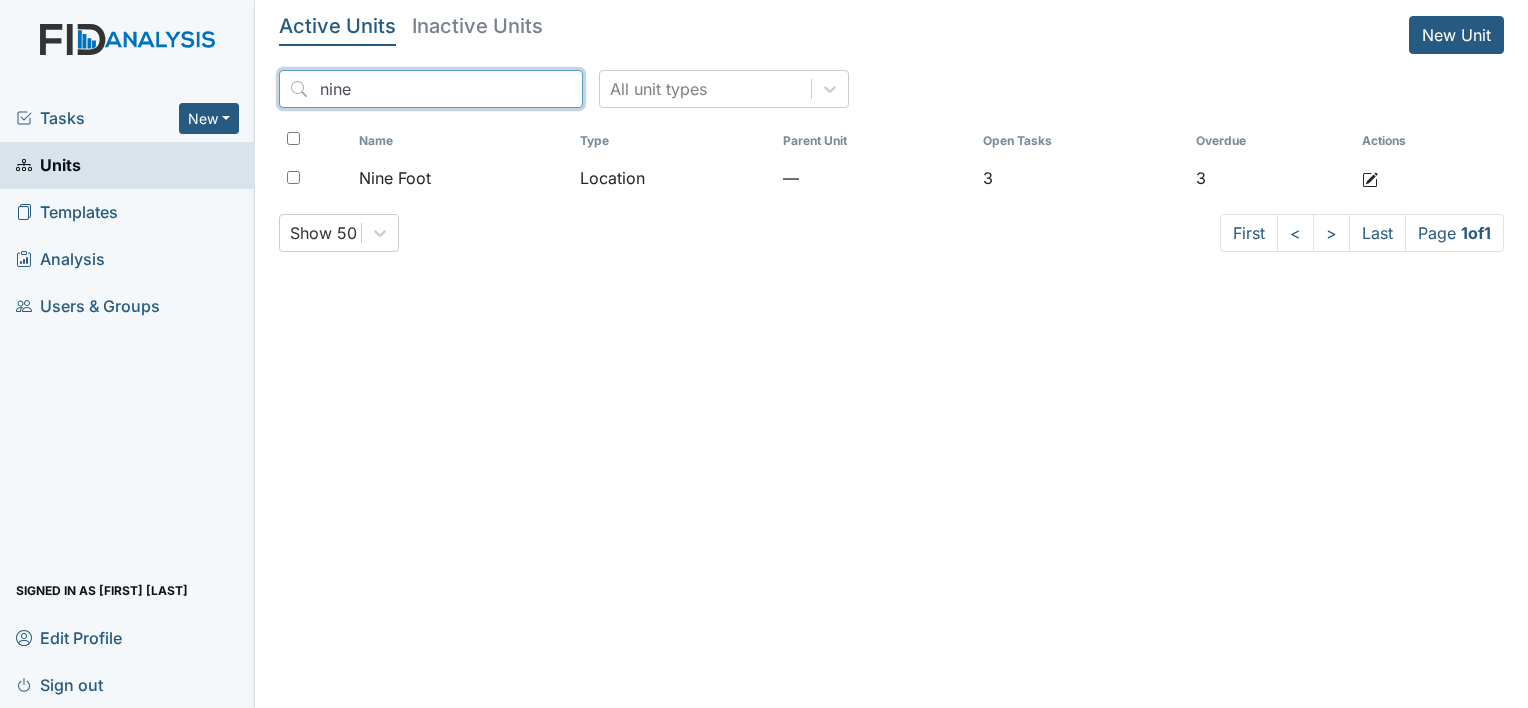 click on "nine" at bounding box center [431, 89] 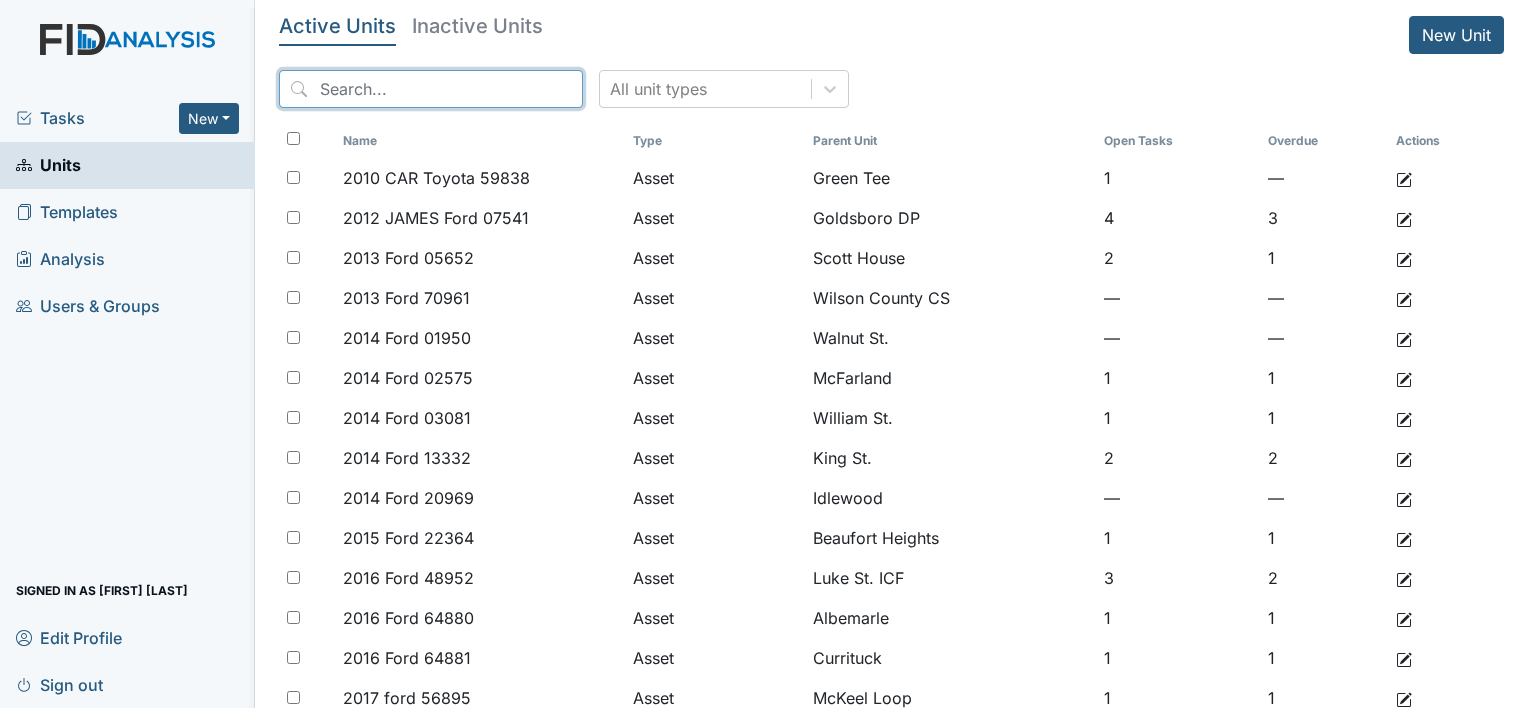 type 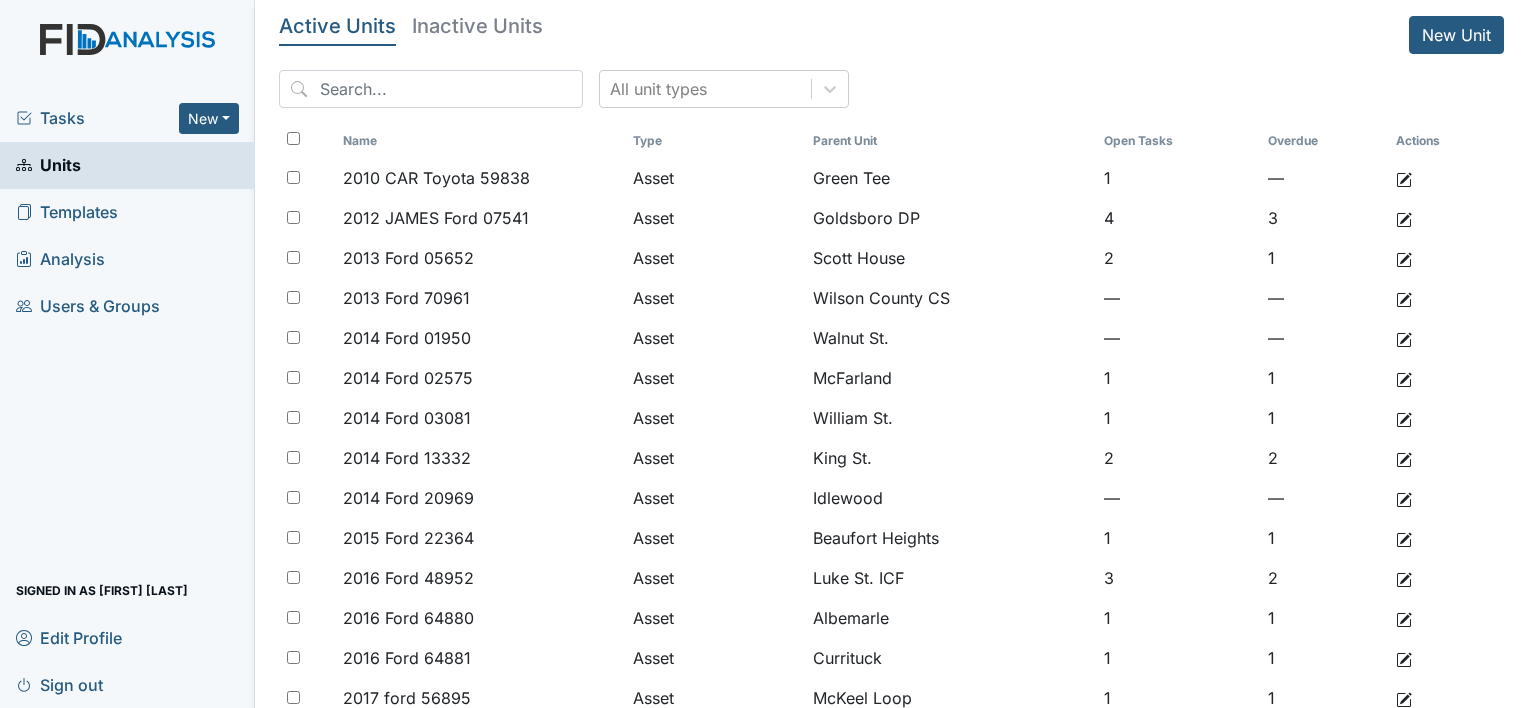 click on "Tasks" at bounding box center [97, 118] 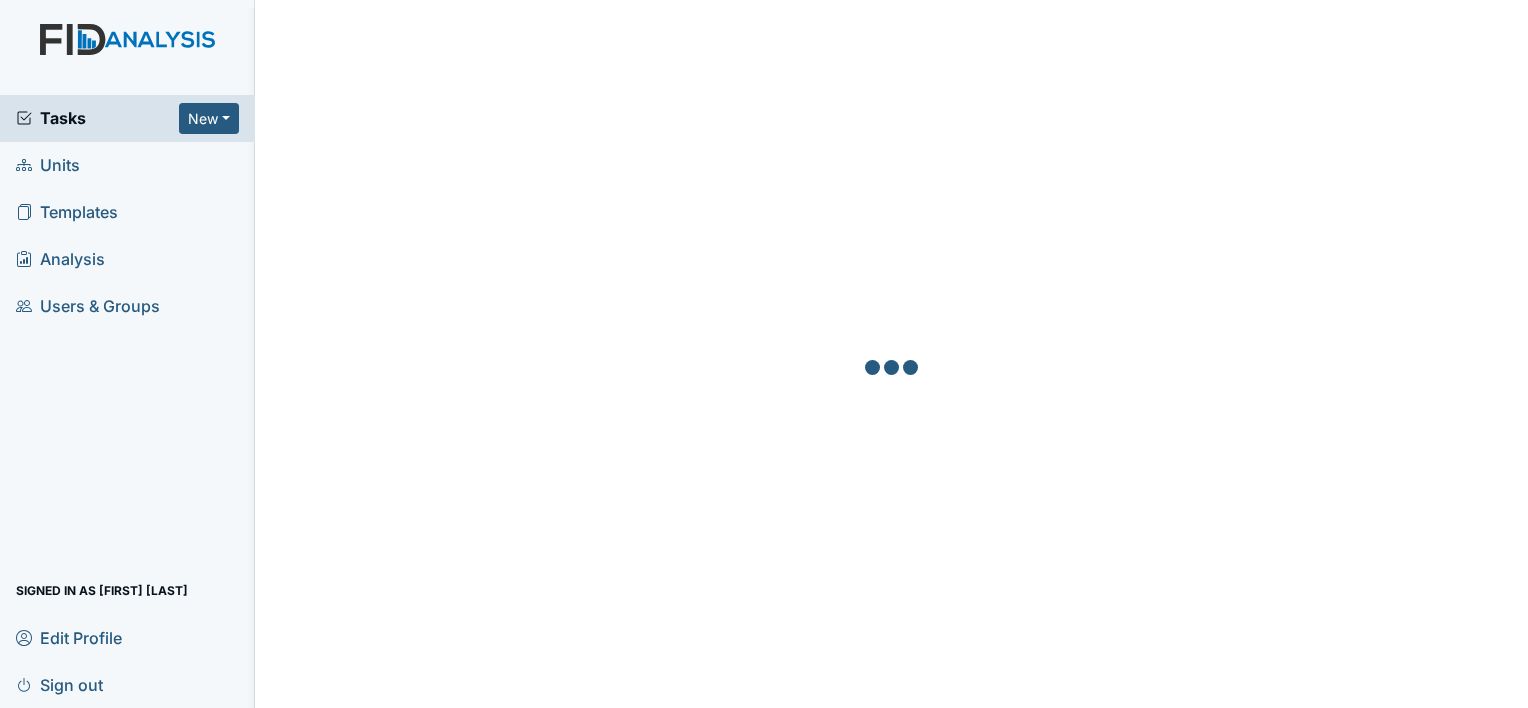 scroll, scrollTop: 0, scrollLeft: 0, axis: both 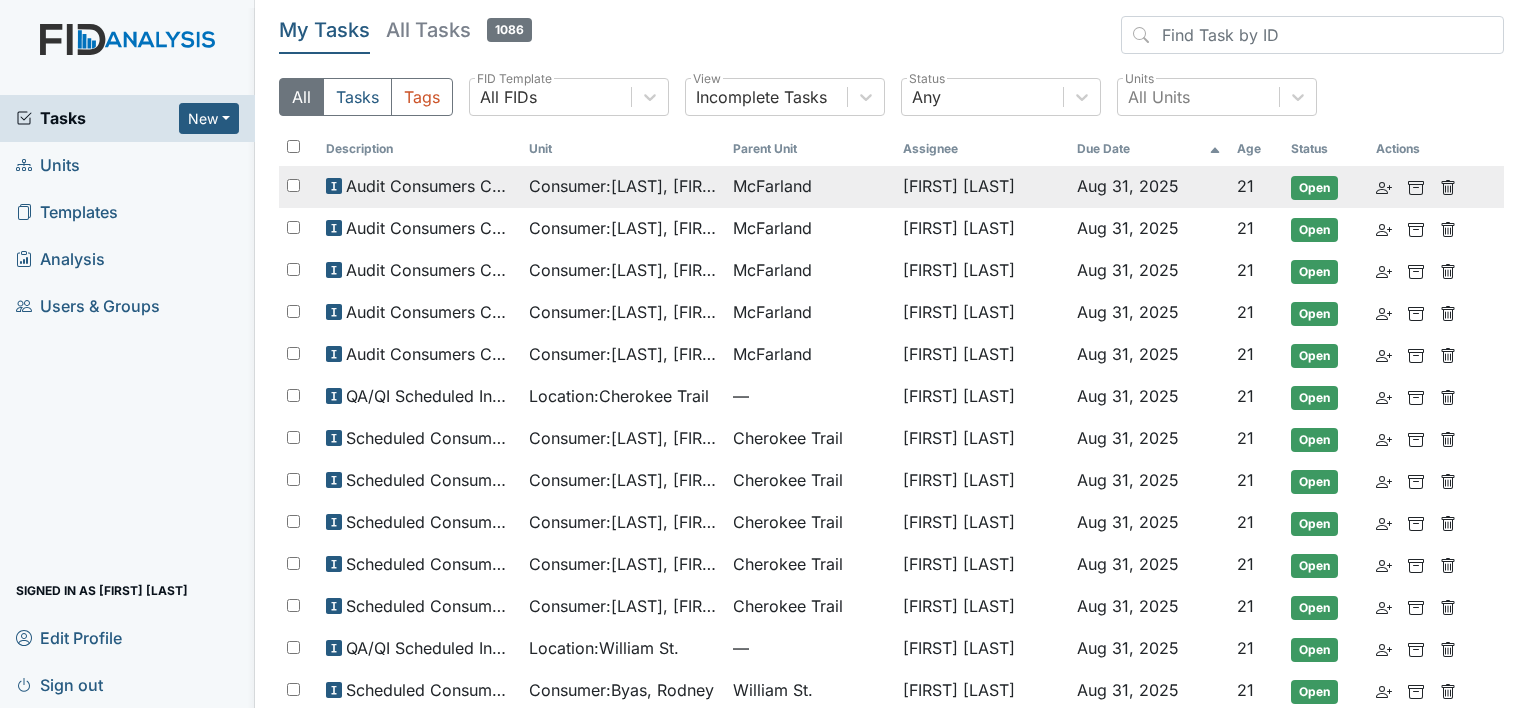 click on "McFarland" at bounding box center [772, 186] 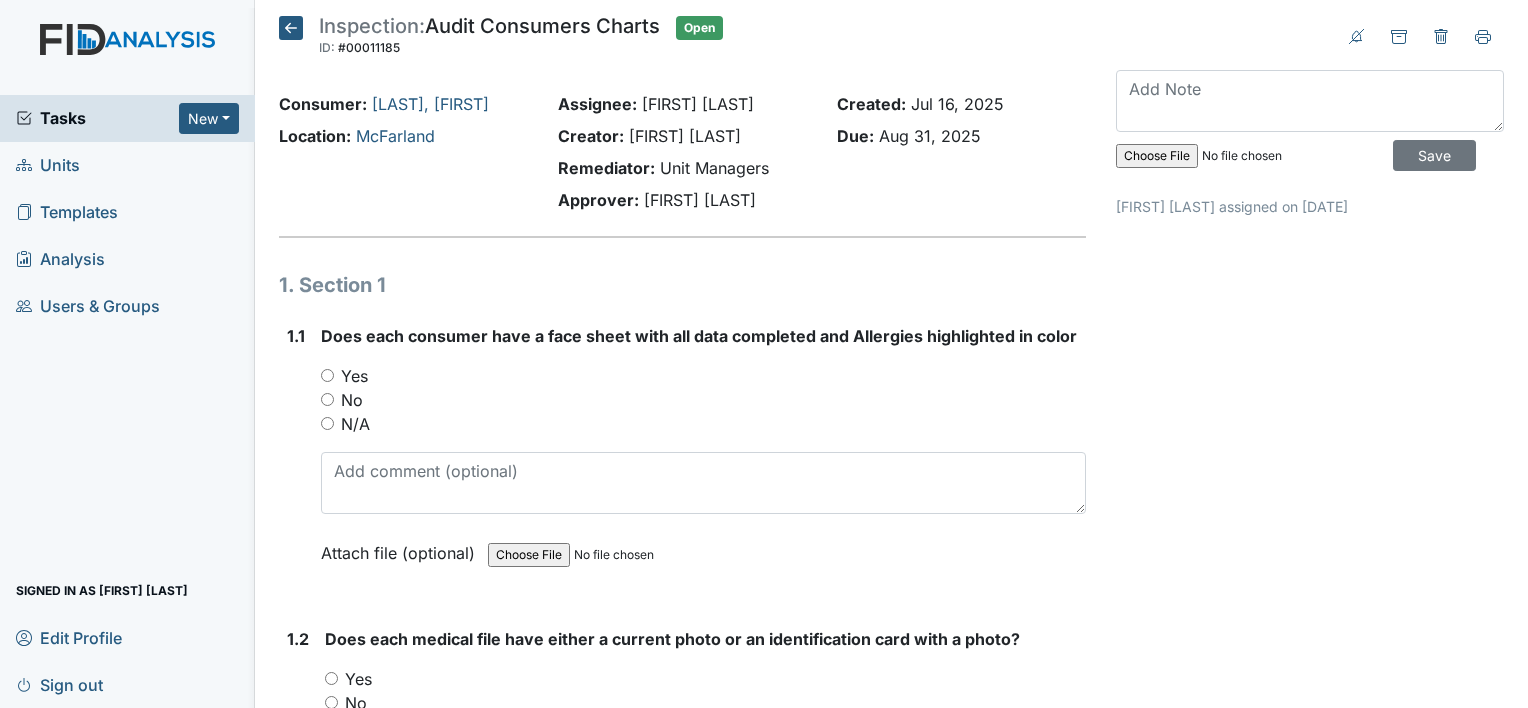 scroll, scrollTop: 0, scrollLeft: 0, axis: both 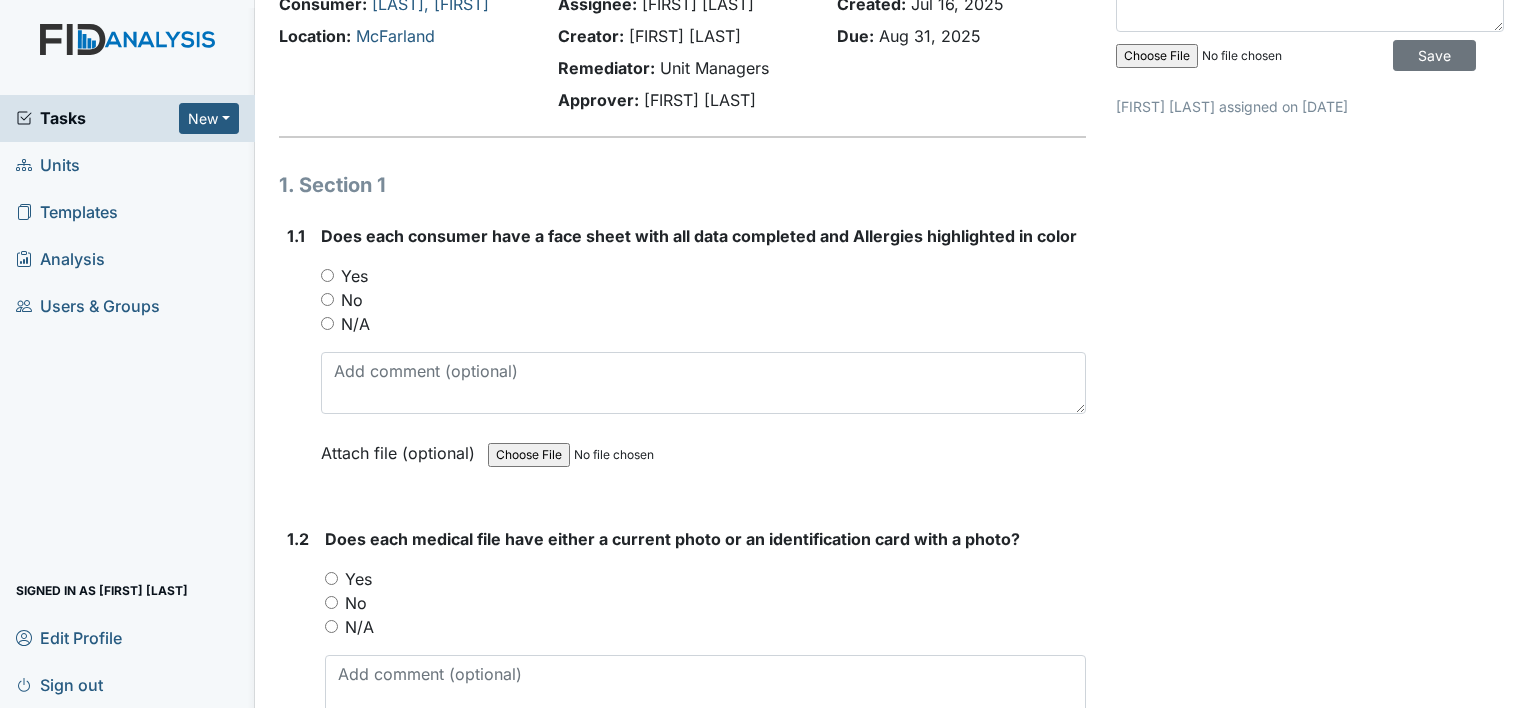 click on "Yes" at bounding box center (327, 275) 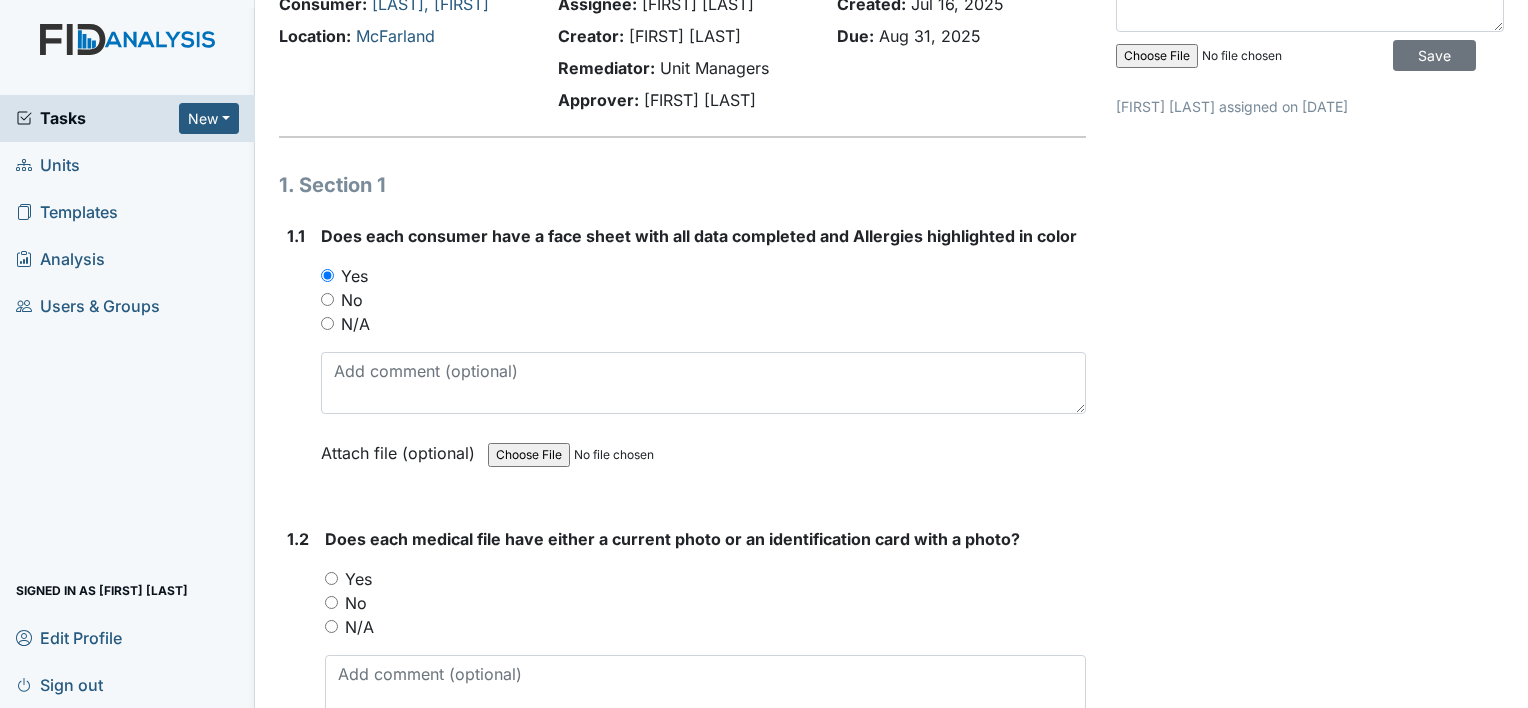 click on "Yes" at bounding box center (331, 578) 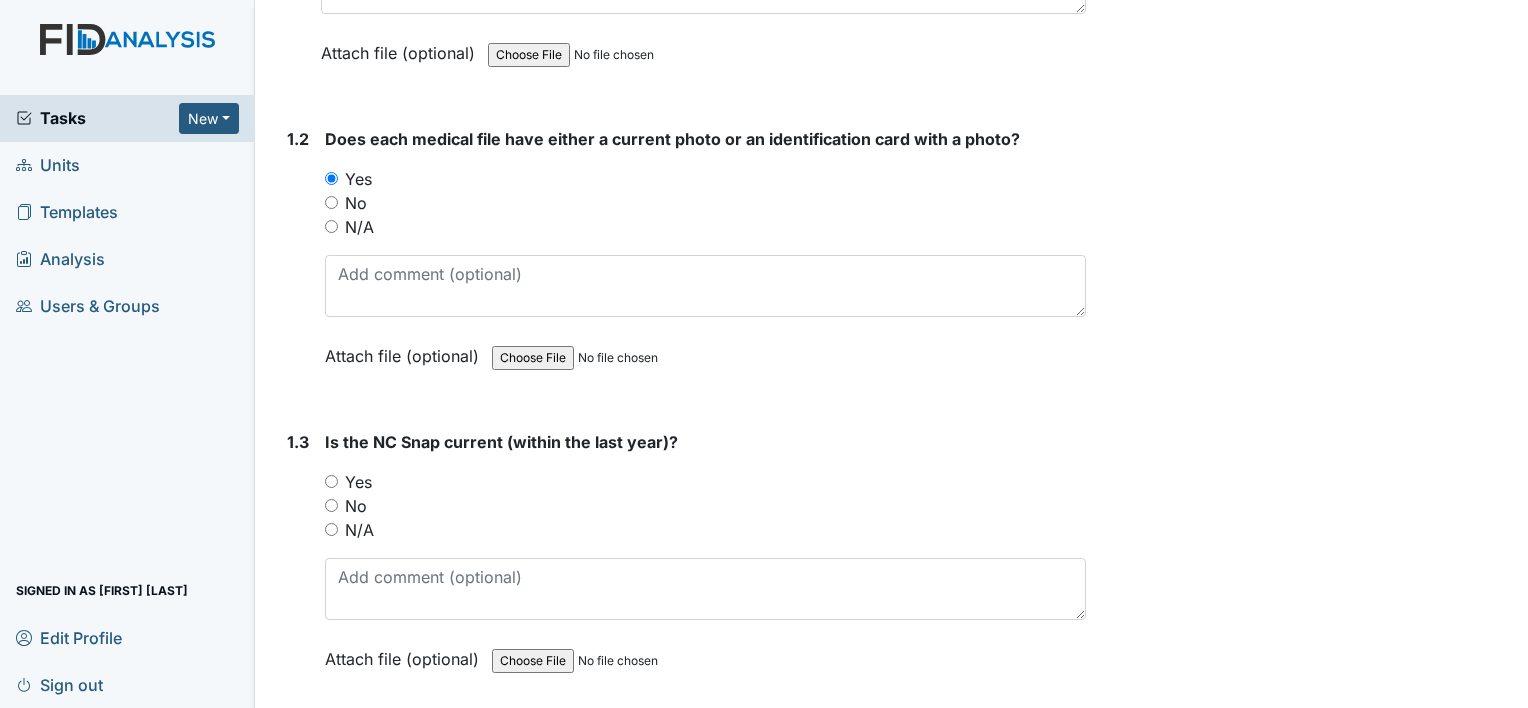 scroll, scrollTop: 600, scrollLeft: 0, axis: vertical 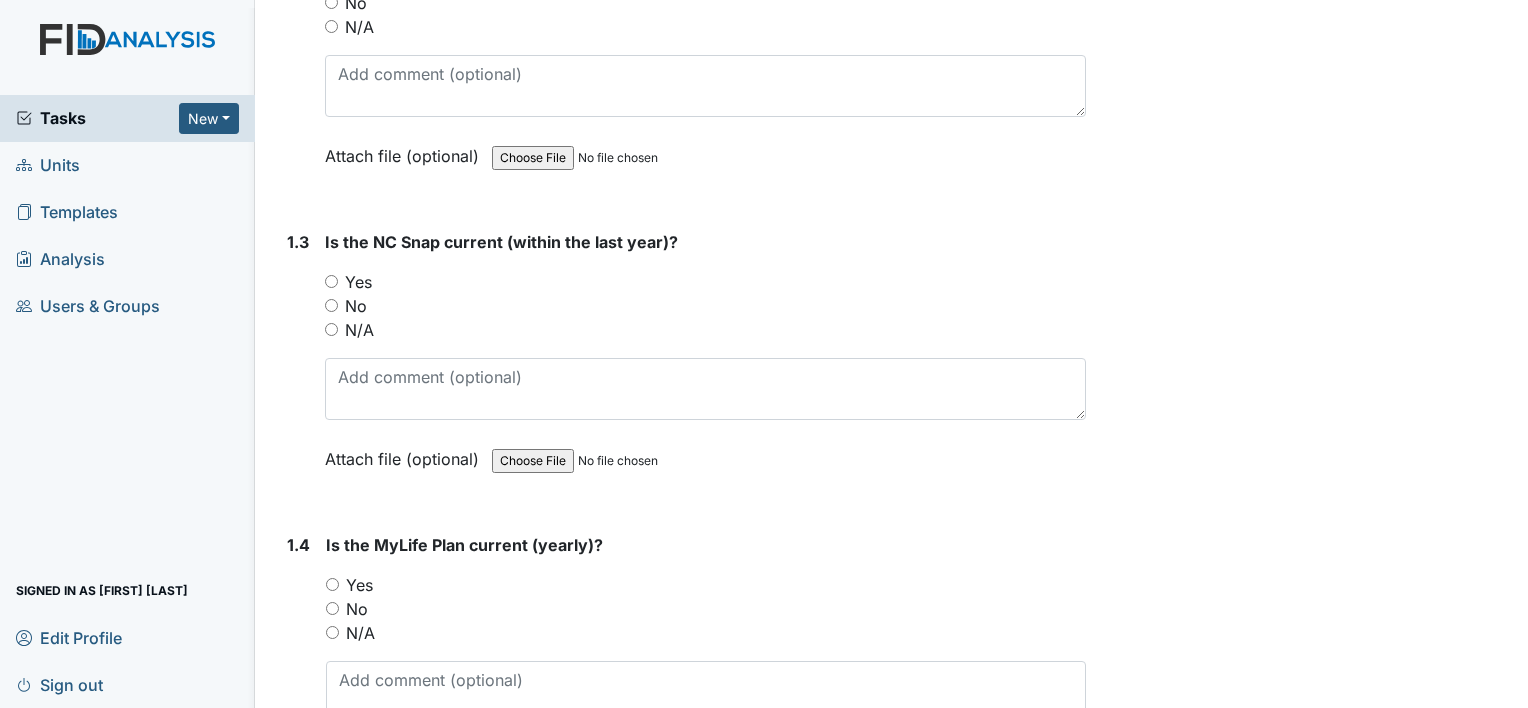 click on "Yes" at bounding box center (331, 281) 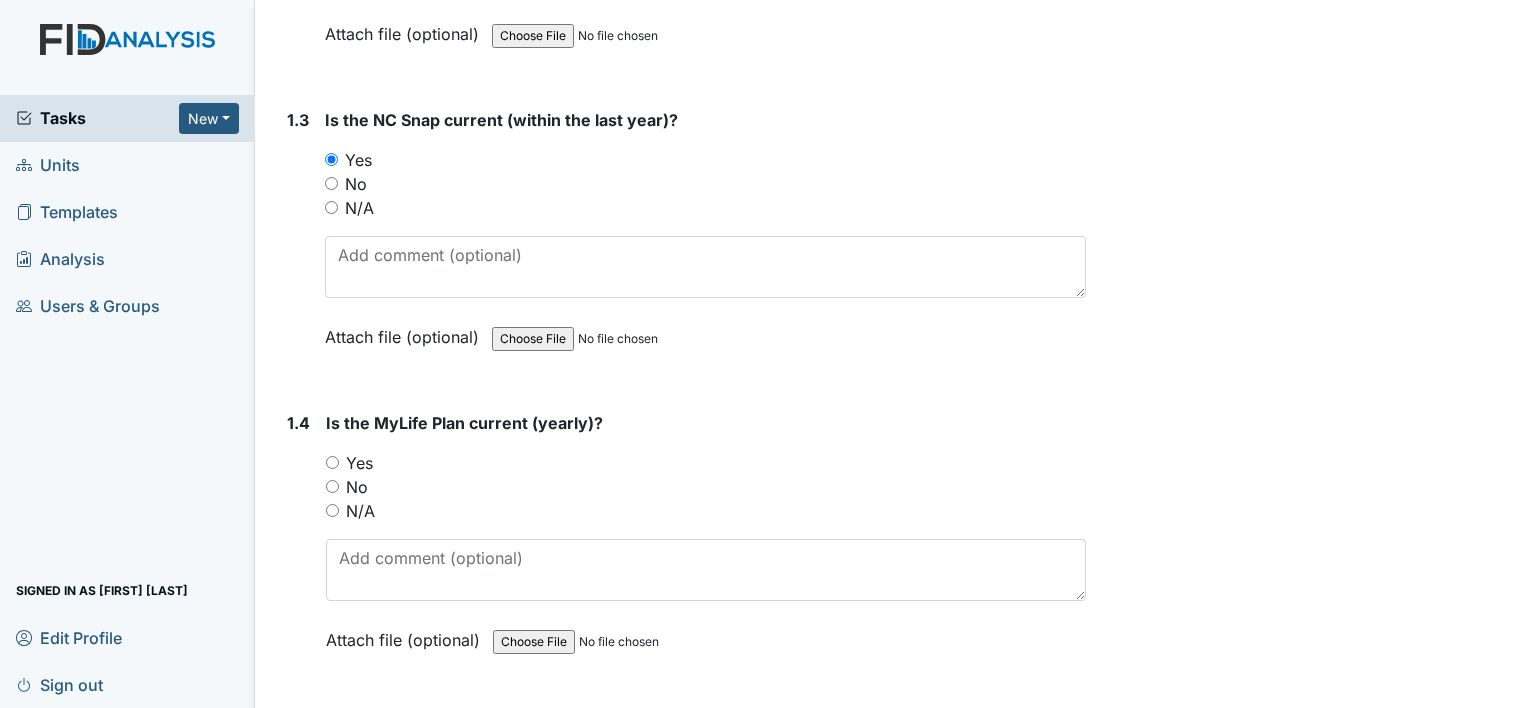 scroll, scrollTop: 900, scrollLeft: 0, axis: vertical 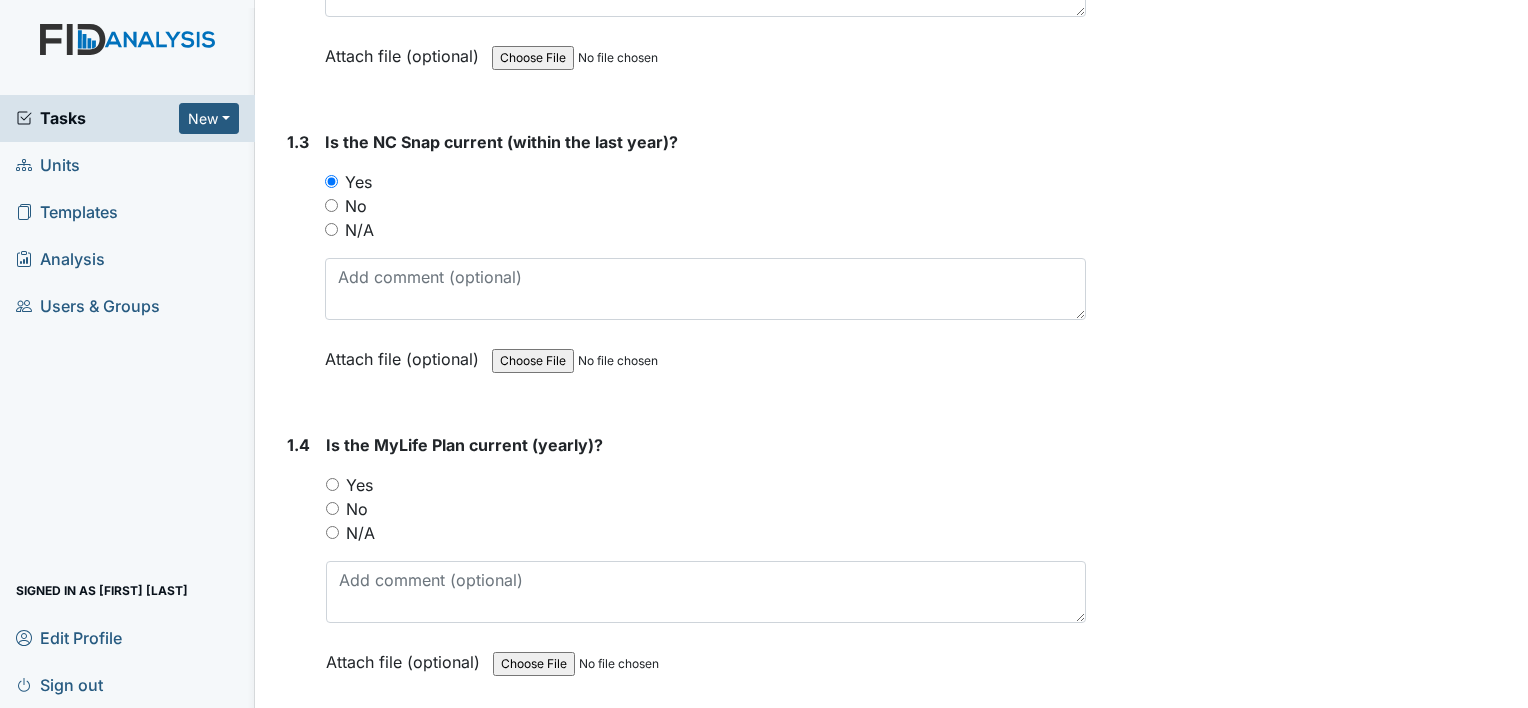 click on "Yes" at bounding box center (706, 485) 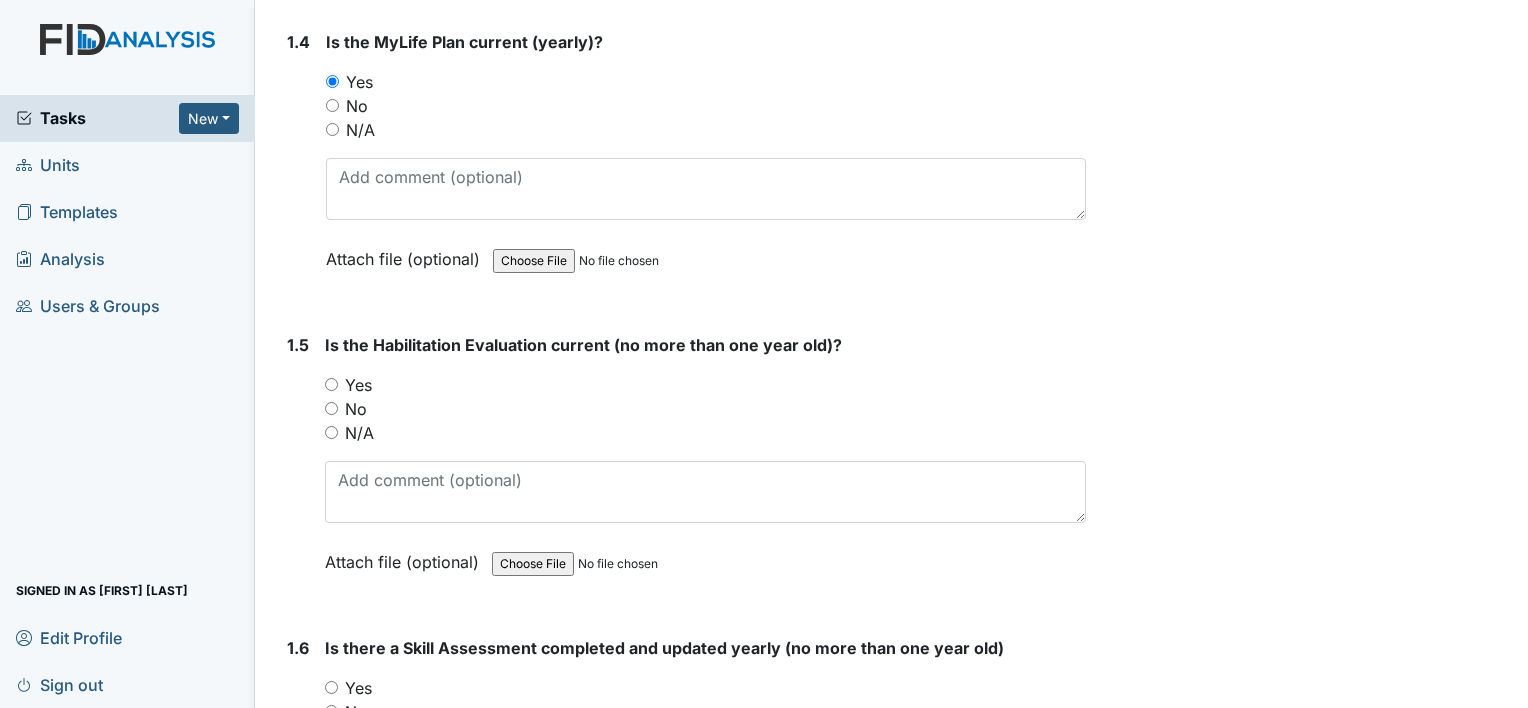 scroll, scrollTop: 1300, scrollLeft: 0, axis: vertical 